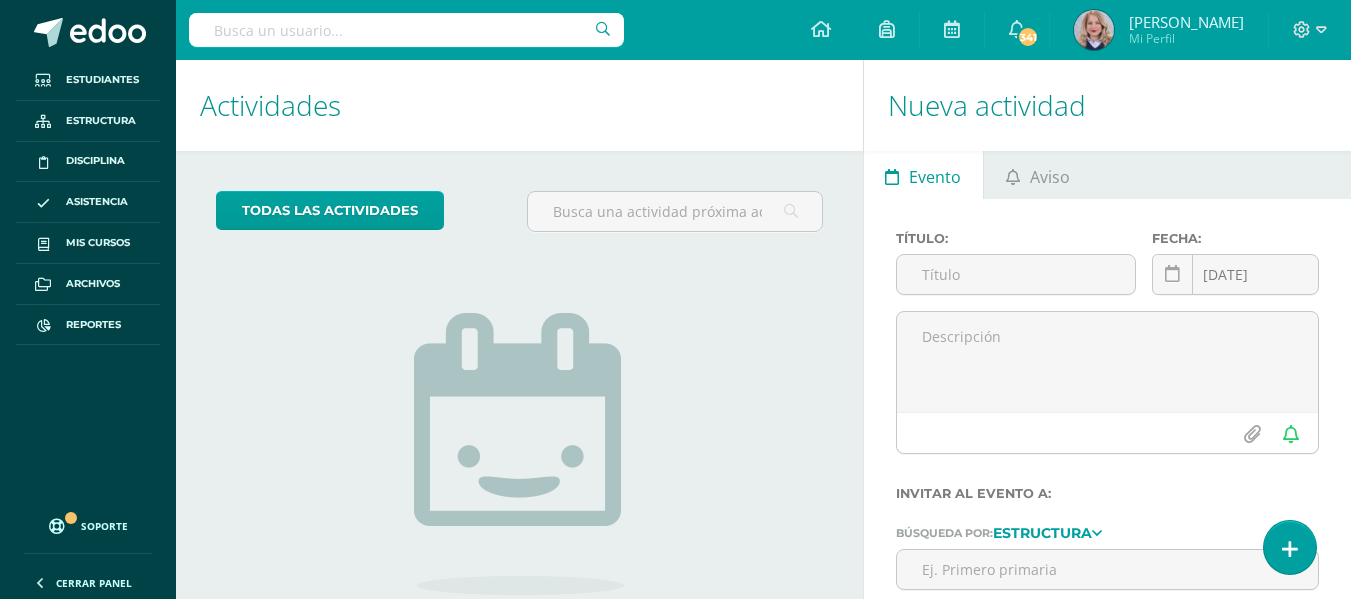 scroll, scrollTop: 0, scrollLeft: 0, axis: both 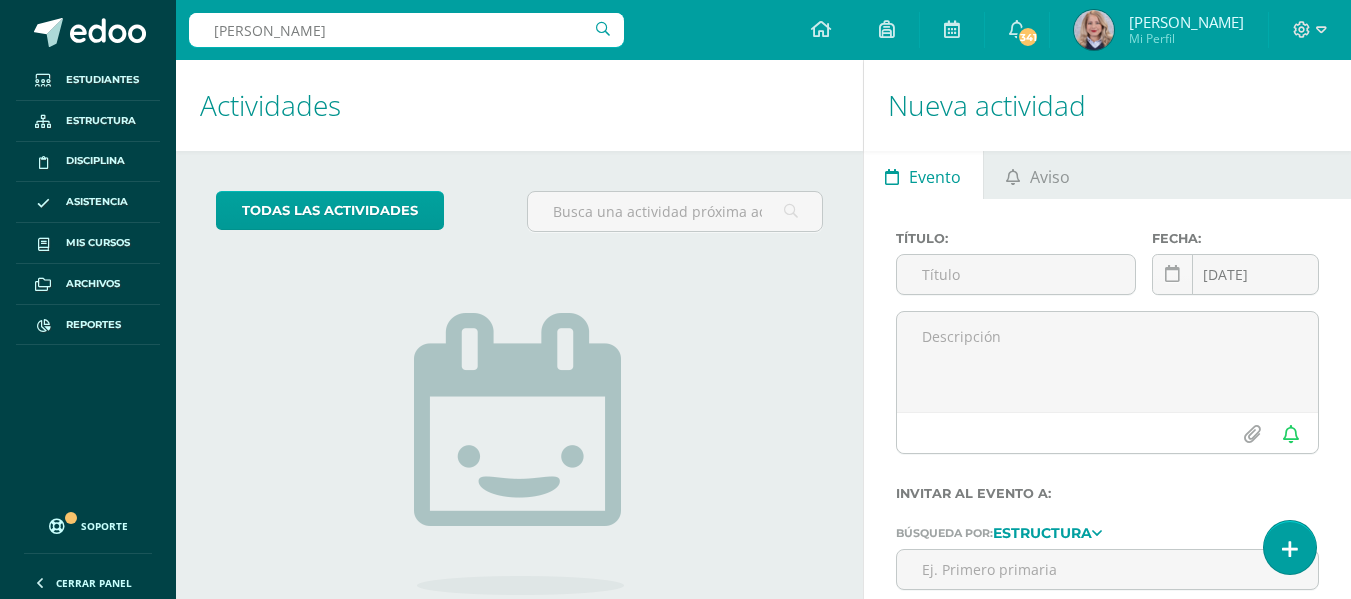 type on "rocio franco" 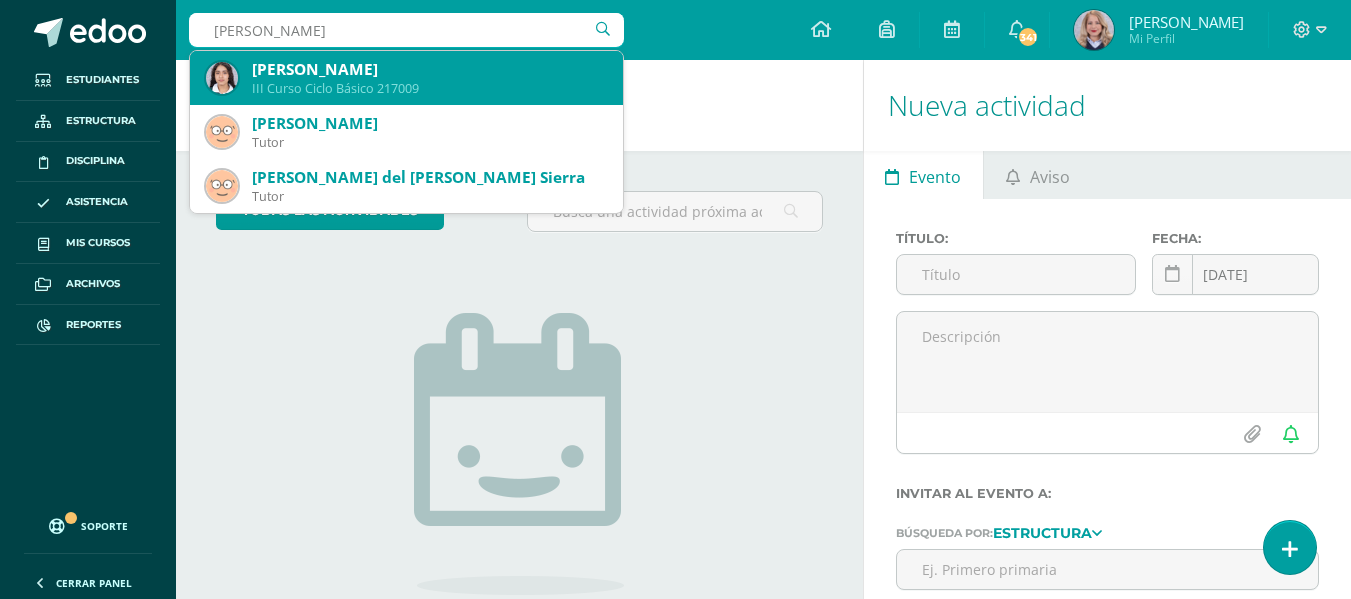 click on "Rocío Isabel Franco Segura III Curso Ciclo Básico 217009" at bounding box center (406, 78) 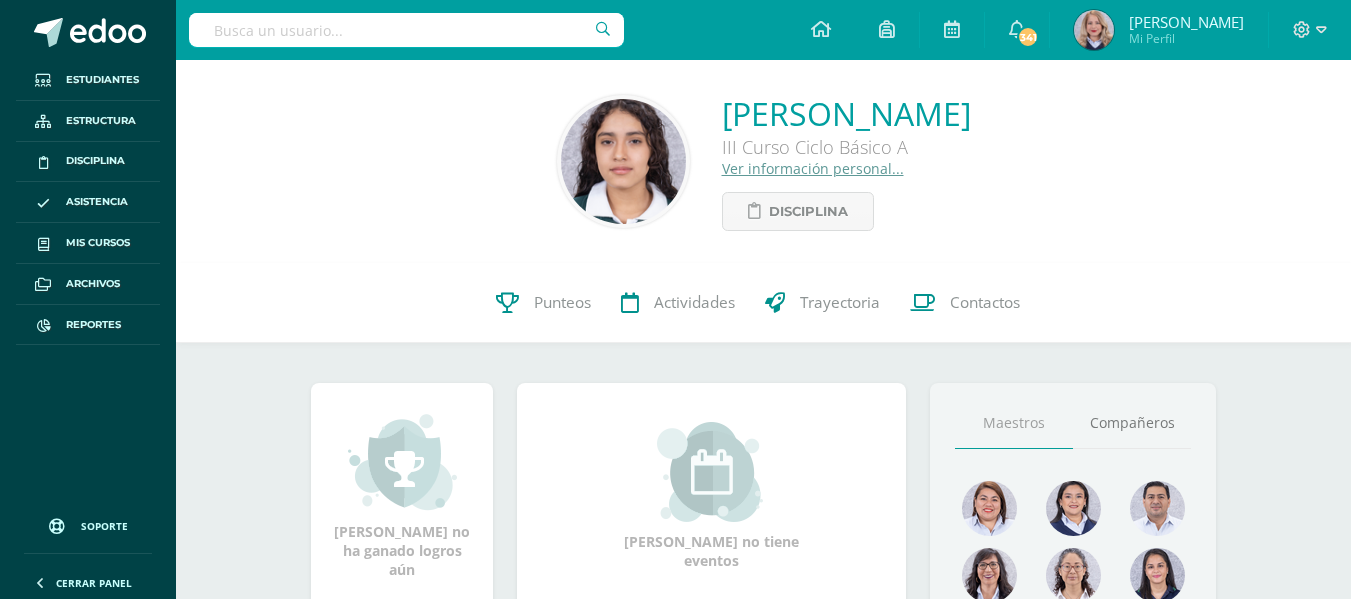 scroll, scrollTop: 0, scrollLeft: 0, axis: both 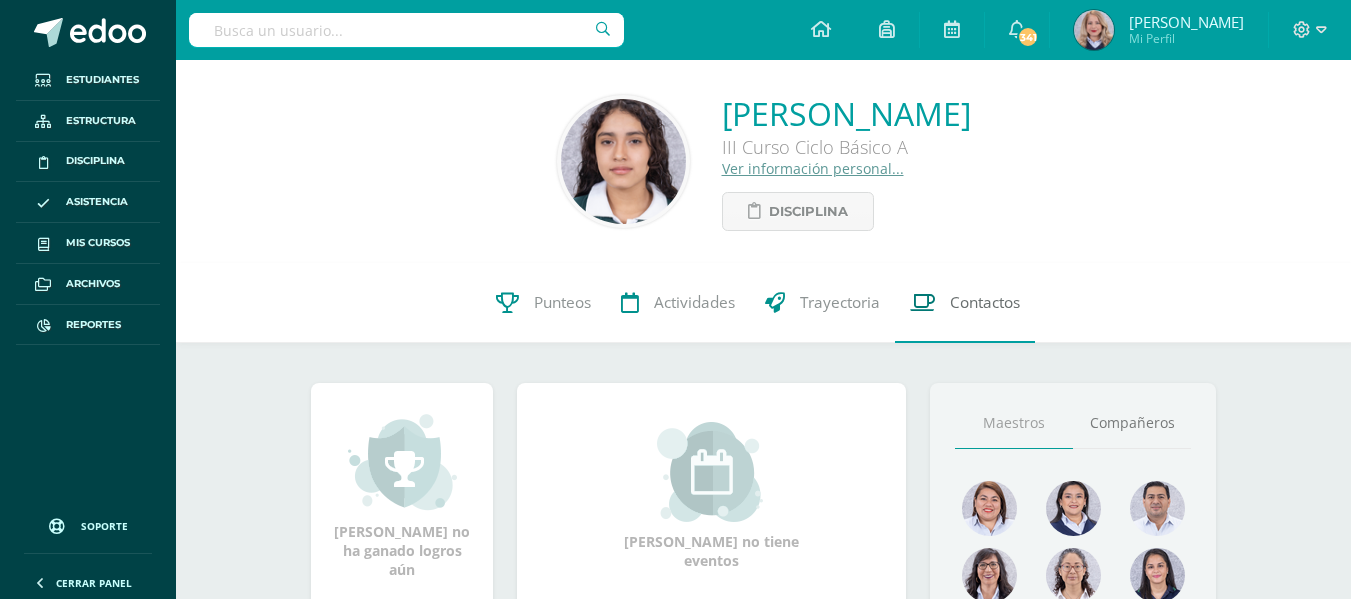 click on "Contactos" at bounding box center [965, 303] 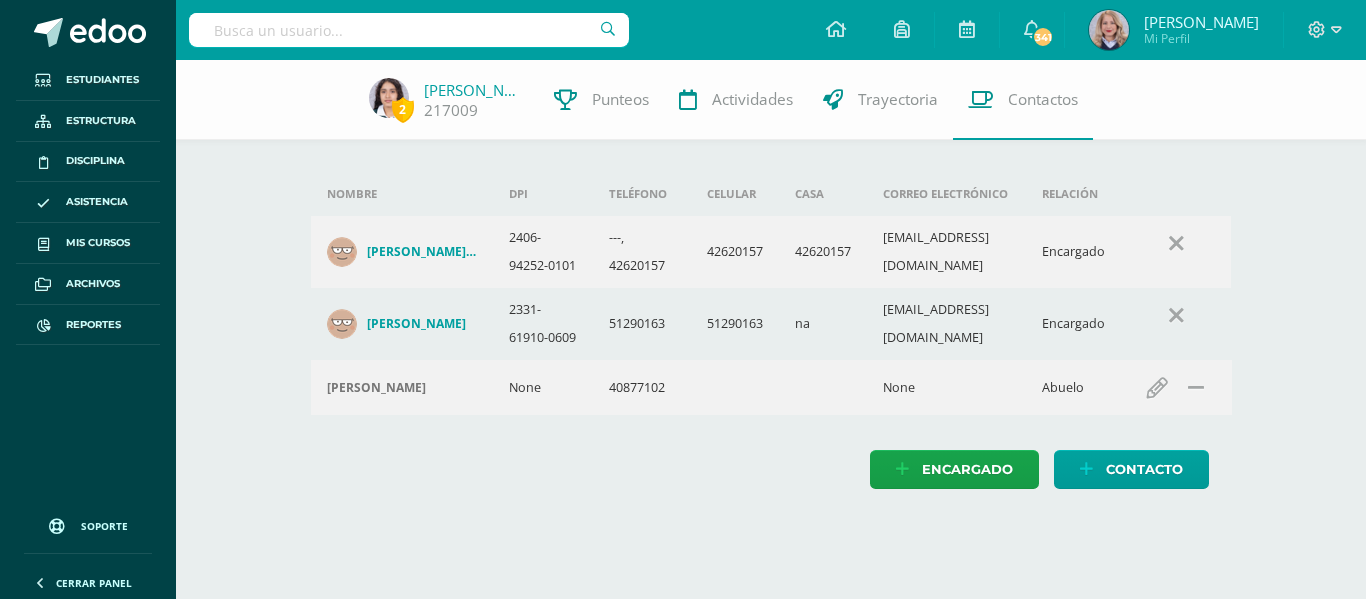 scroll, scrollTop: 0, scrollLeft: 0, axis: both 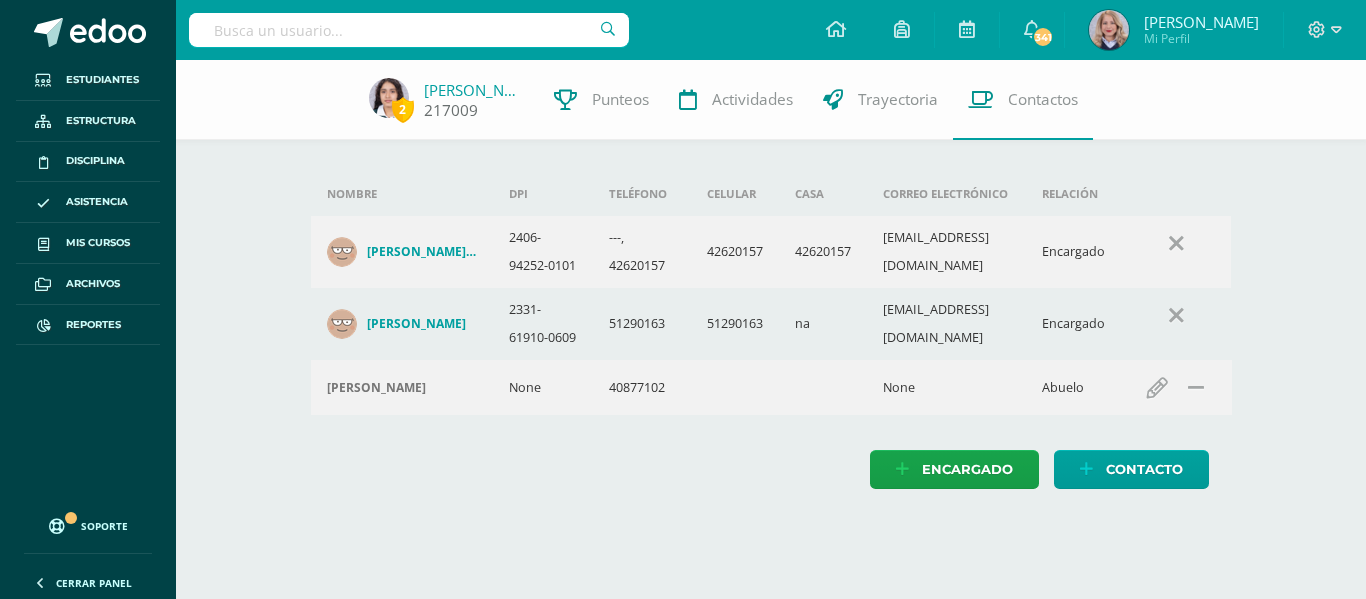 click on "Rocío Franco" at bounding box center (474, 90) 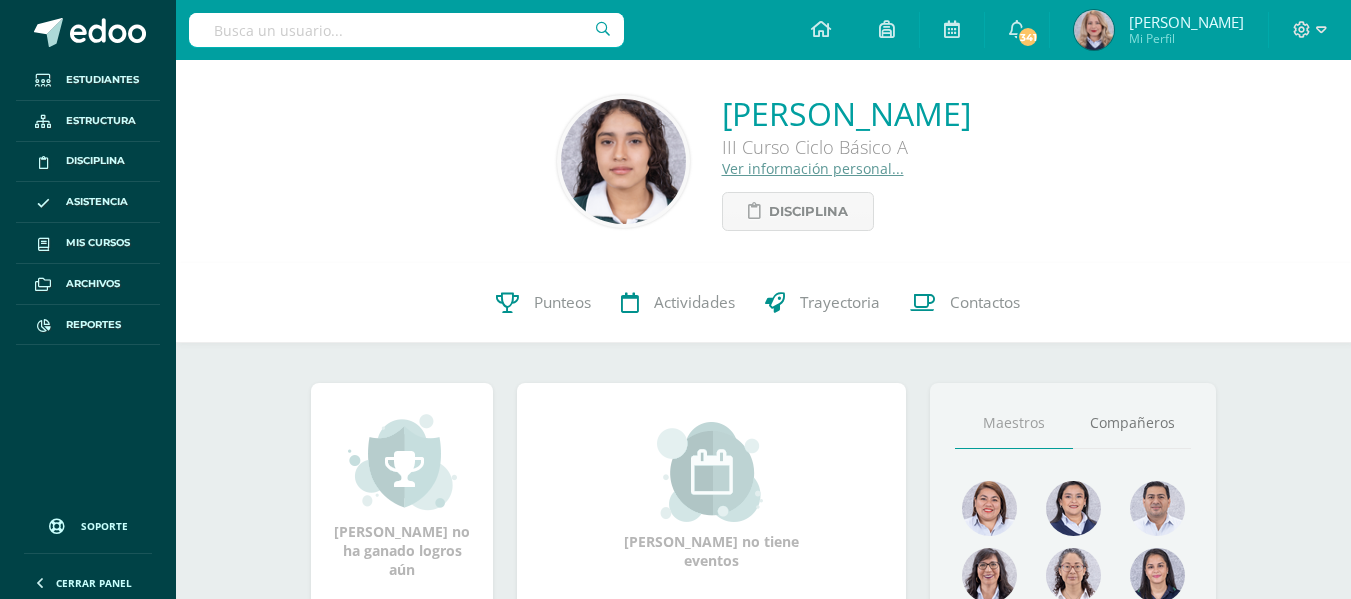 scroll, scrollTop: 0, scrollLeft: 0, axis: both 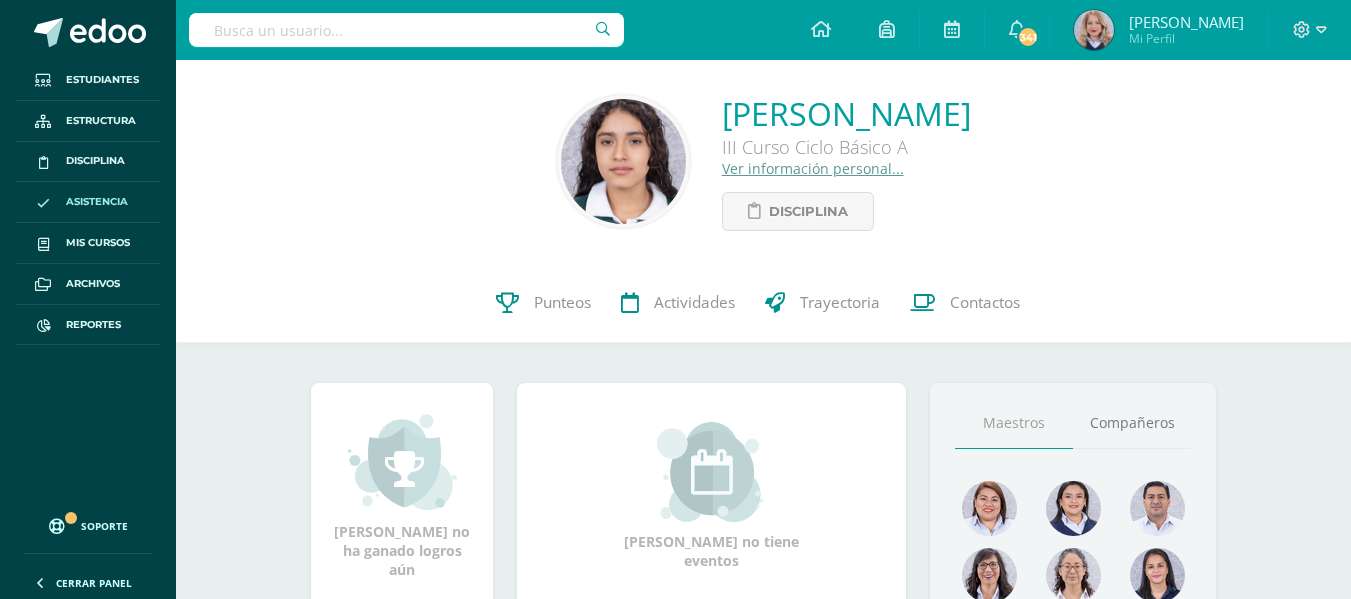 click on "Asistencia" at bounding box center [97, 202] 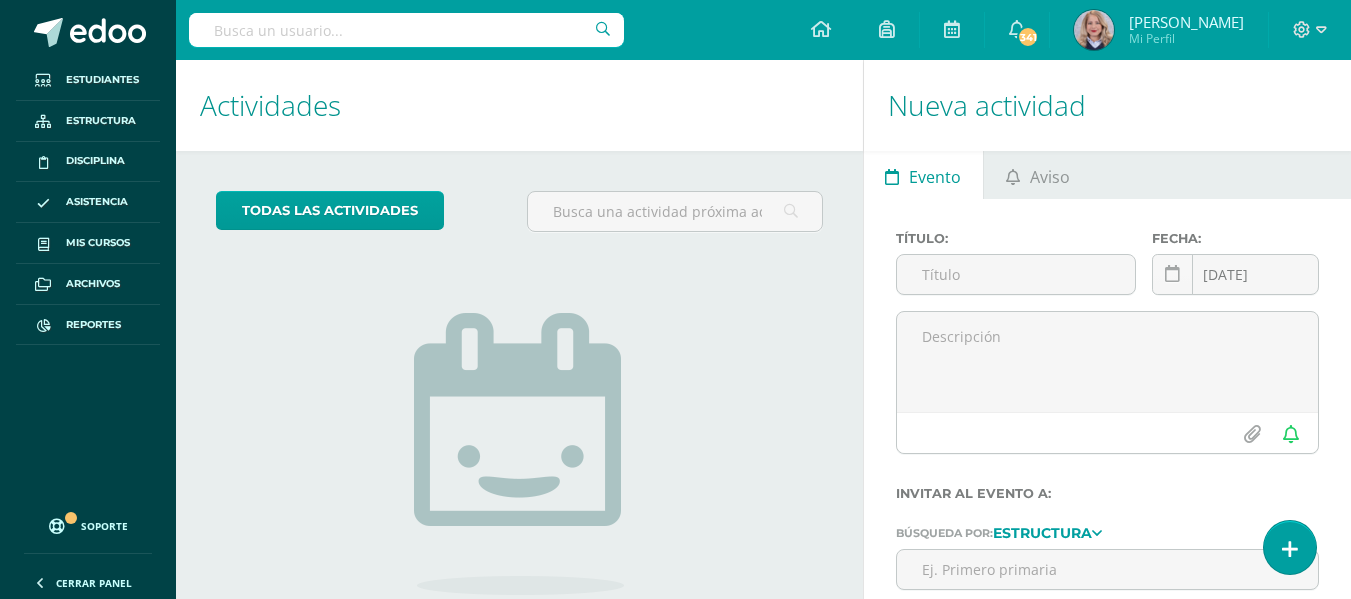 scroll, scrollTop: 0, scrollLeft: 0, axis: both 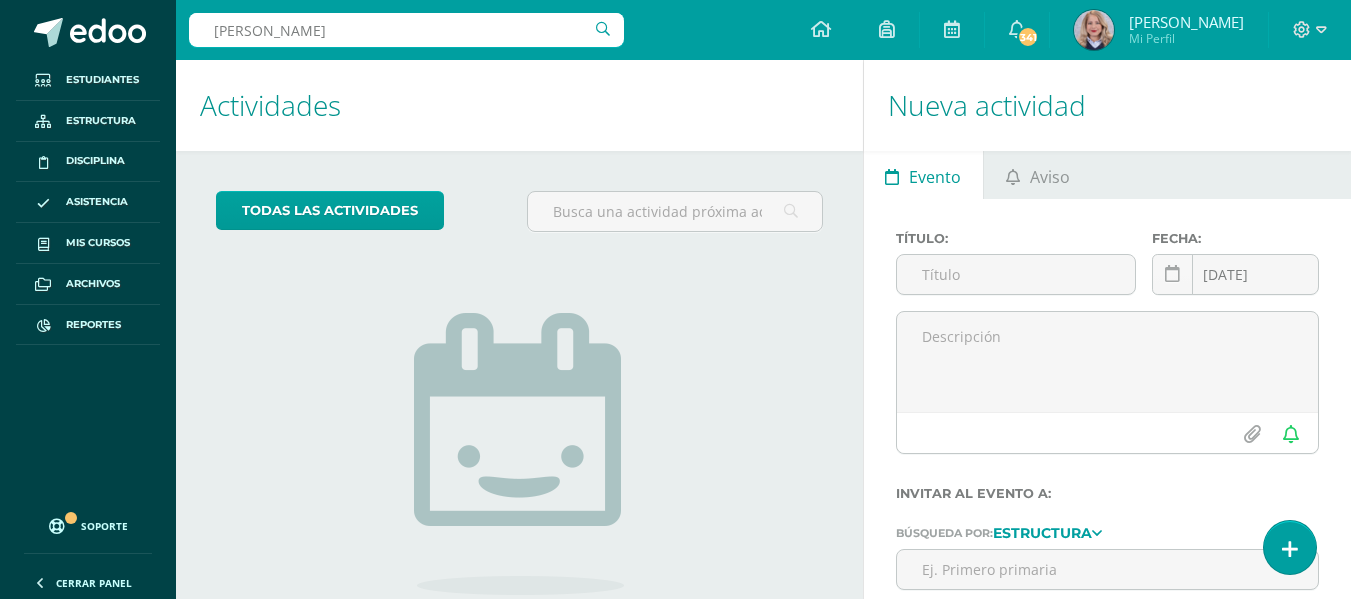 click on "ximena alfaro" at bounding box center [406, 30] 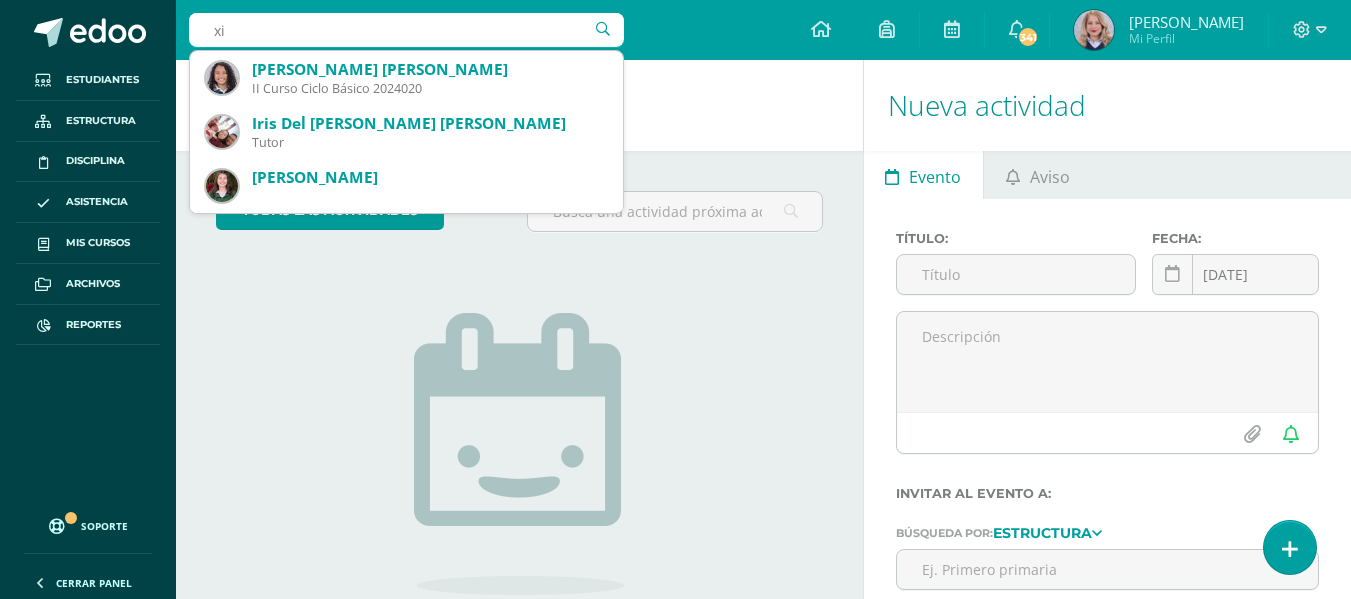 type on "x" 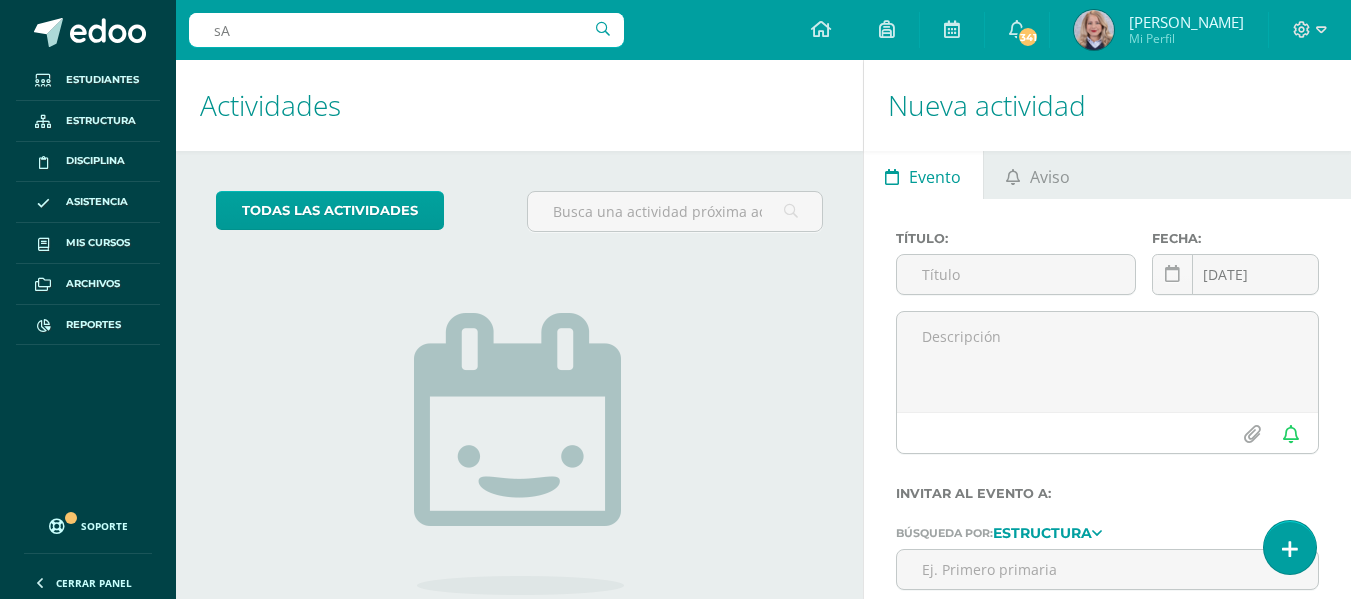 type on "s" 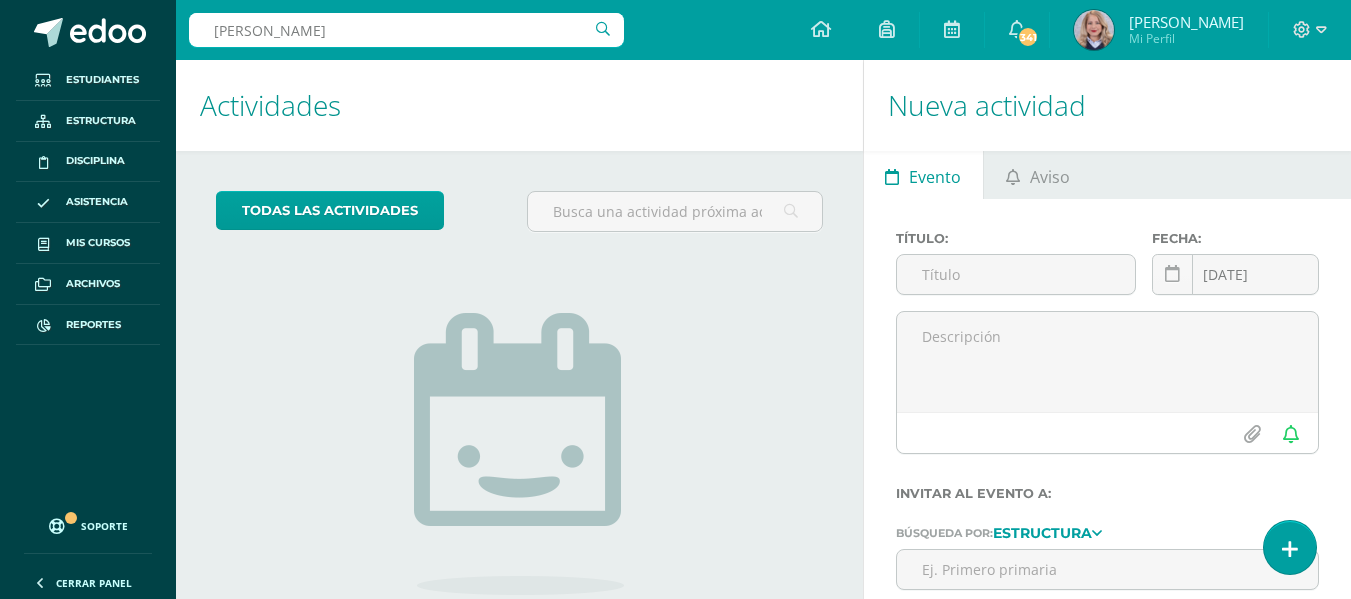 type on "Samara gomez" 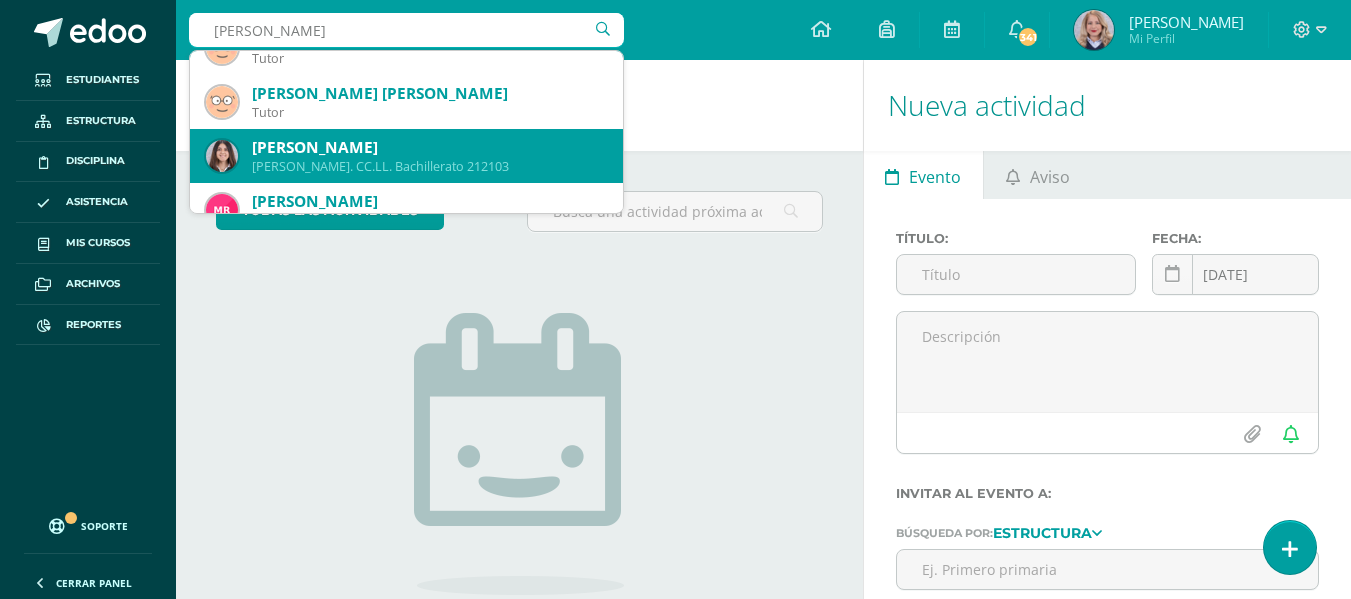 scroll, scrollTop: 500, scrollLeft: 0, axis: vertical 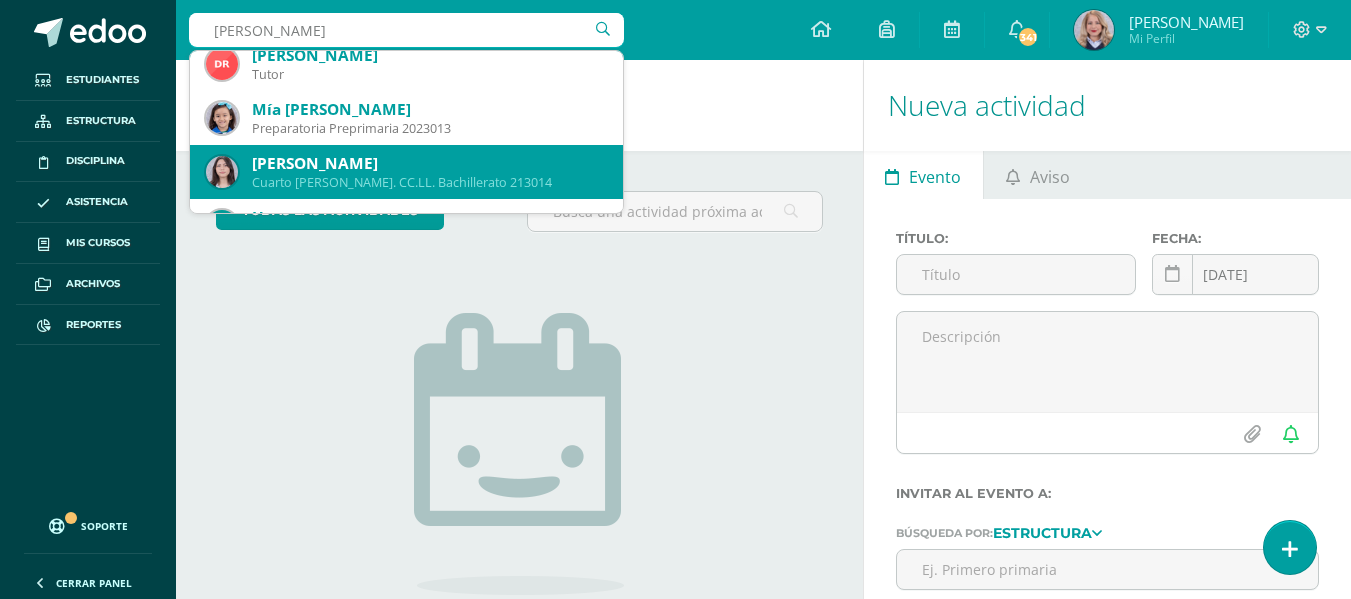 click on "Samara Gabriela Gómez Luna" at bounding box center [429, 163] 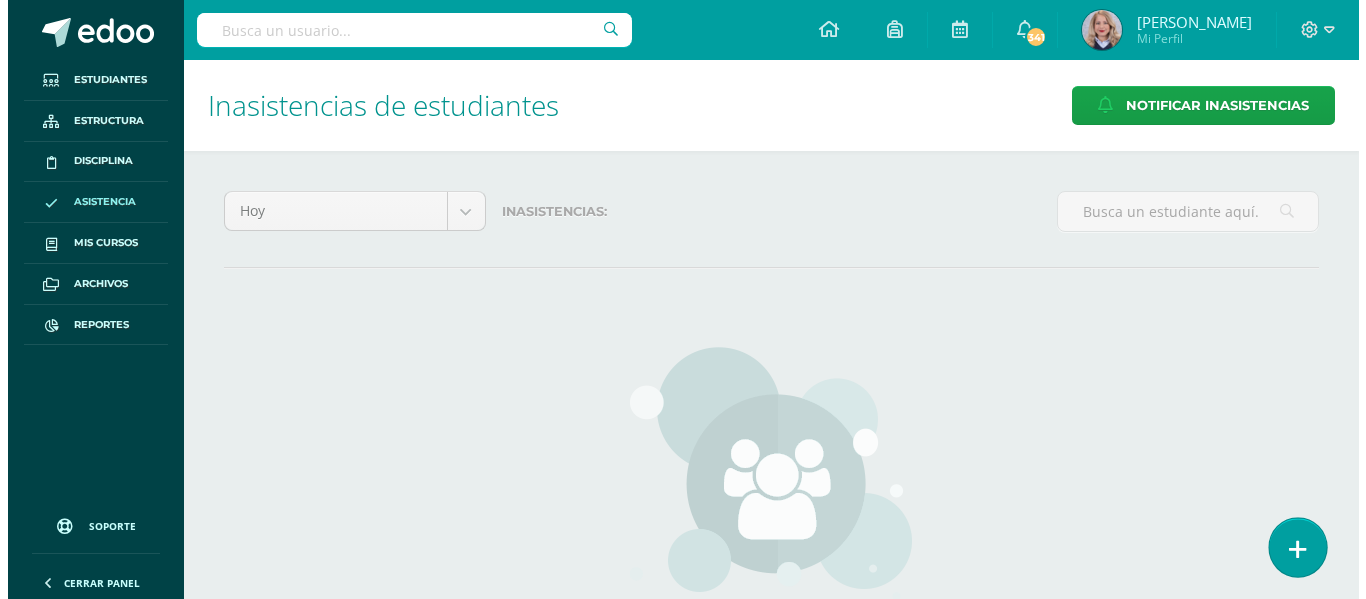 scroll, scrollTop: 0, scrollLeft: 0, axis: both 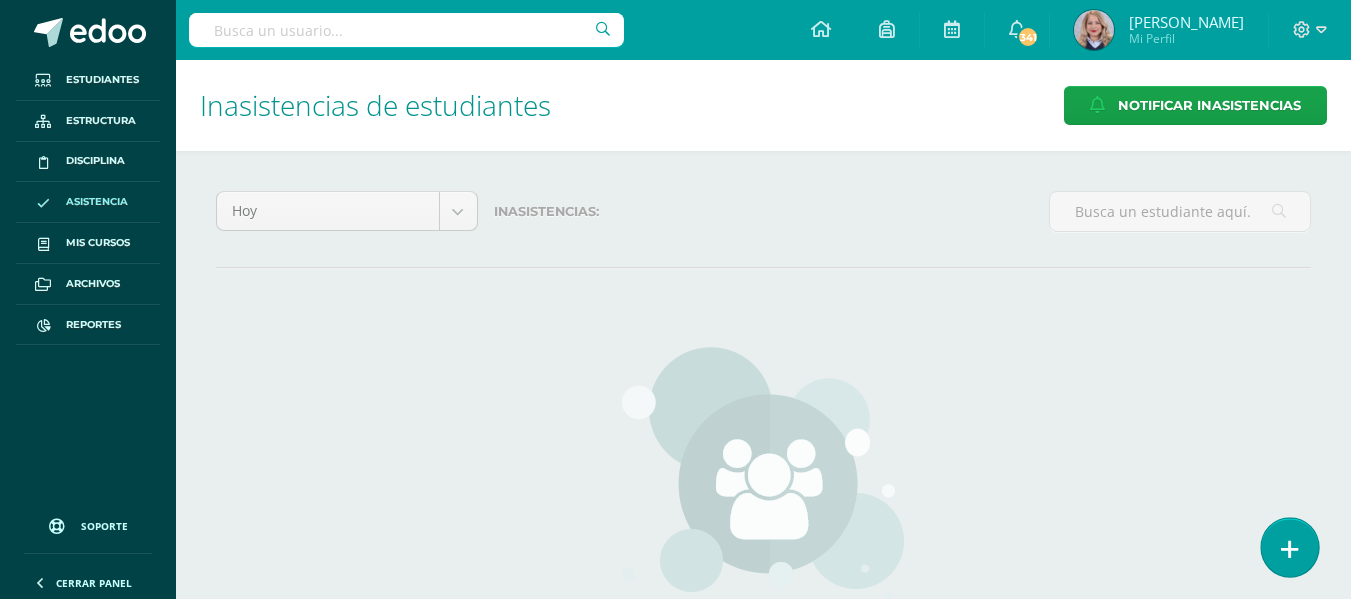 click at bounding box center [1289, 547] 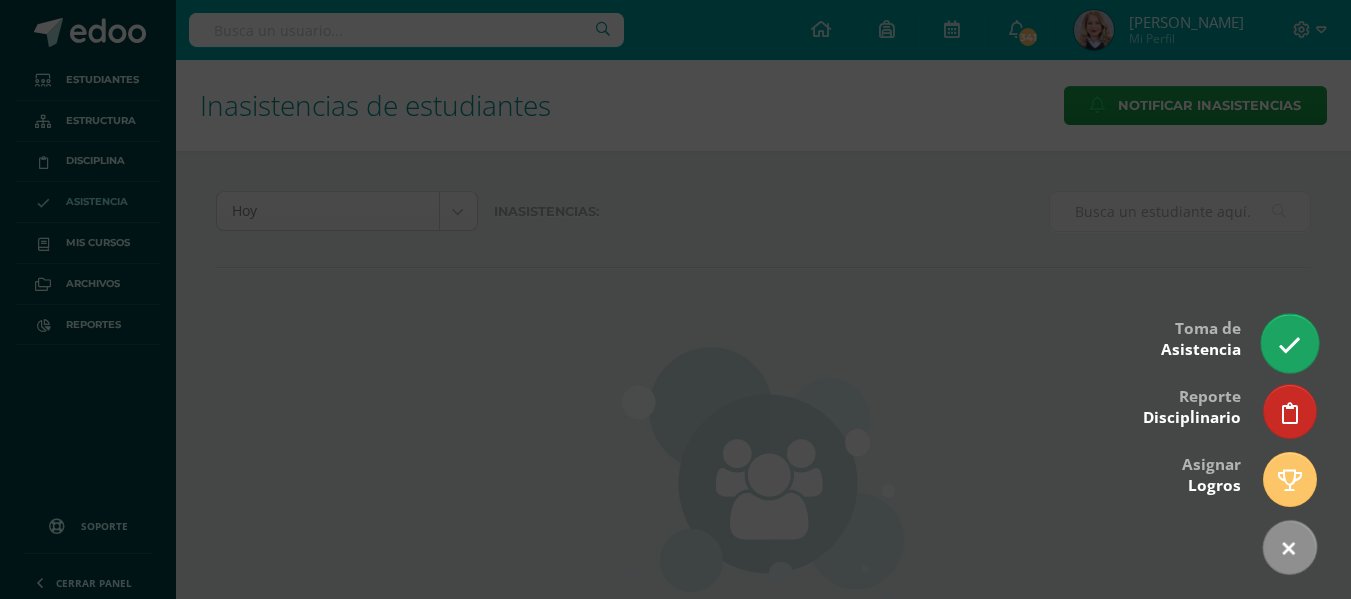 click at bounding box center (1289, 343) 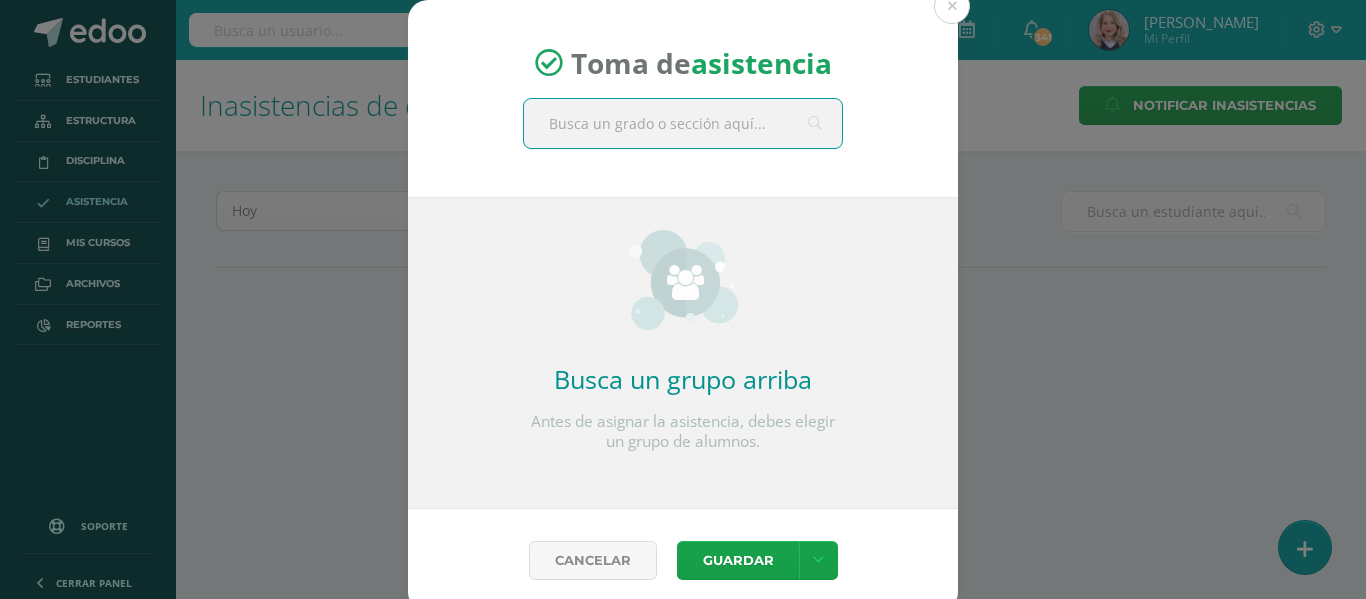 click at bounding box center [683, 123] 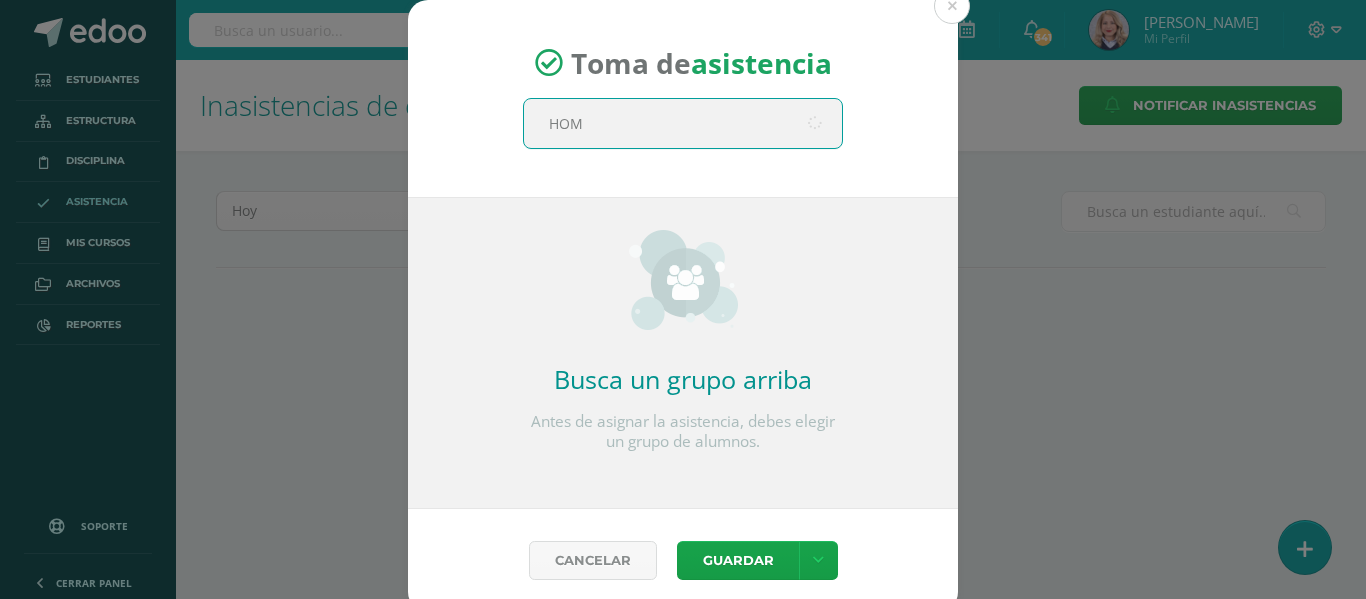 type on "HOME" 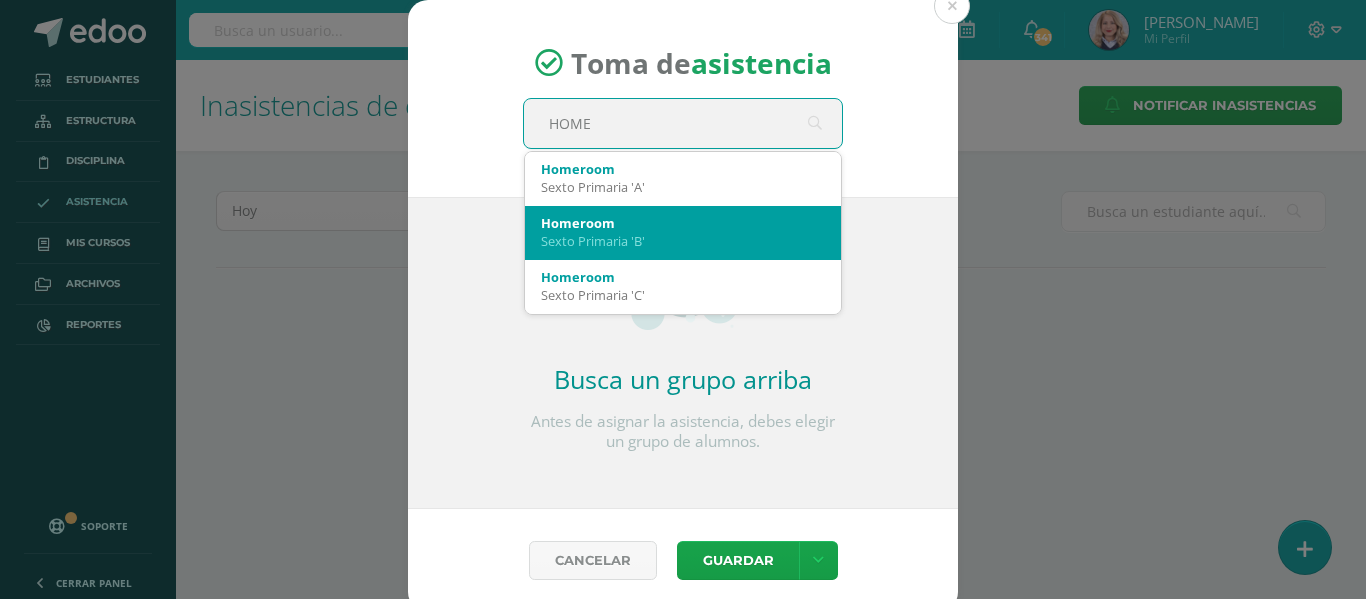scroll, scrollTop: 100, scrollLeft: 0, axis: vertical 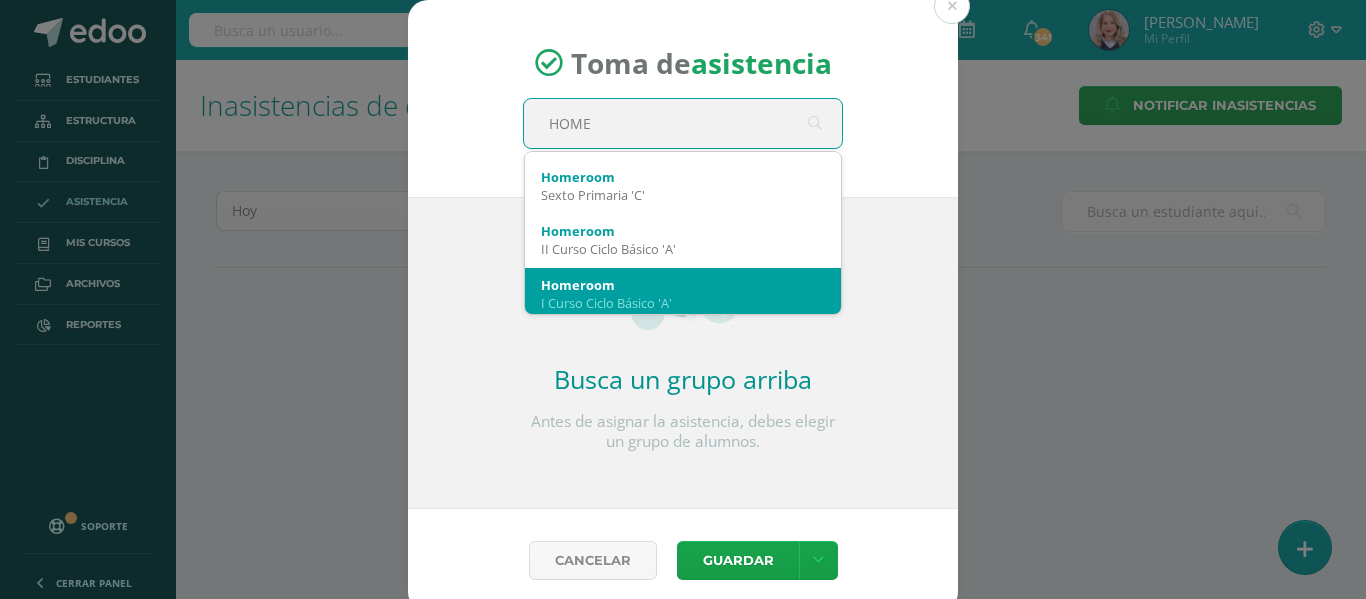 click on "Homeroom" at bounding box center [683, 285] 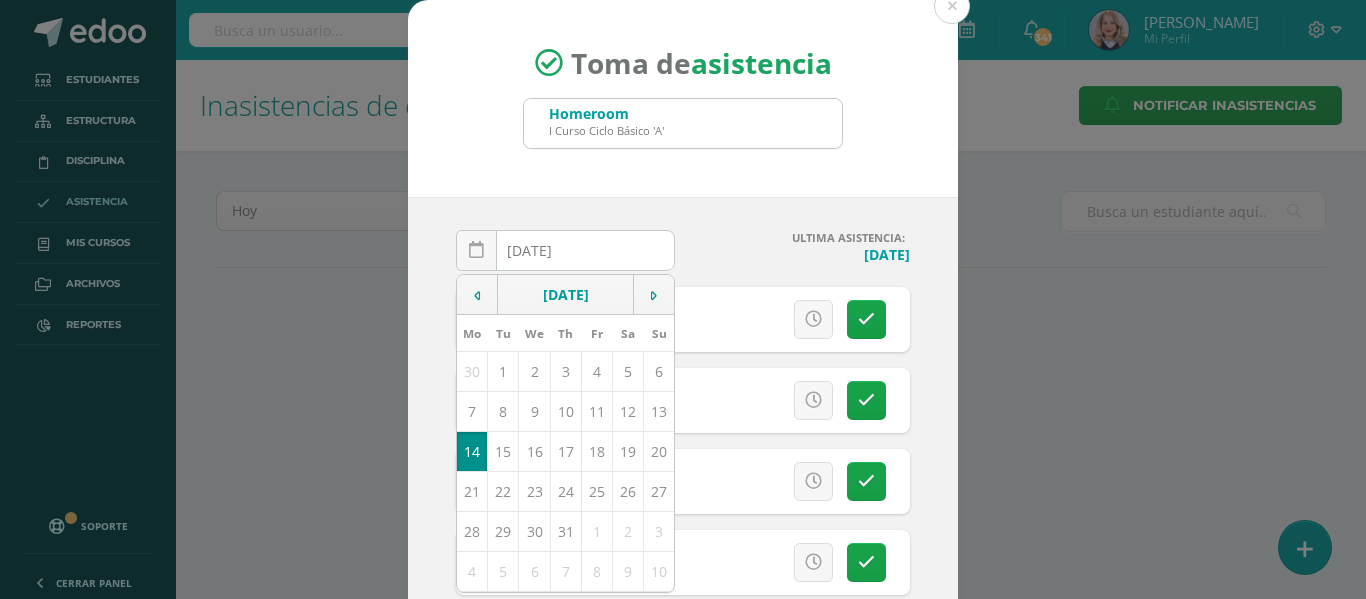 click on "2025-07-14
July, 2025 Mo Tu We Th Fr Sa Su 30 1 2 3 4 5 6 7 8 9 10 11 12 13 14 15 16 17 18 19 20 21 22 23 24 25 26 27 28 29 30 31 1 2 3 4 5 6 7 8 9 10 false Clear date
ULTIMA ASISTENCIA:
Viernes, 11 de julio
Ya existe toma de asistencia registrada para el  Lunes, 14 de julio  para los estudiantes de  Homeroom I Curso Ciclo Básico 'A' .
Archila, Natalia
Estudiante" at bounding box center (683, 425) 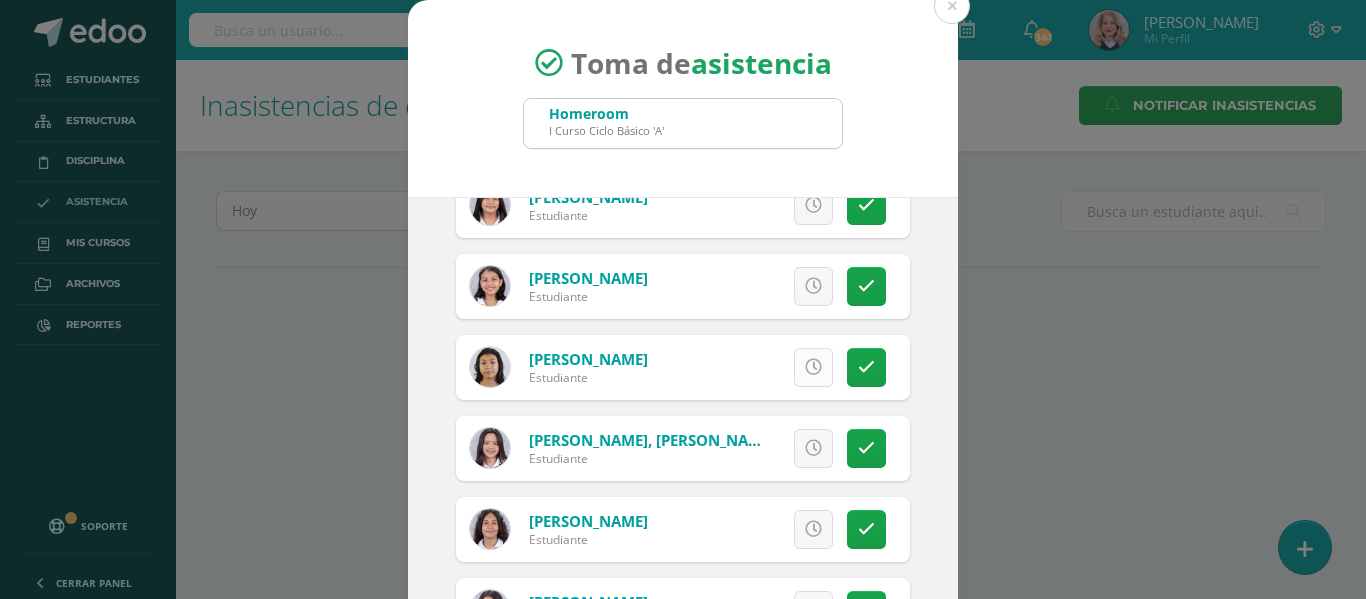 scroll, scrollTop: 947, scrollLeft: 0, axis: vertical 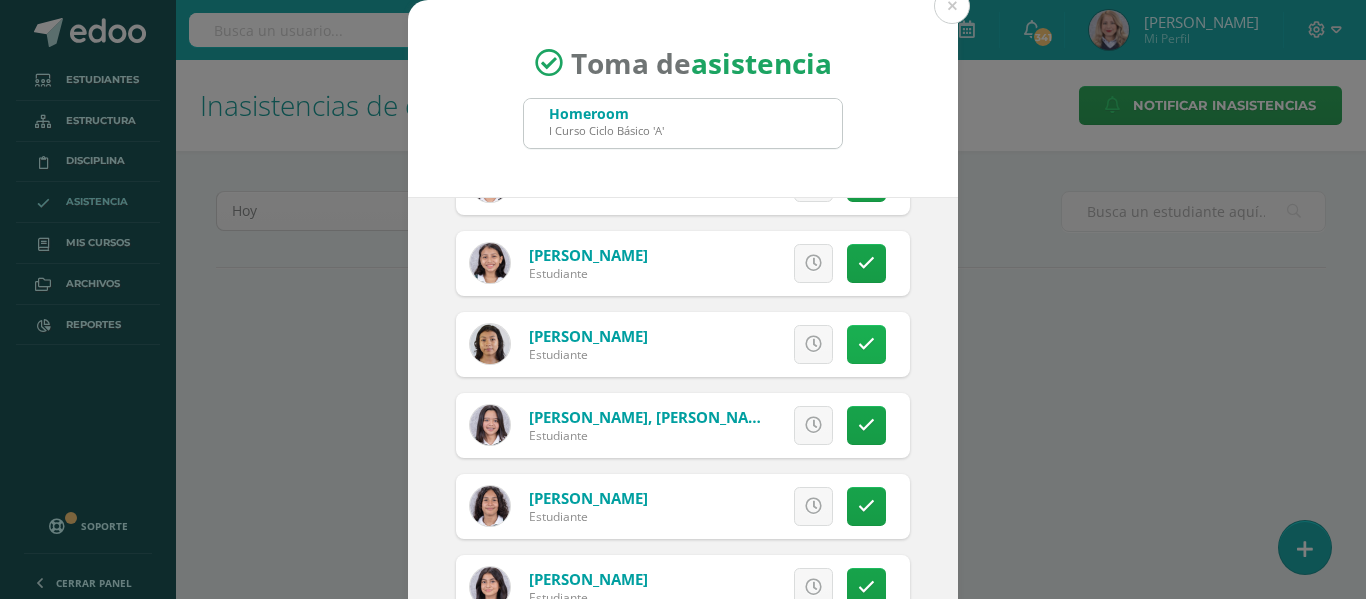 click at bounding box center [866, 344] 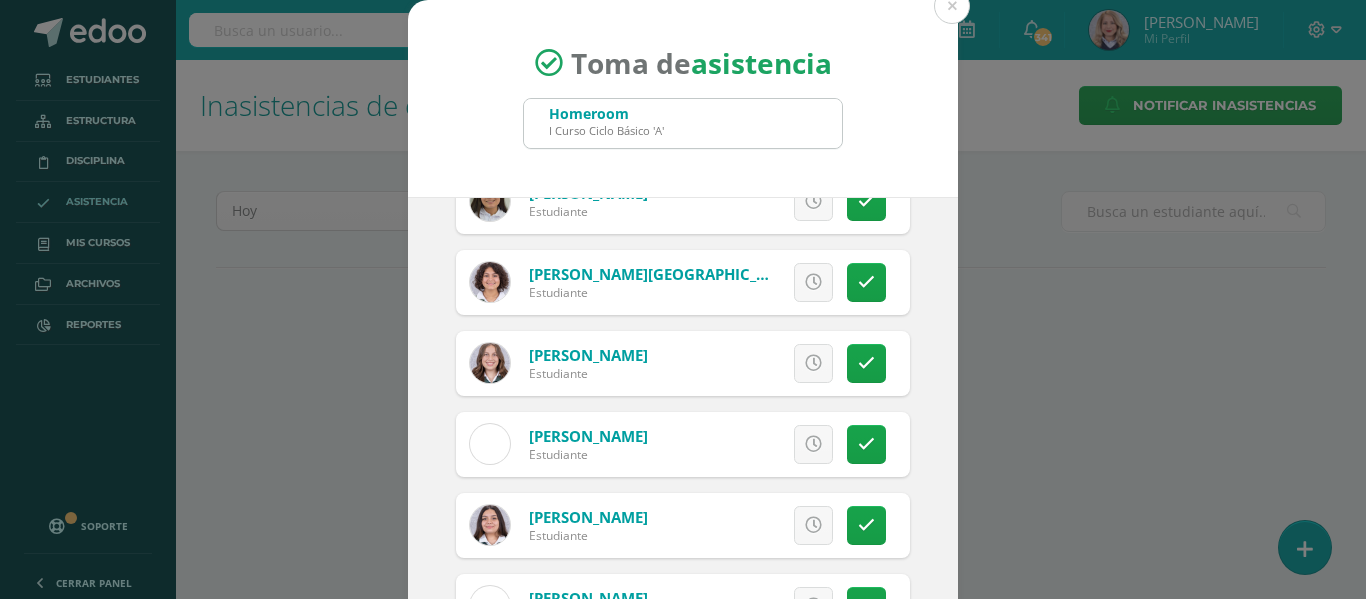 scroll, scrollTop: 347, scrollLeft: 0, axis: vertical 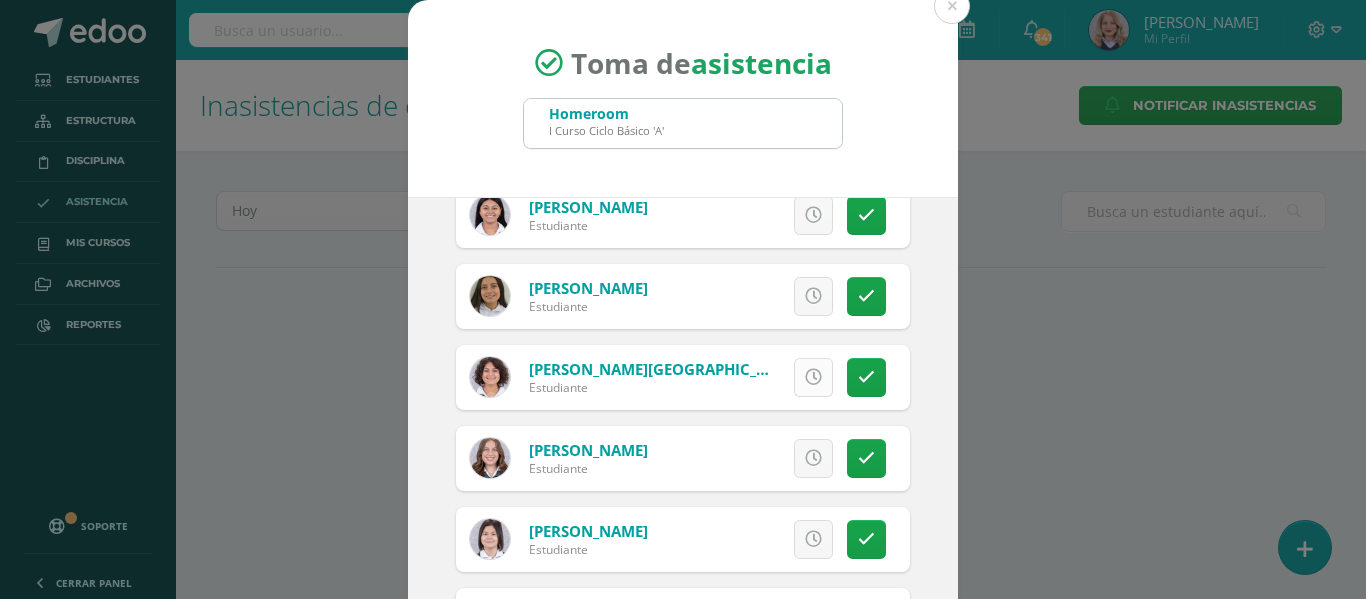 click at bounding box center (813, 377) 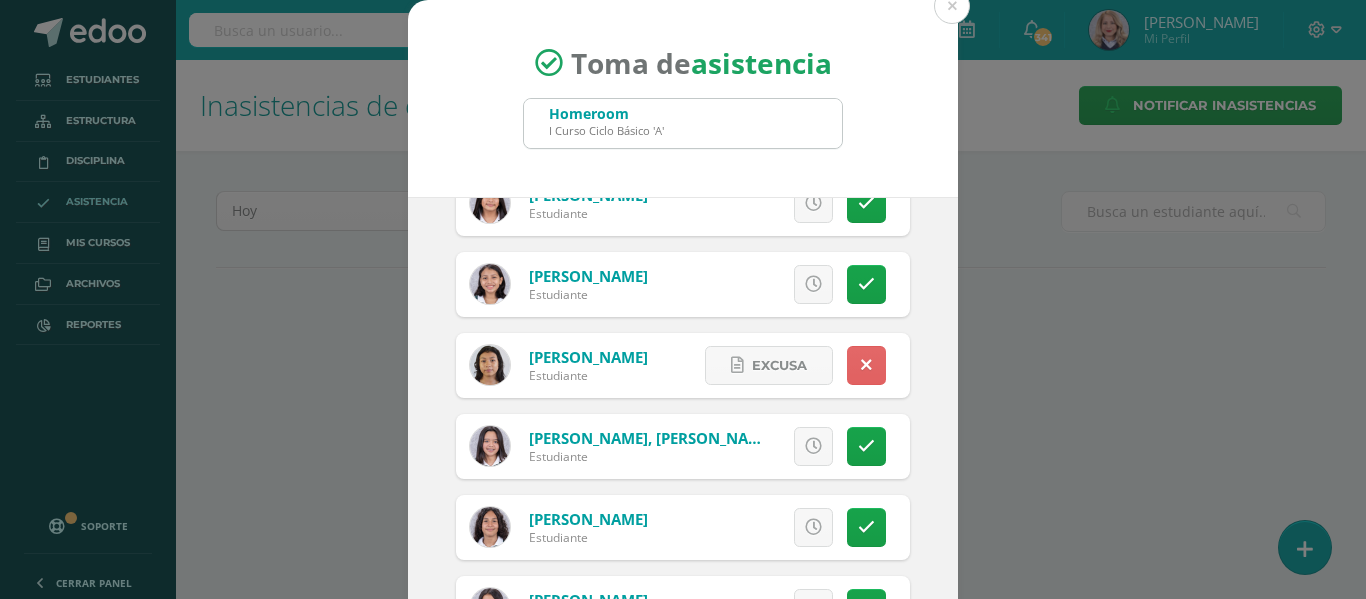 scroll, scrollTop: 947, scrollLeft: 0, axis: vertical 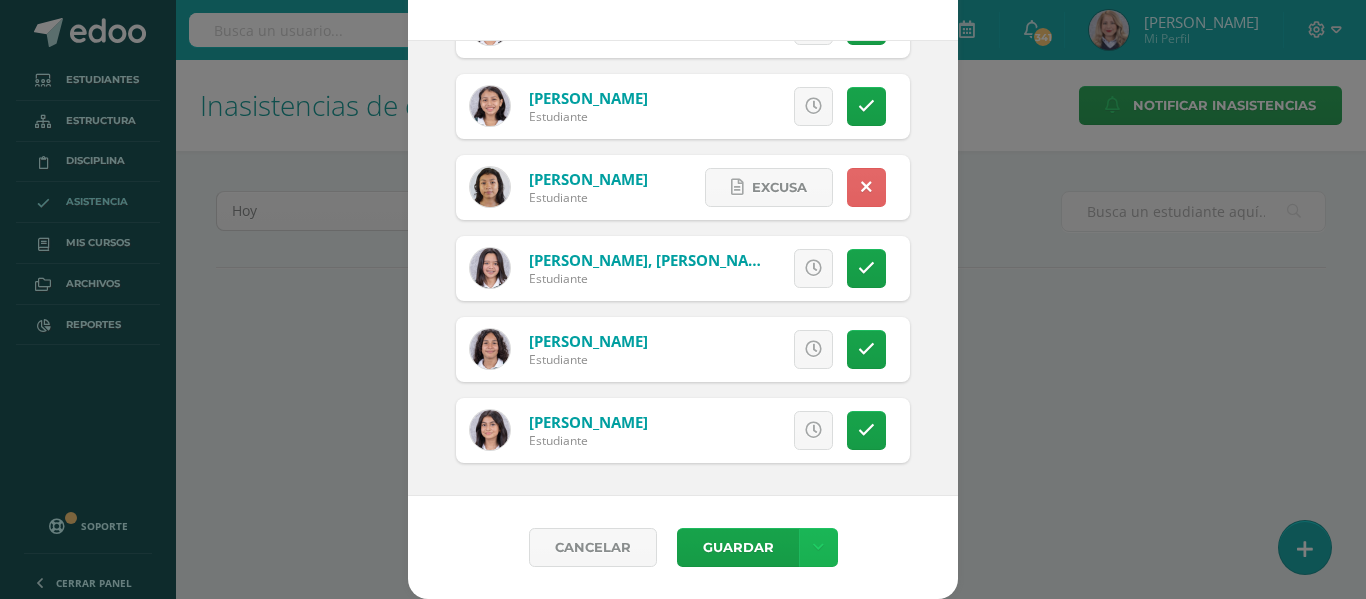 click at bounding box center [818, 547] 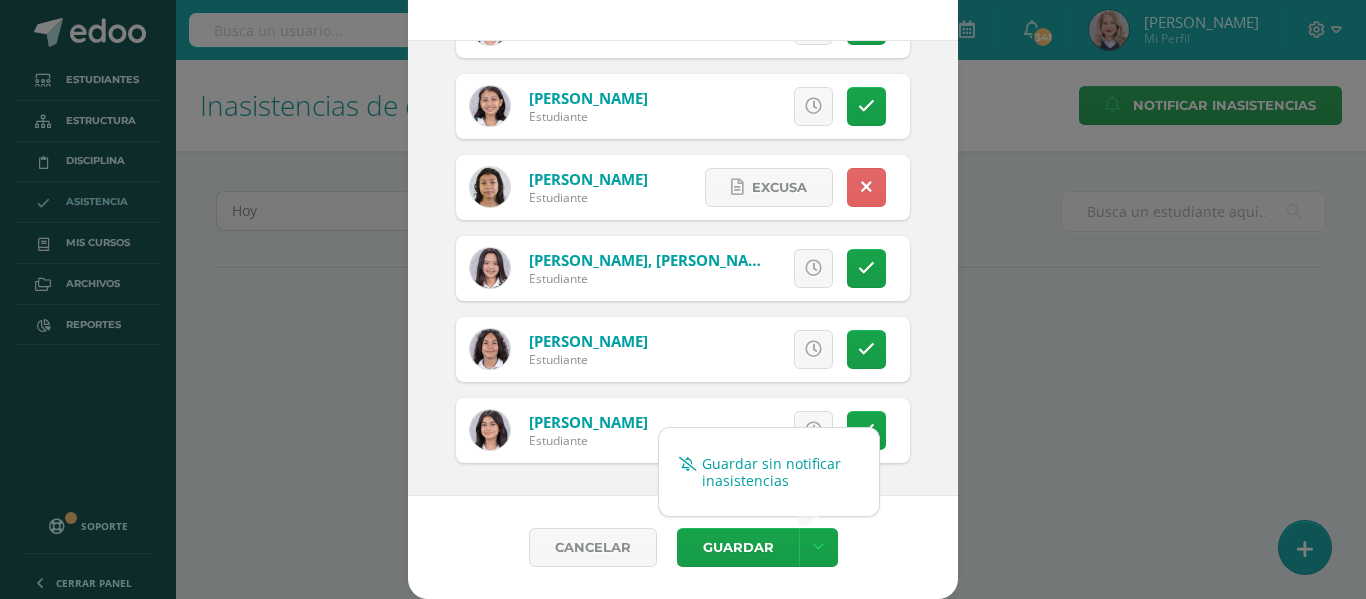 click on "Guardar sin notificar inasistencias" at bounding box center [769, 472] 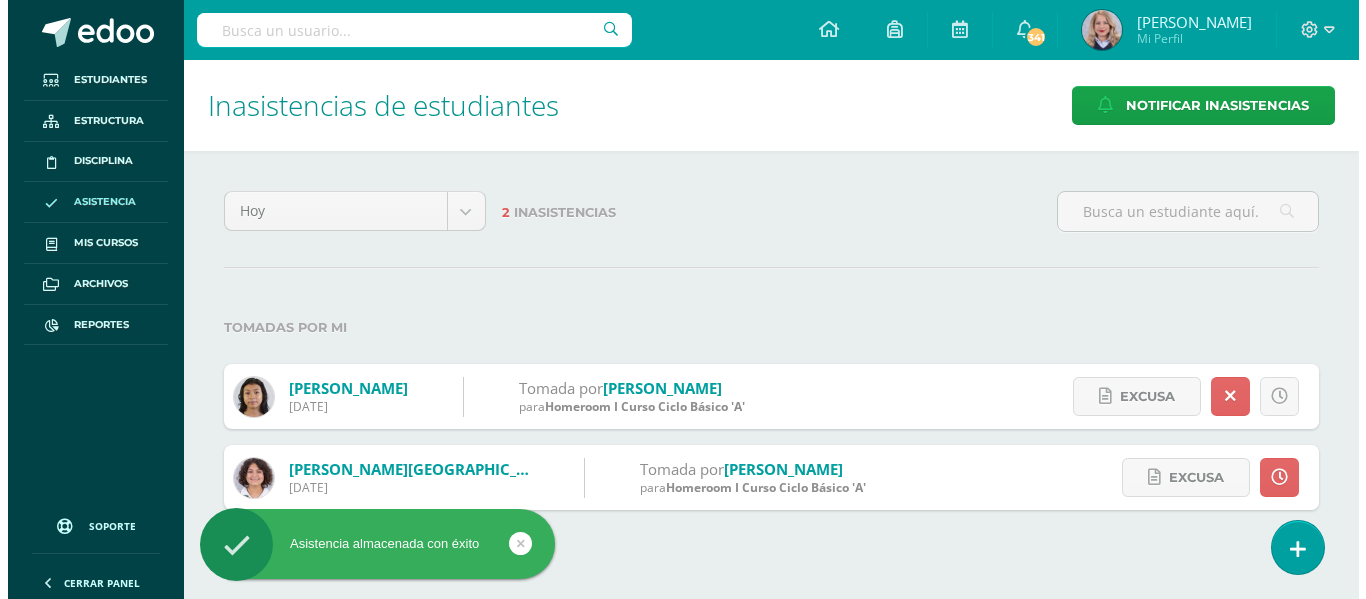 scroll, scrollTop: 0, scrollLeft: 0, axis: both 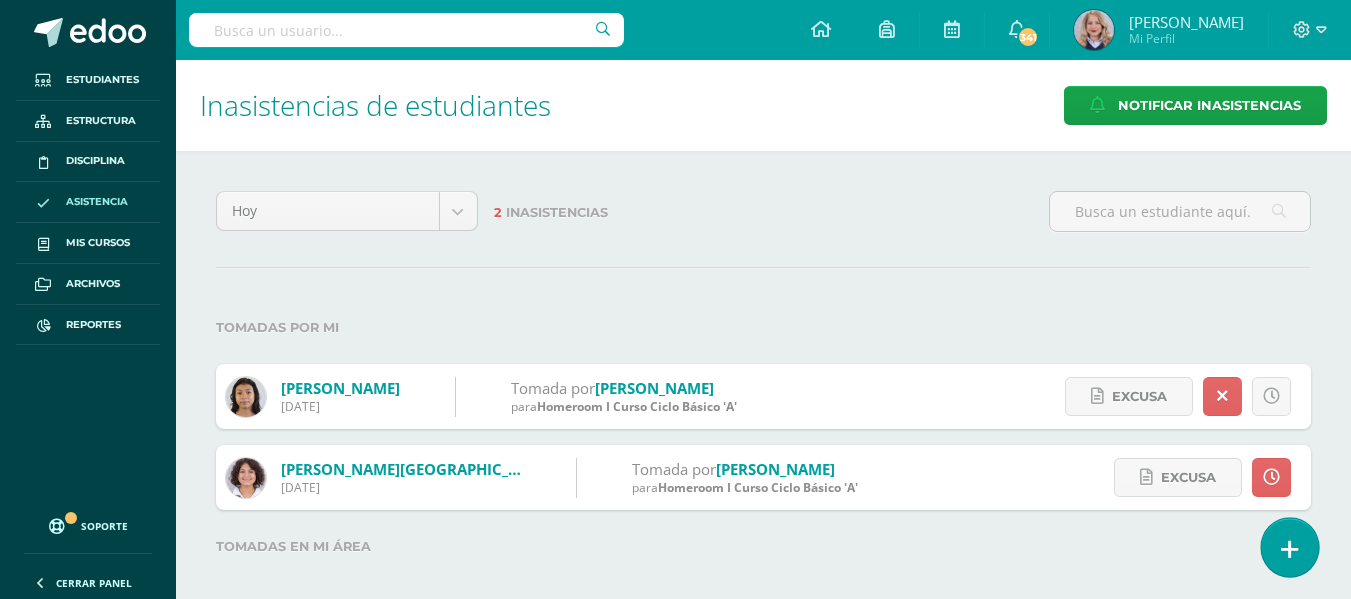click at bounding box center [1289, 547] 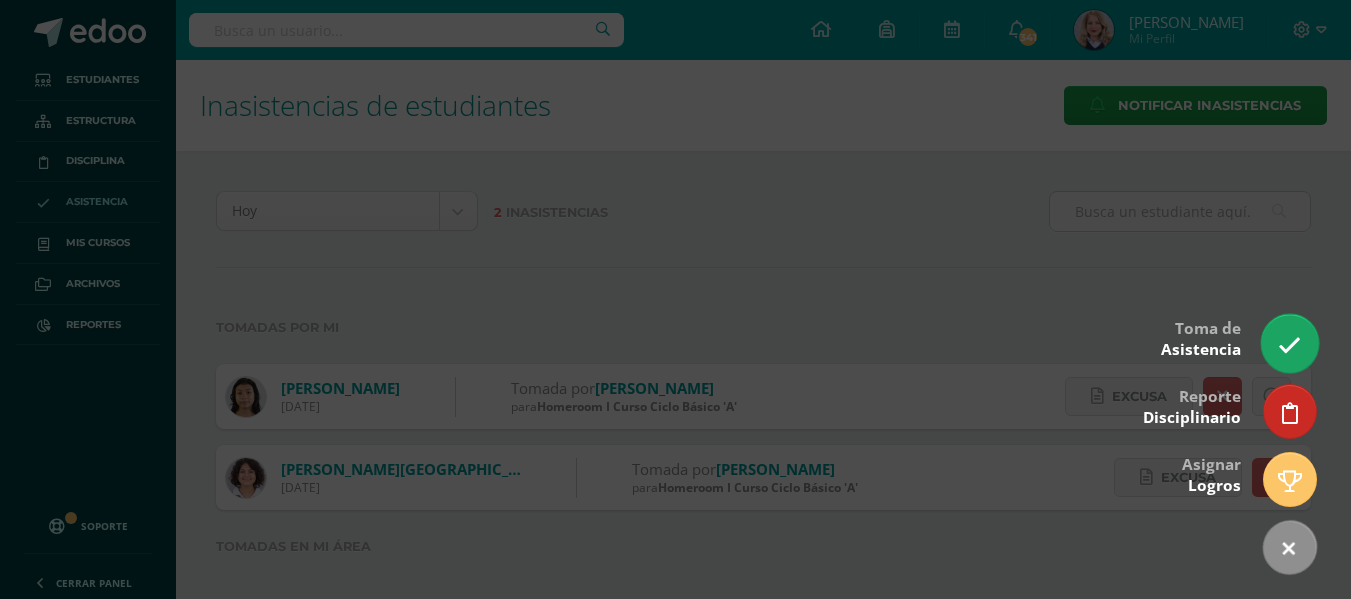click at bounding box center [1289, 345] 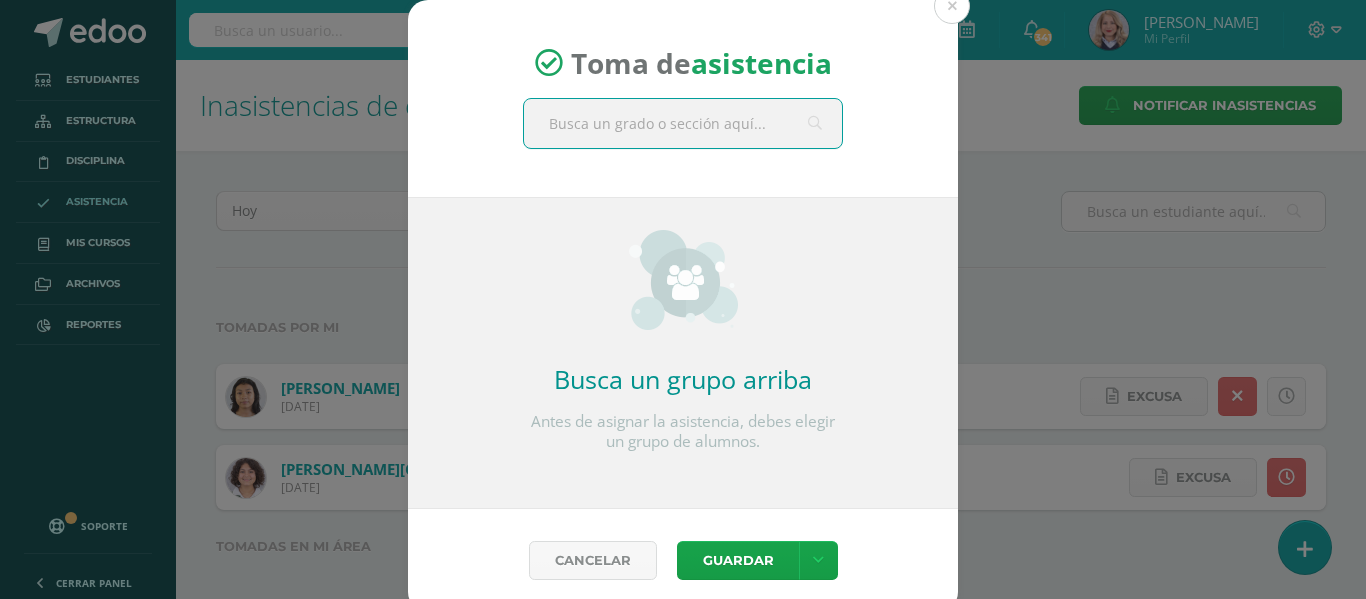 click at bounding box center (683, 123) 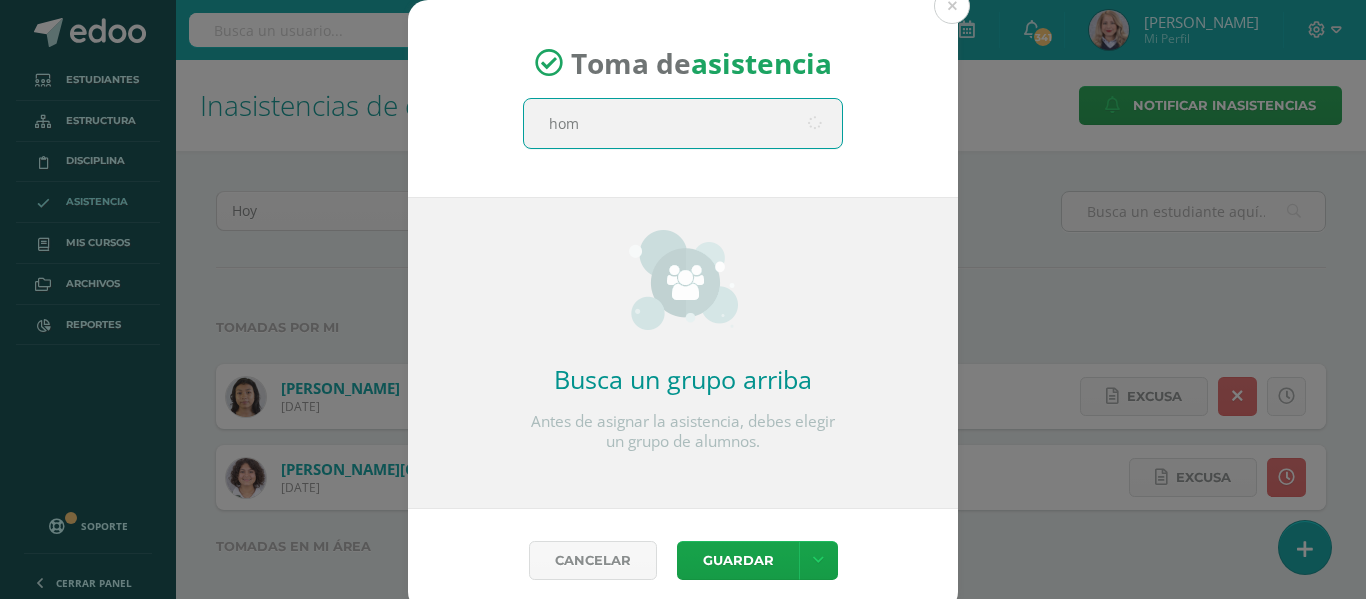 type on "home" 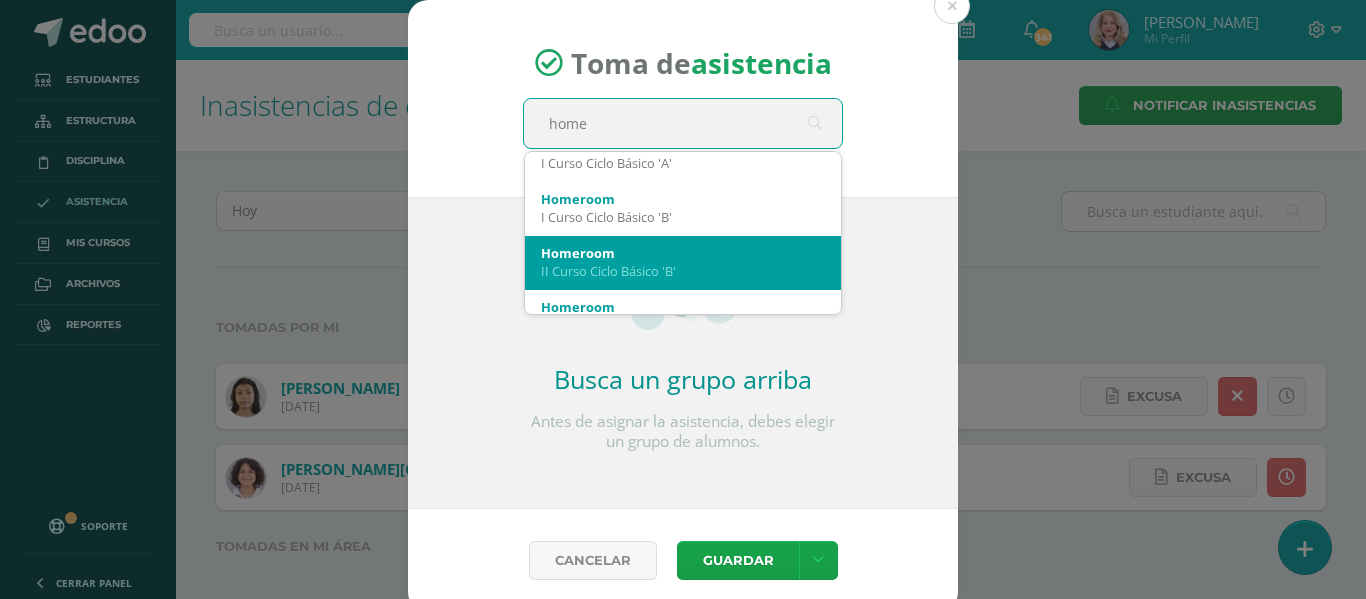 scroll, scrollTop: 140, scrollLeft: 0, axis: vertical 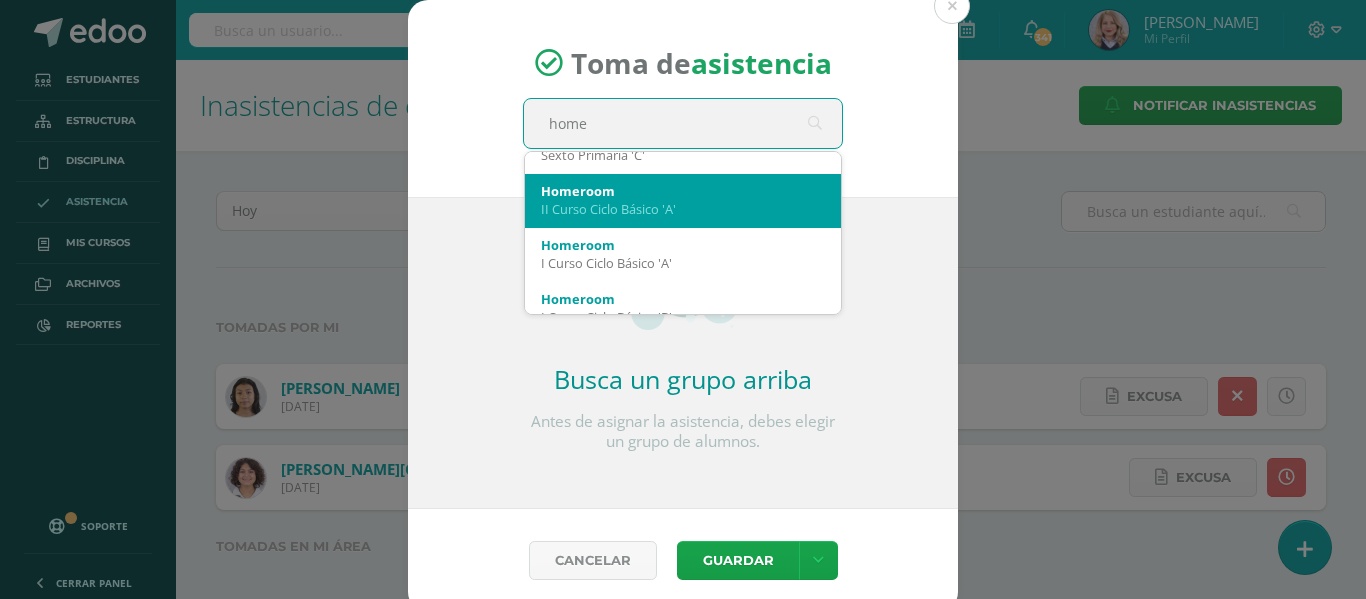 click on "II Curso Ciclo Básico 'A'" at bounding box center [683, 209] 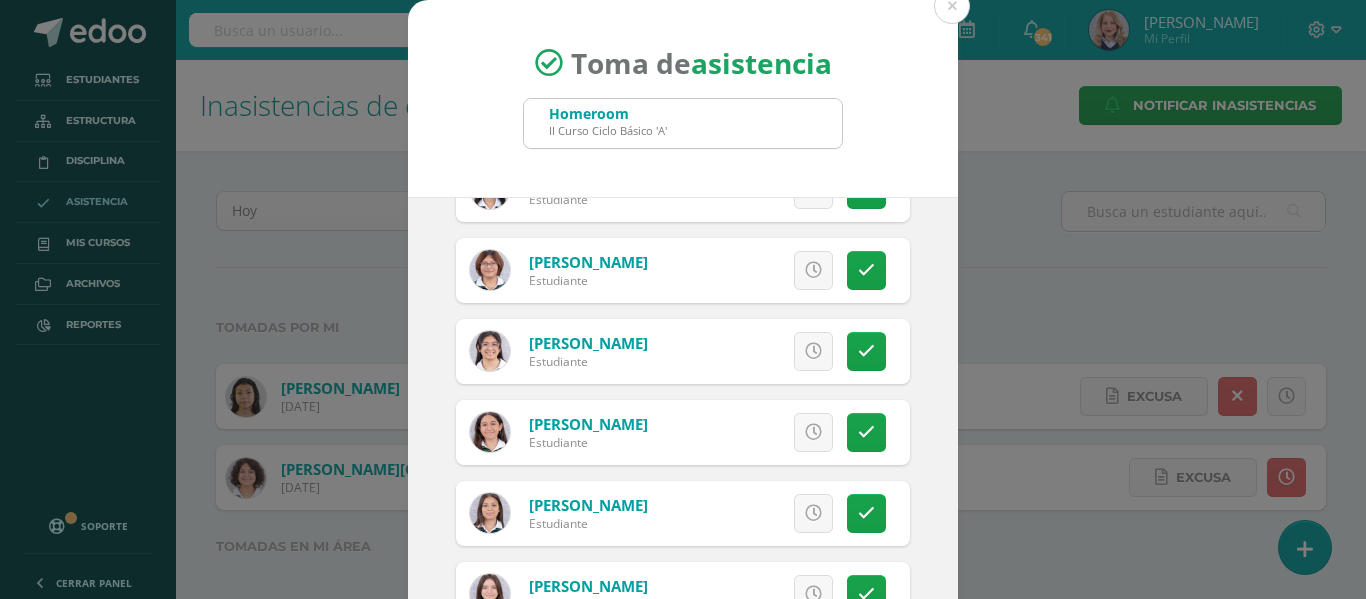 scroll, scrollTop: 700, scrollLeft: 0, axis: vertical 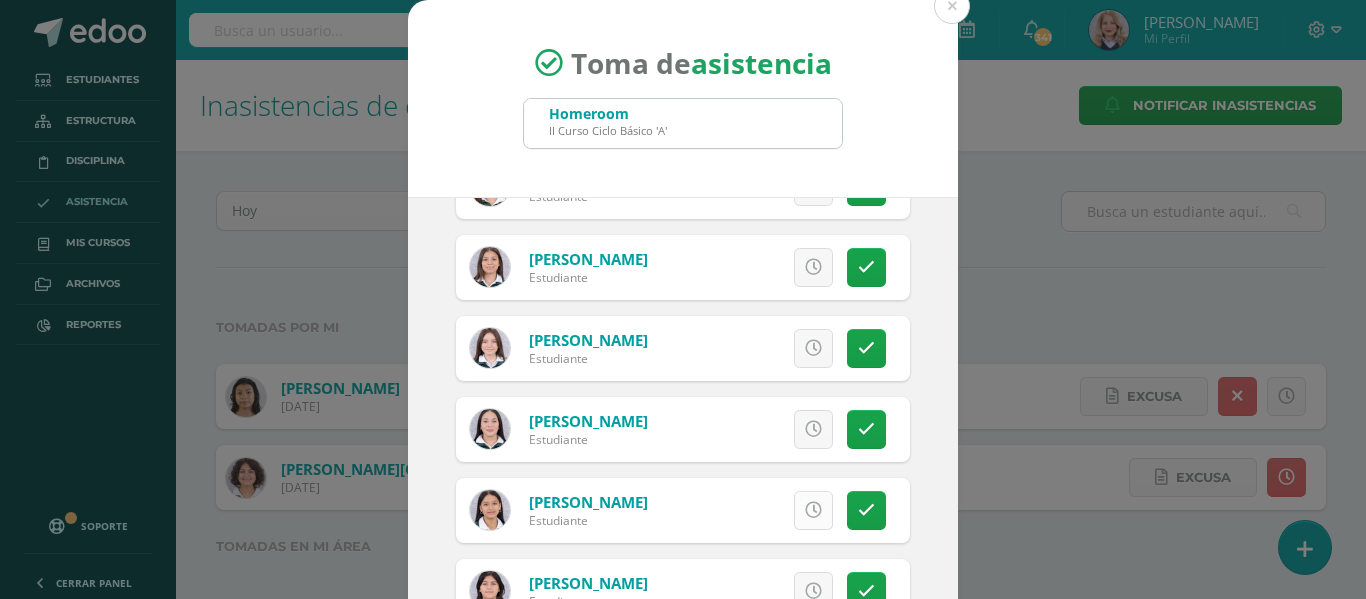 click at bounding box center [813, 510] 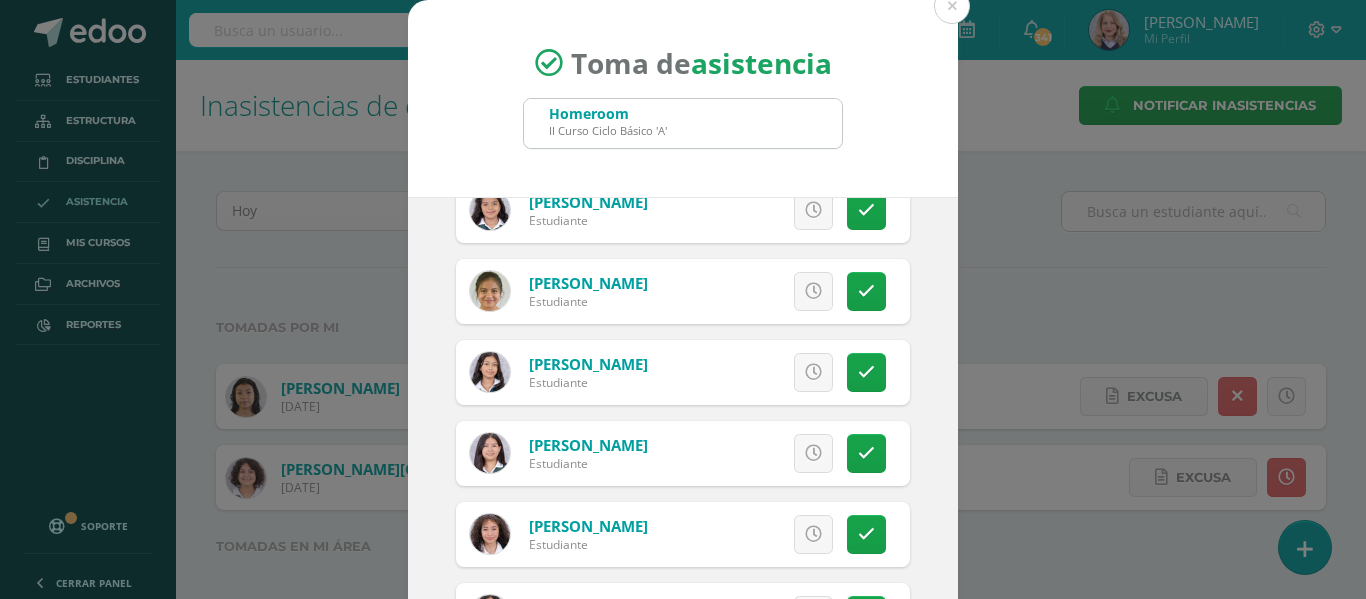 scroll, scrollTop: 1300, scrollLeft: 0, axis: vertical 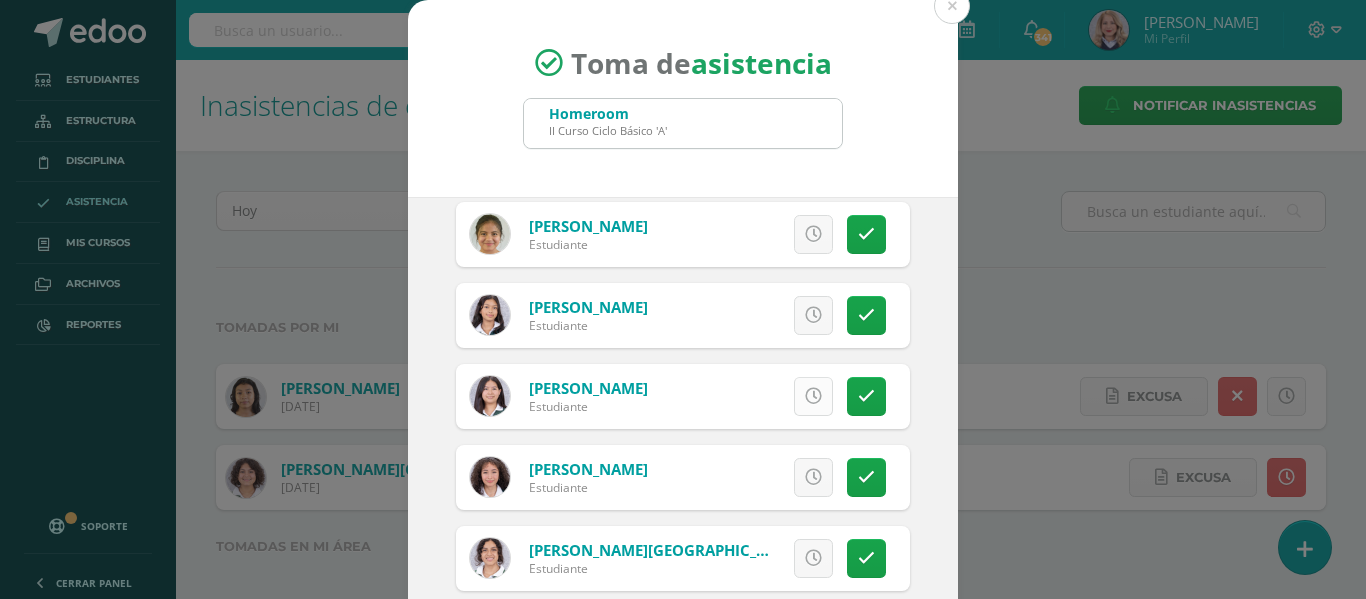 click at bounding box center [813, 396] 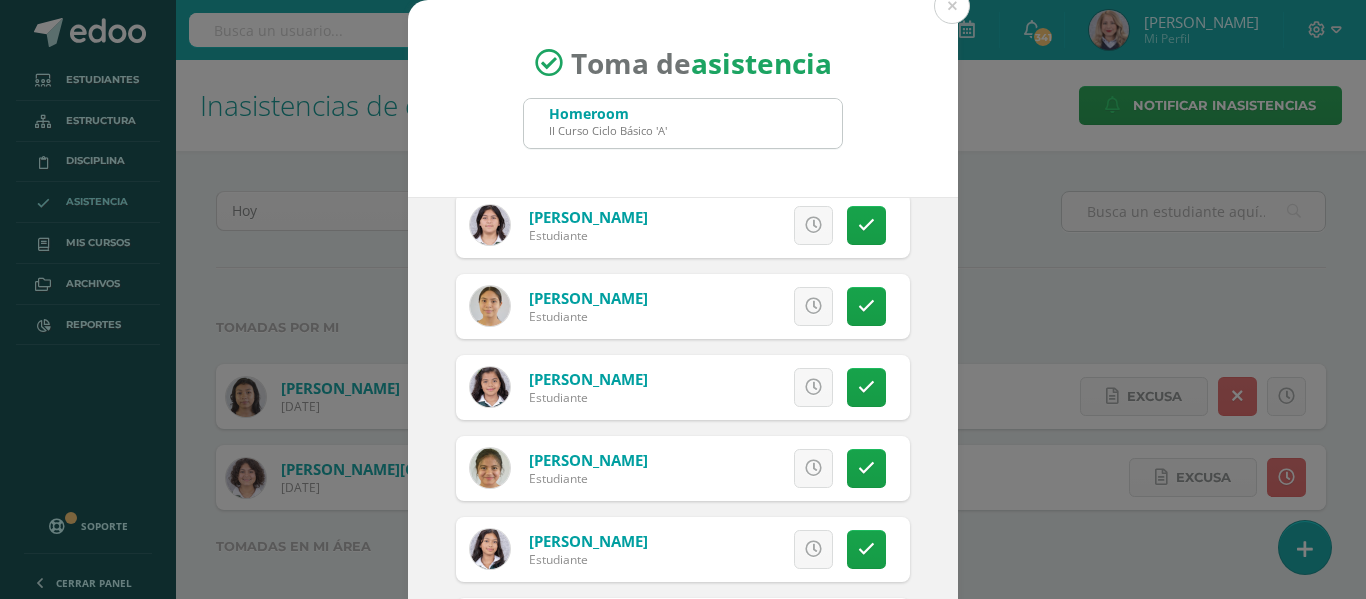 scroll, scrollTop: 933, scrollLeft: 0, axis: vertical 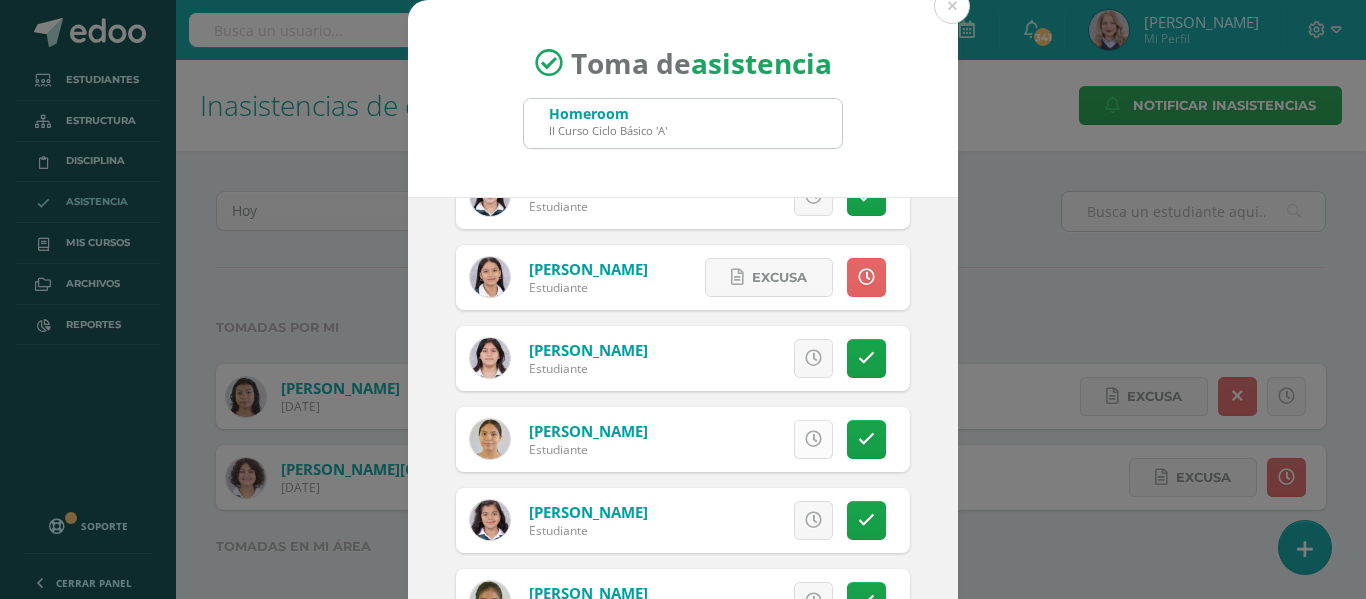 click at bounding box center (813, 439) 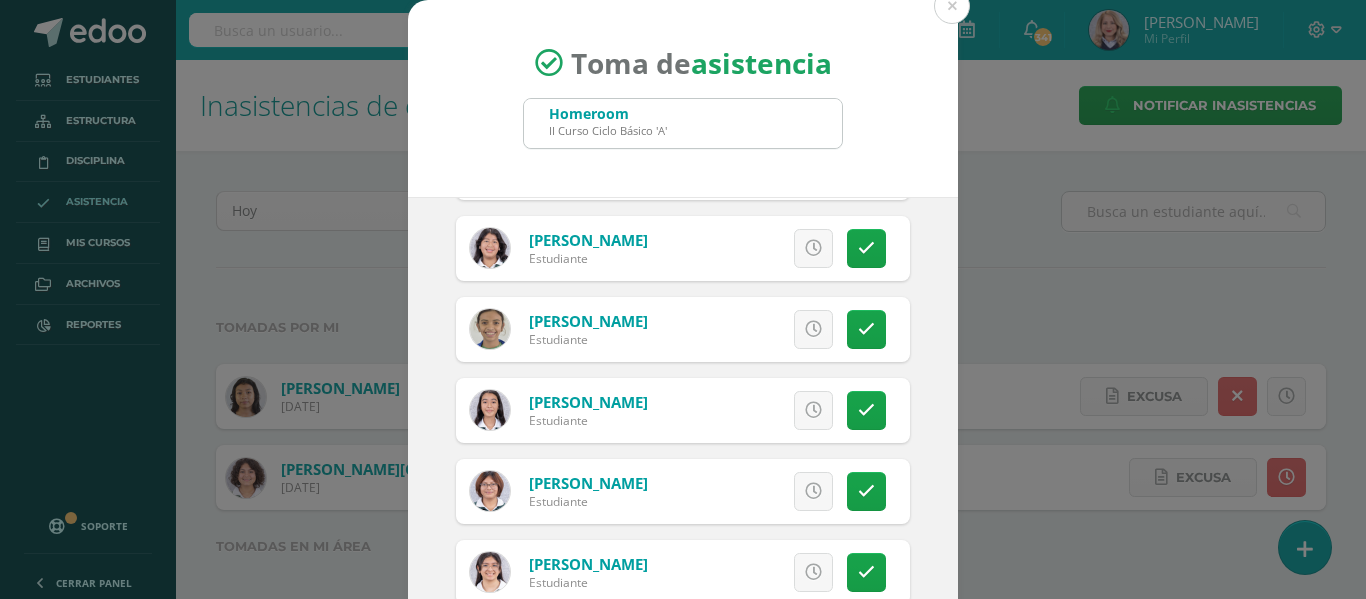 scroll, scrollTop: 33, scrollLeft: 0, axis: vertical 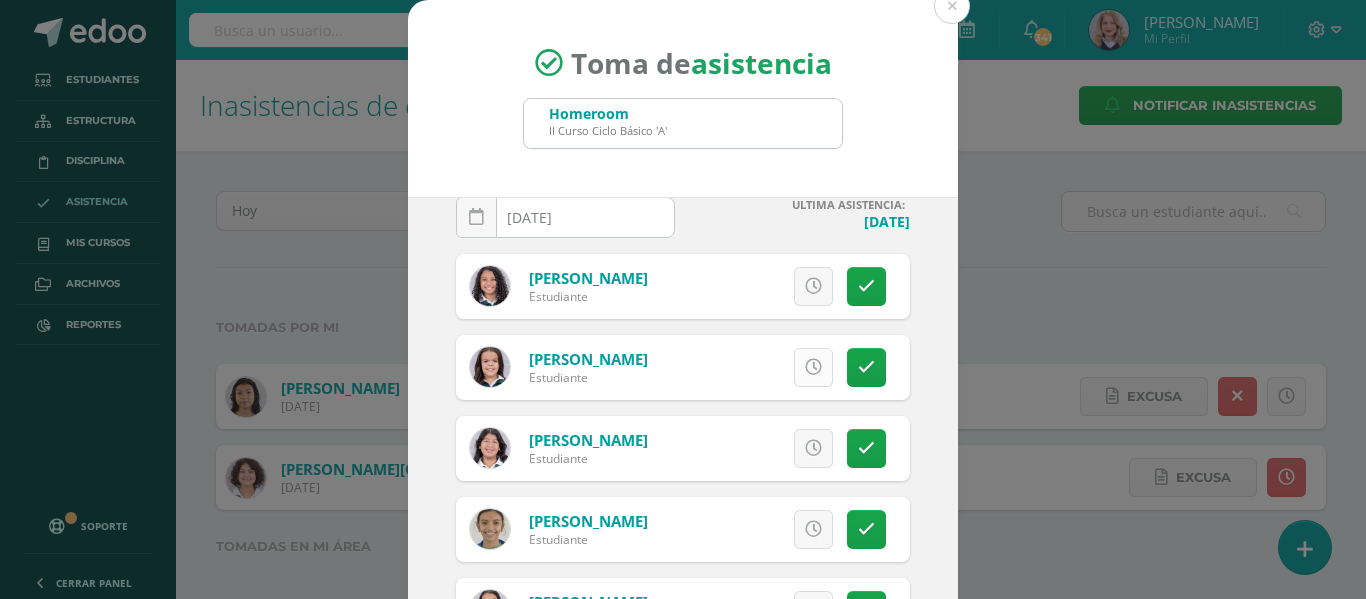 click at bounding box center (813, 367) 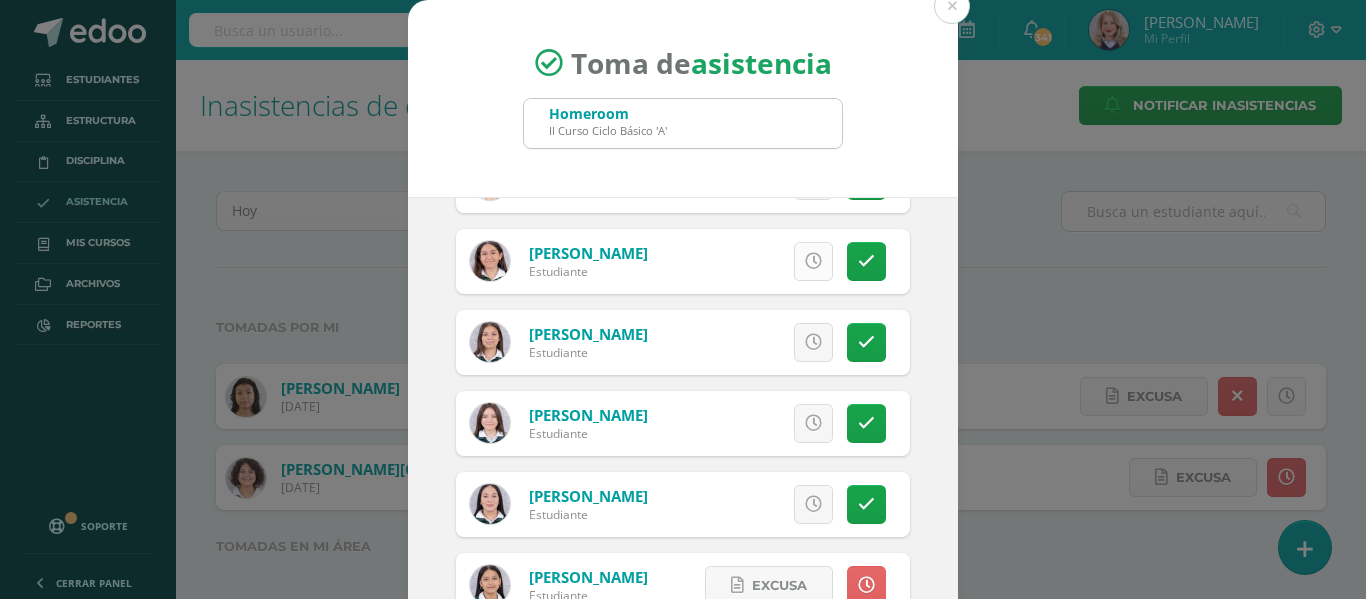 scroll, scrollTop: 633, scrollLeft: 0, axis: vertical 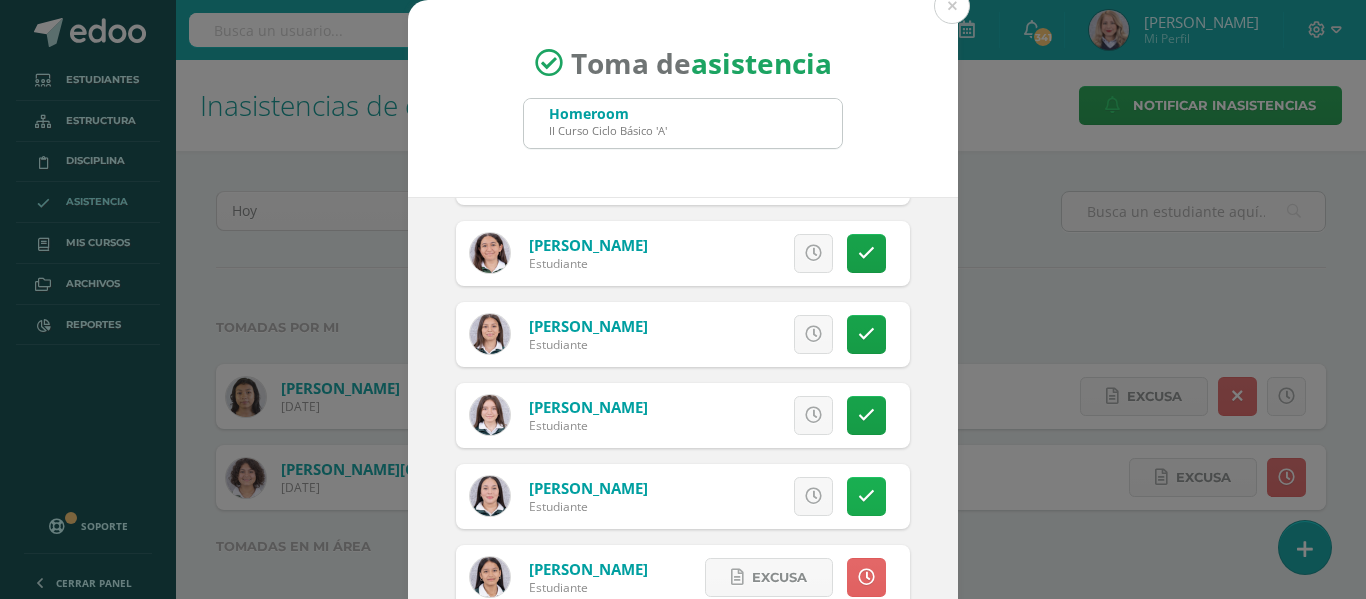 click at bounding box center [866, 496] 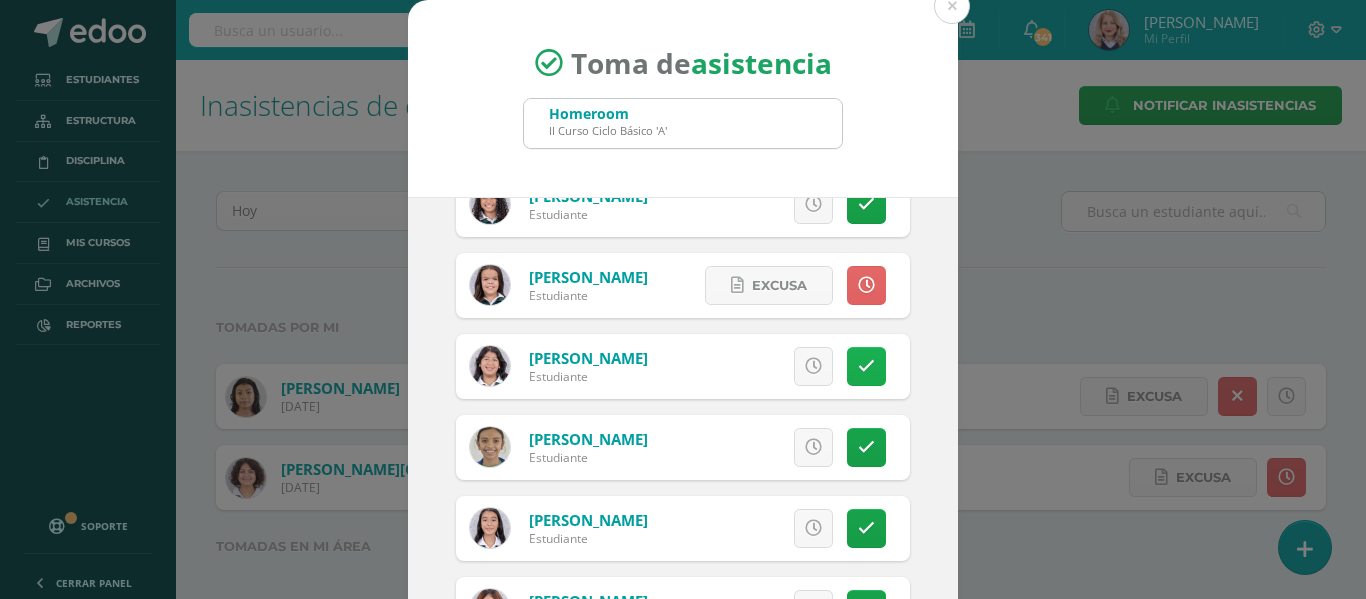 scroll, scrollTop: 0, scrollLeft: 0, axis: both 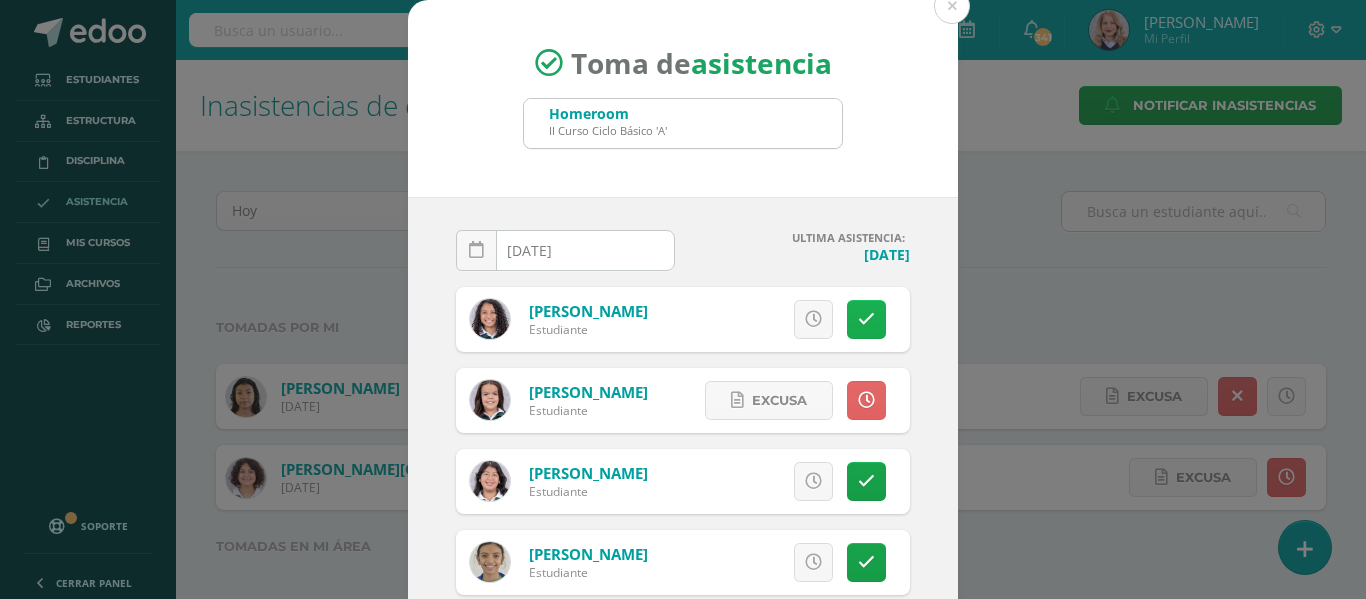 click at bounding box center (866, 319) 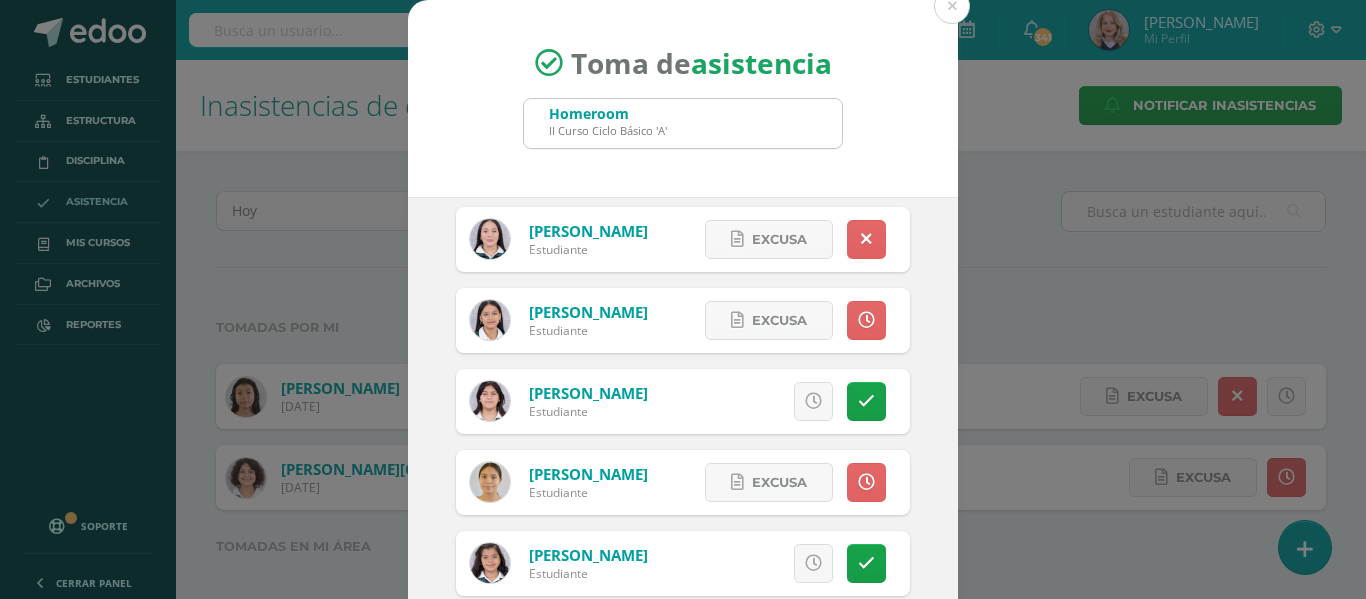 scroll, scrollTop: 900, scrollLeft: 0, axis: vertical 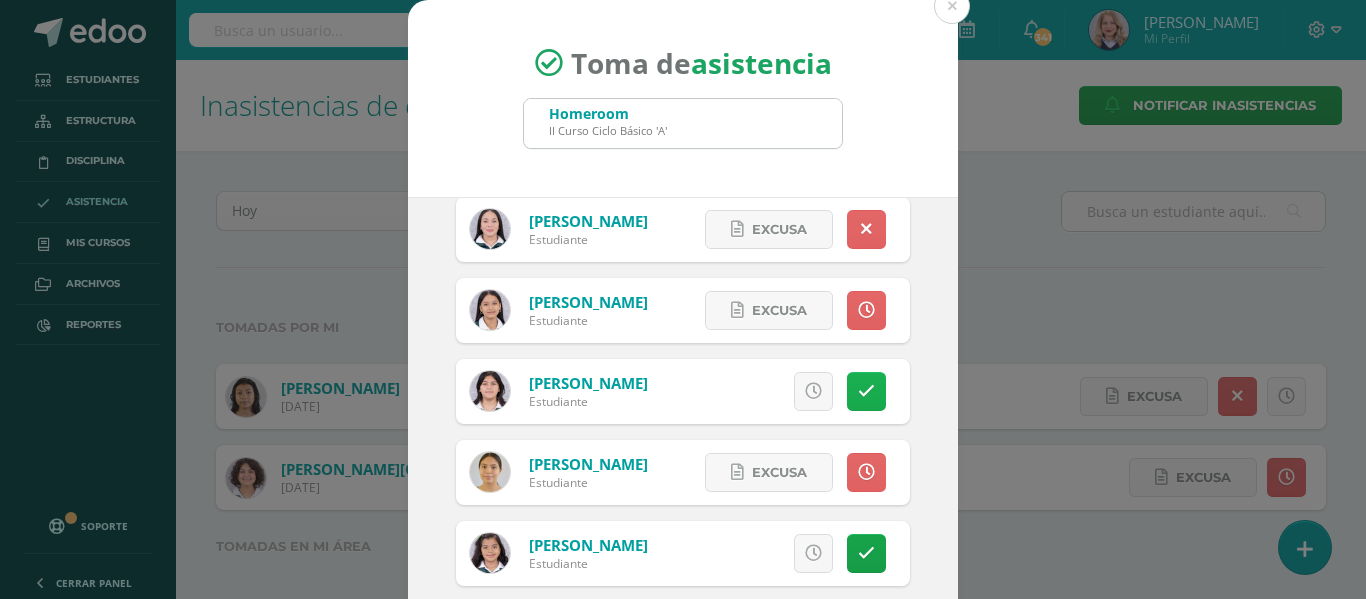 click at bounding box center (866, 391) 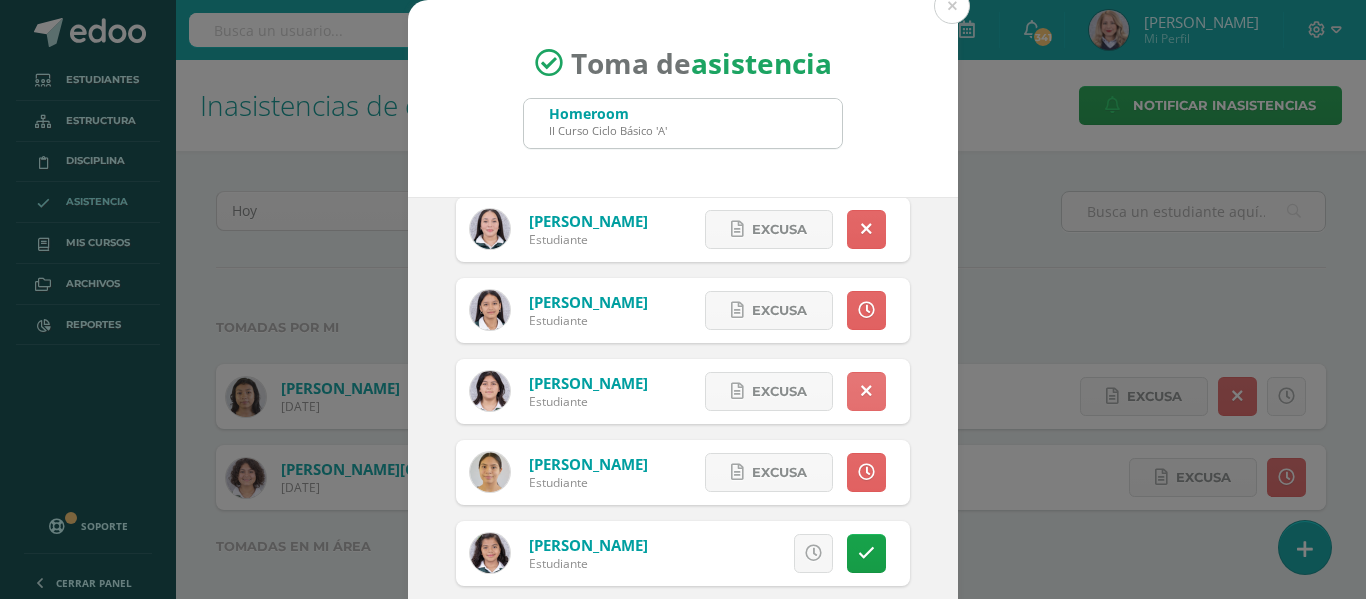 click at bounding box center (866, 391) 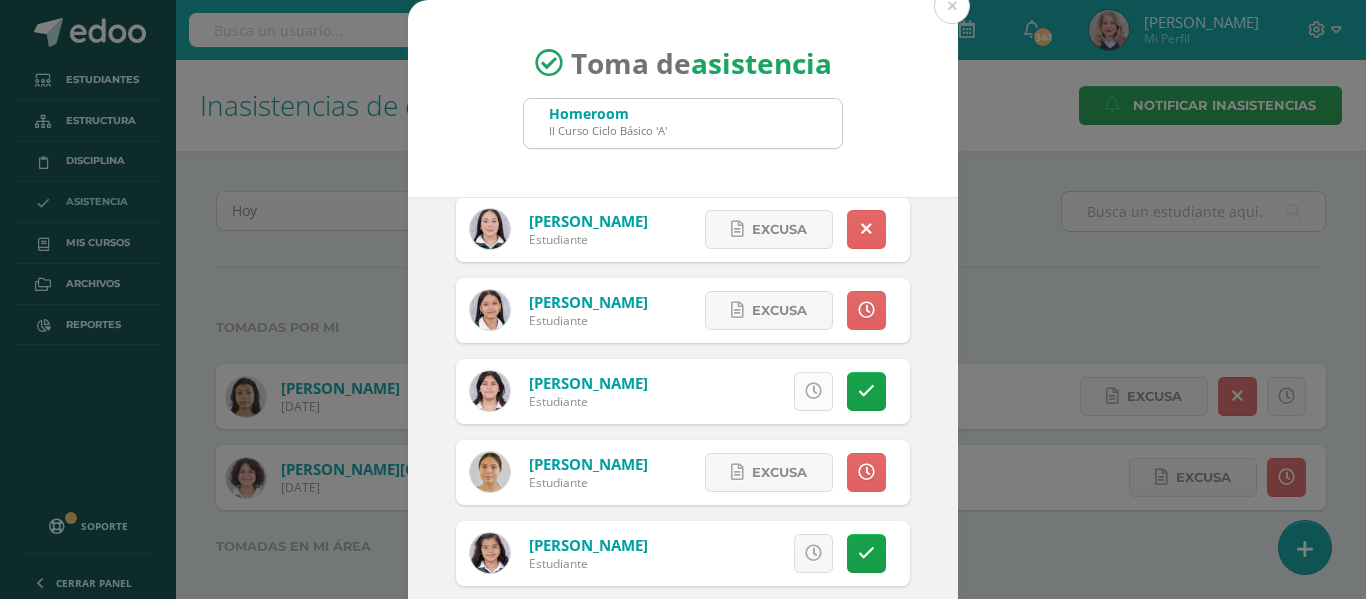 click at bounding box center [813, 391] 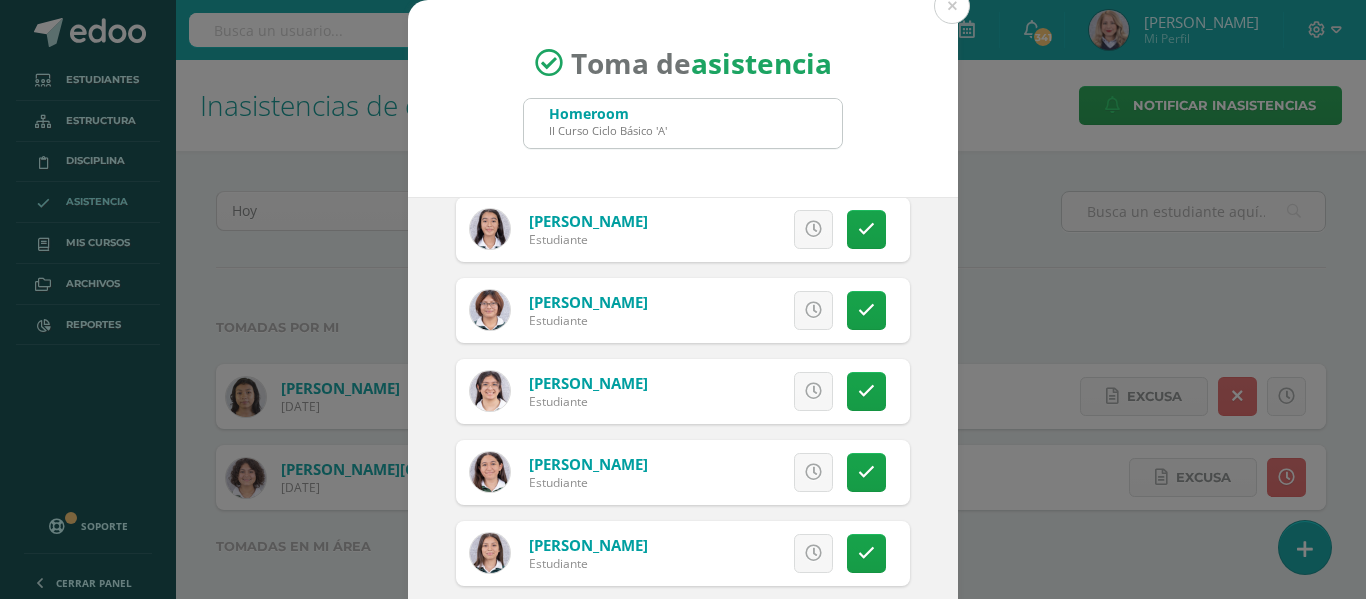 scroll, scrollTop: 400, scrollLeft: 0, axis: vertical 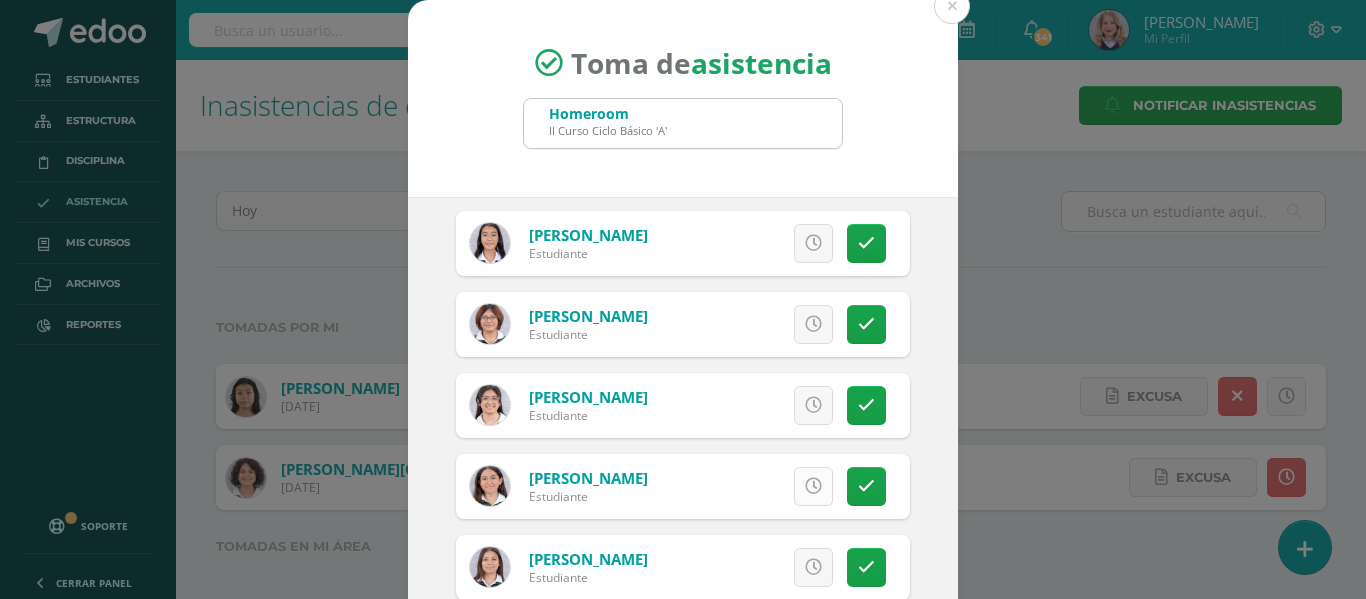 click at bounding box center [813, 486] 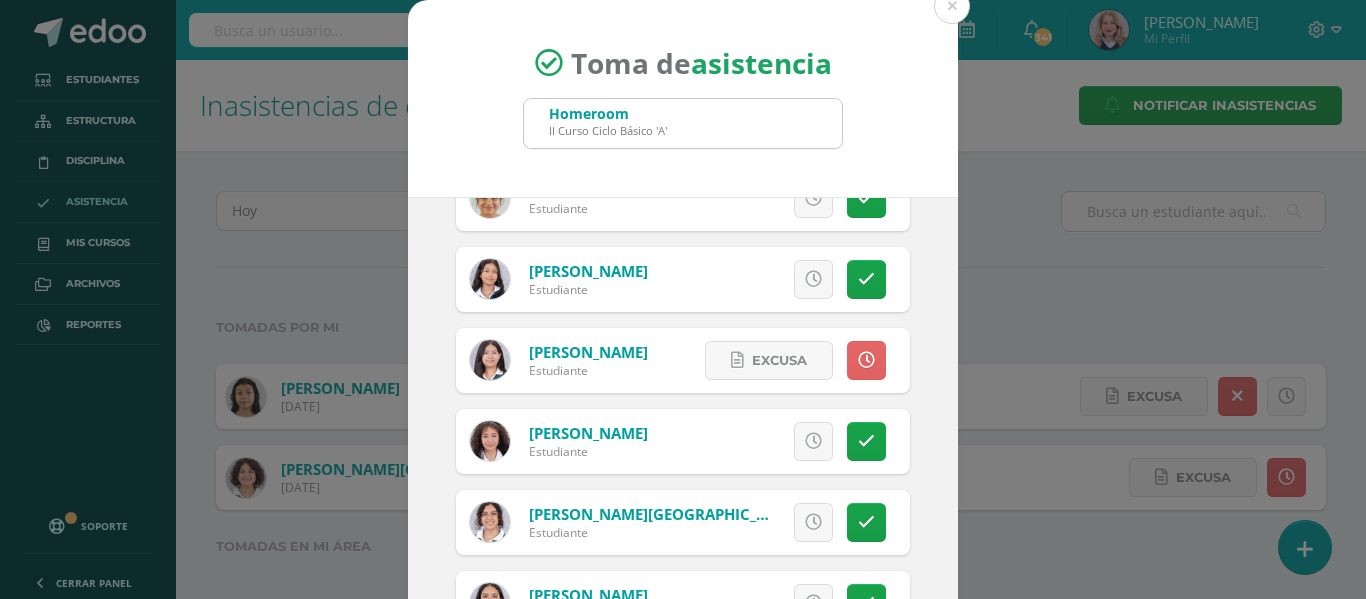 scroll, scrollTop: 1433, scrollLeft: 0, axis: vertical 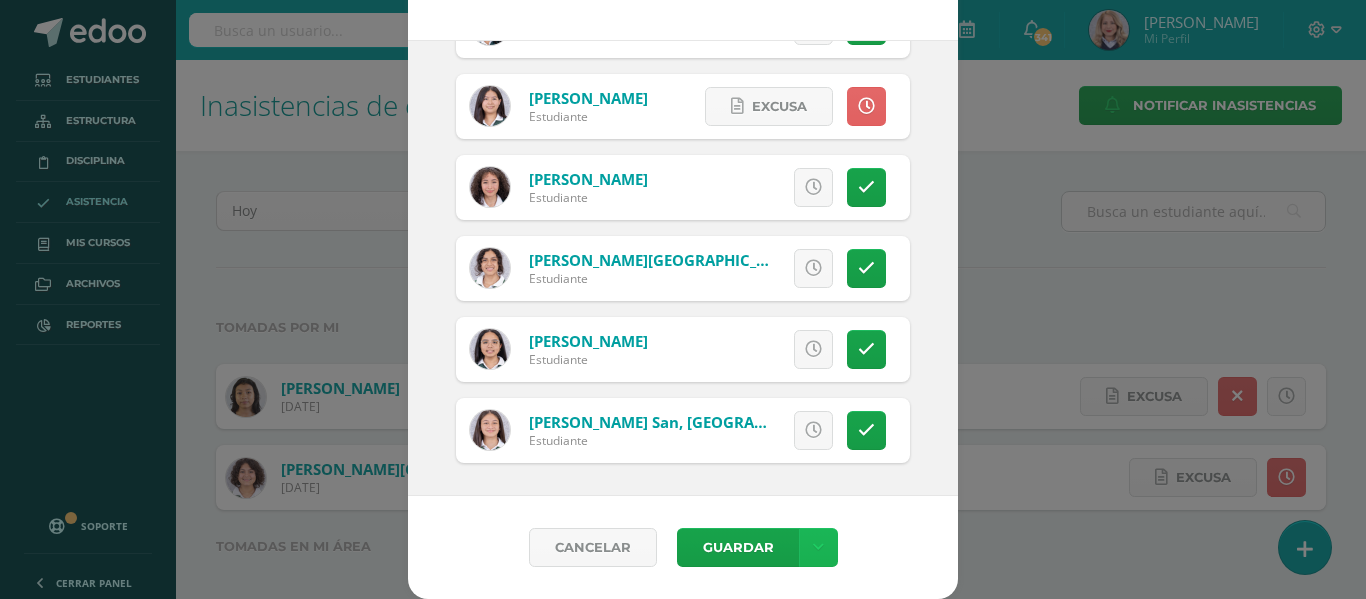 click at bounding box center [818, 547] 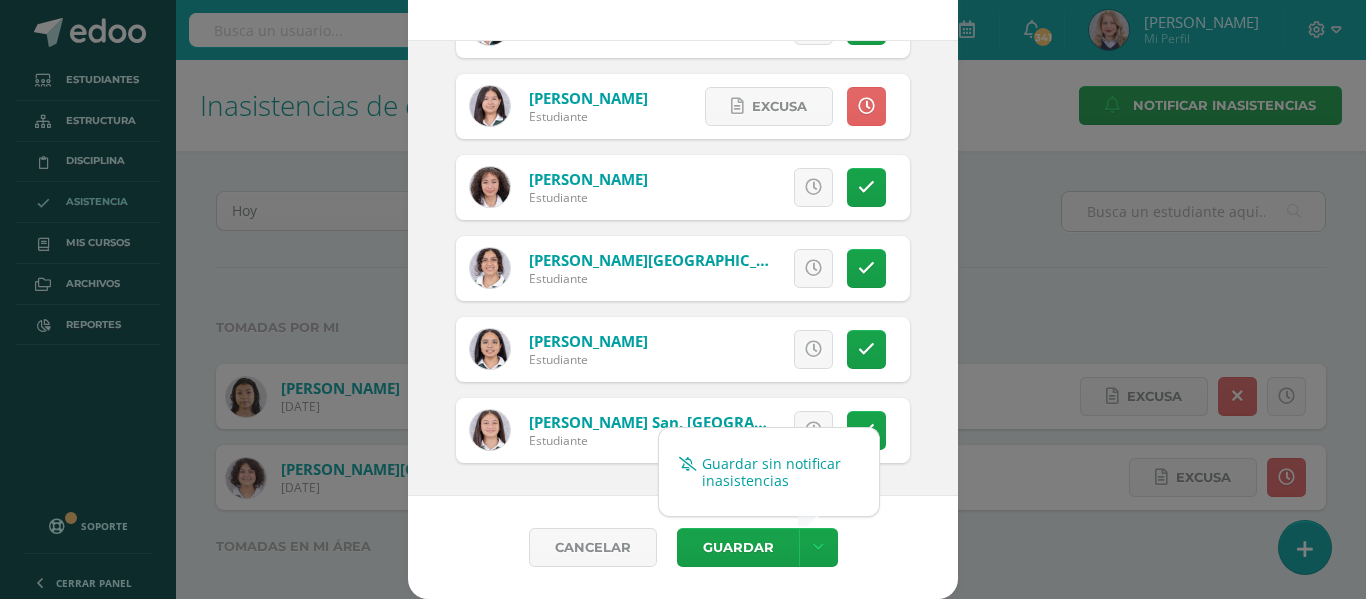 click on "Guardar sin notificar inasistencias" at bounding box center [769, 472] 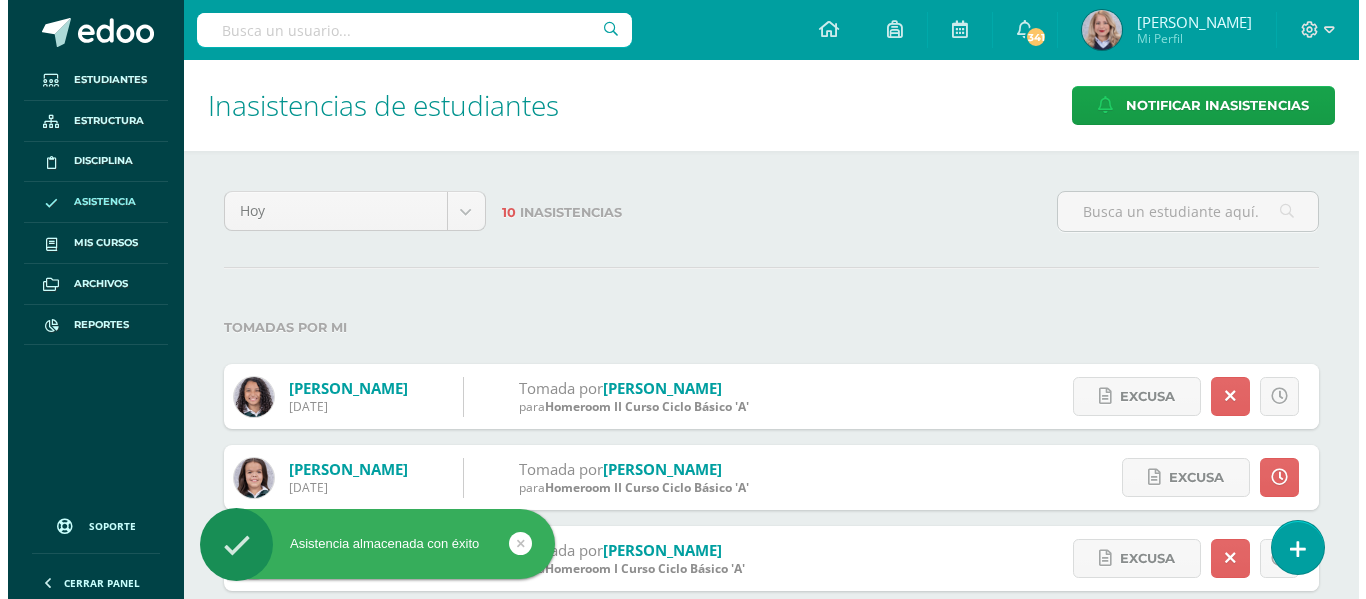 scroll, scrollTop: 0, scrollLeft: 0, axis: both 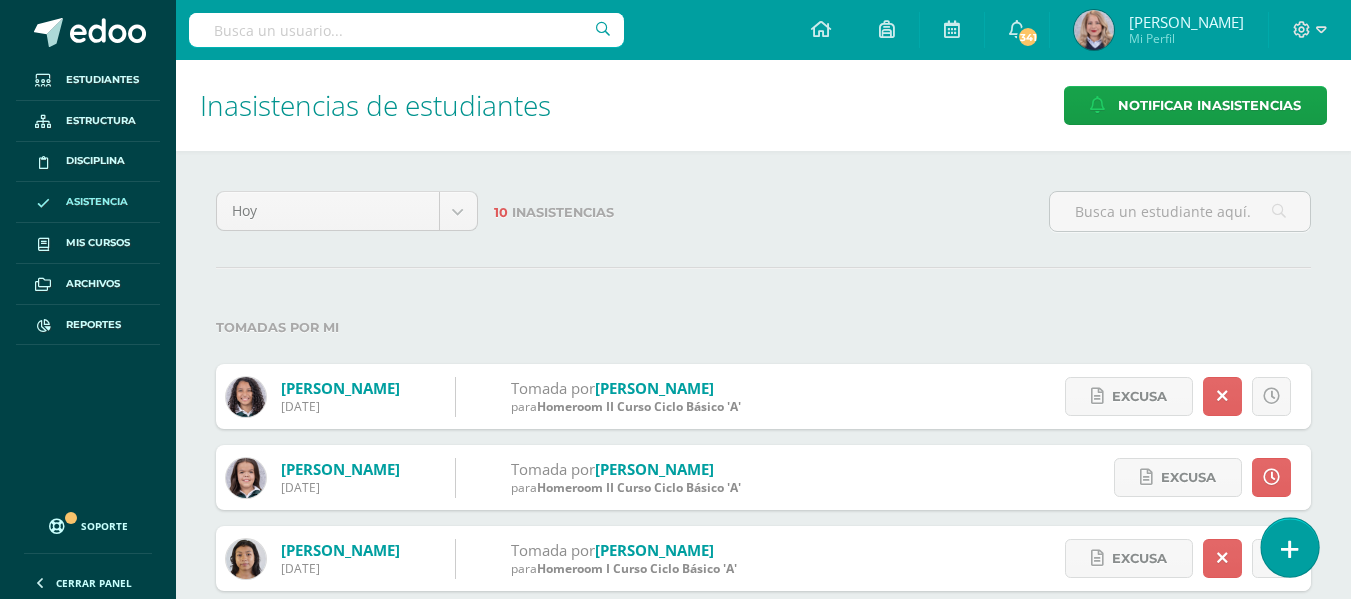 click at bounding box center [1289, 547] 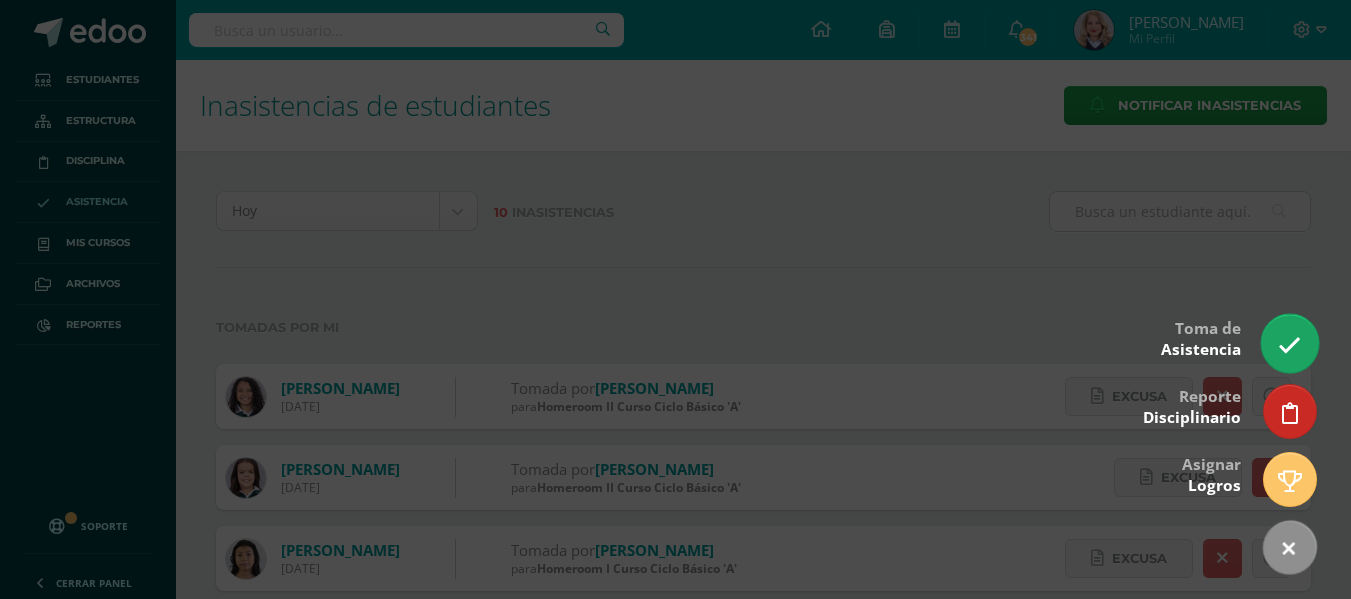 click at bounding box center [1289, 345] 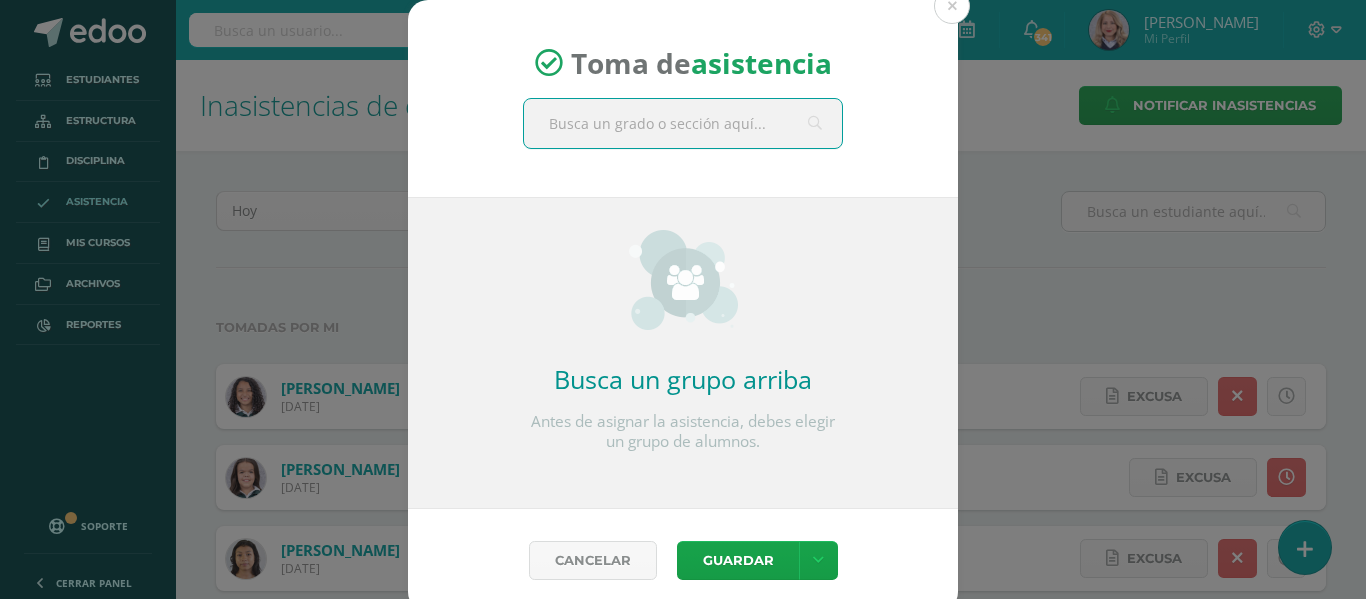 click at bounding box center (683, 123) 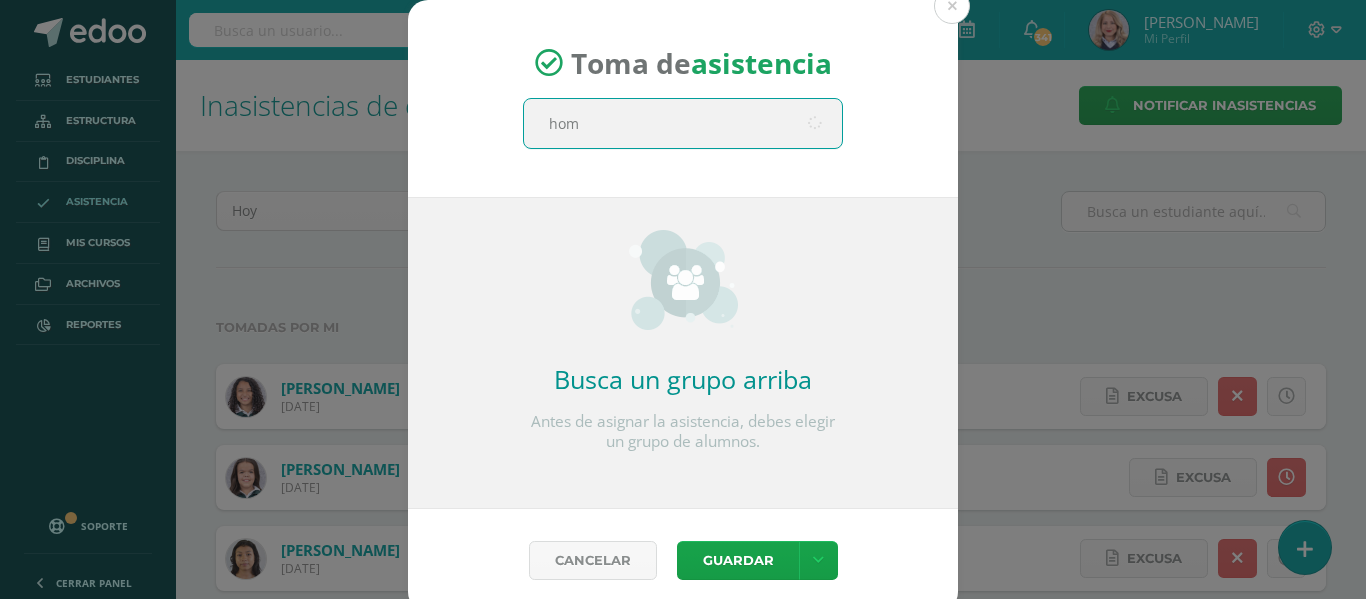type on "home" 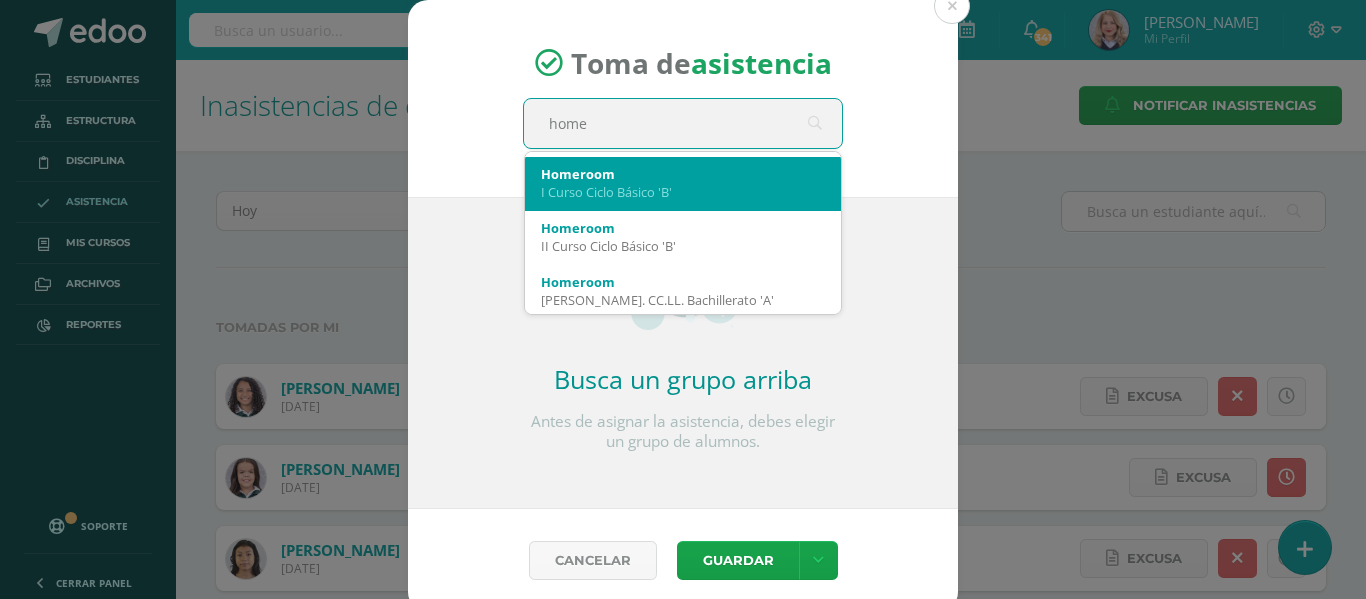 scroll, scrollTop: 300, scrollLeft: 0, axis: vertical 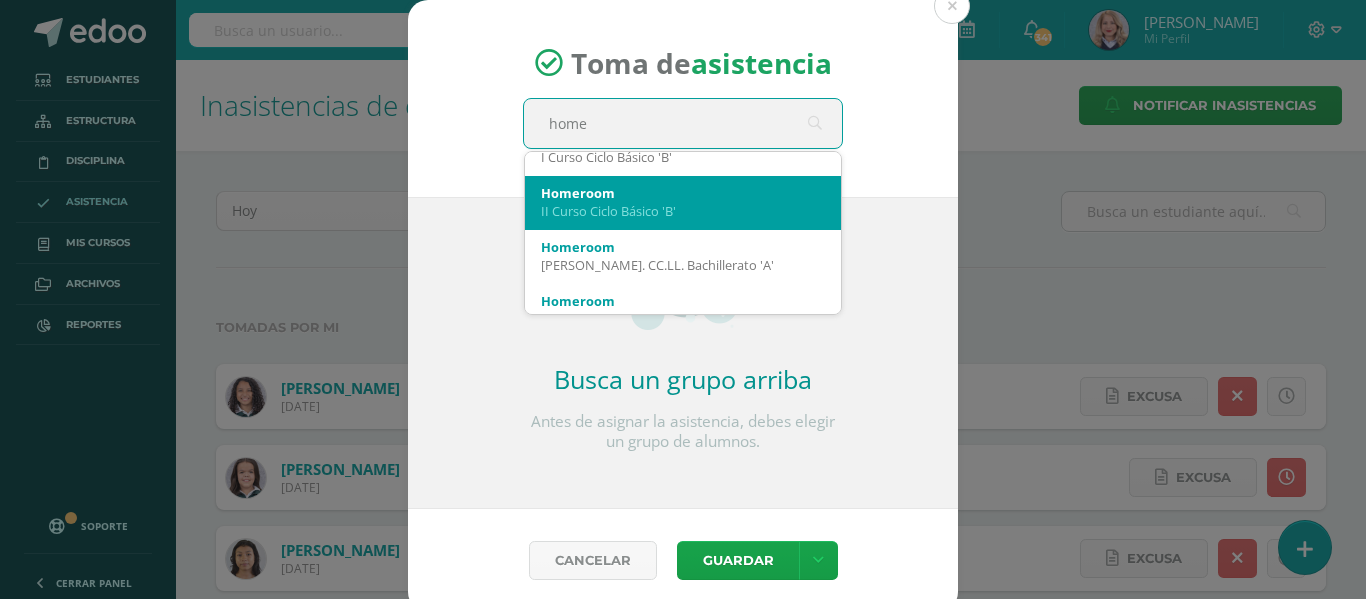 click on "Homeroom" at bounding box center (683, 193) 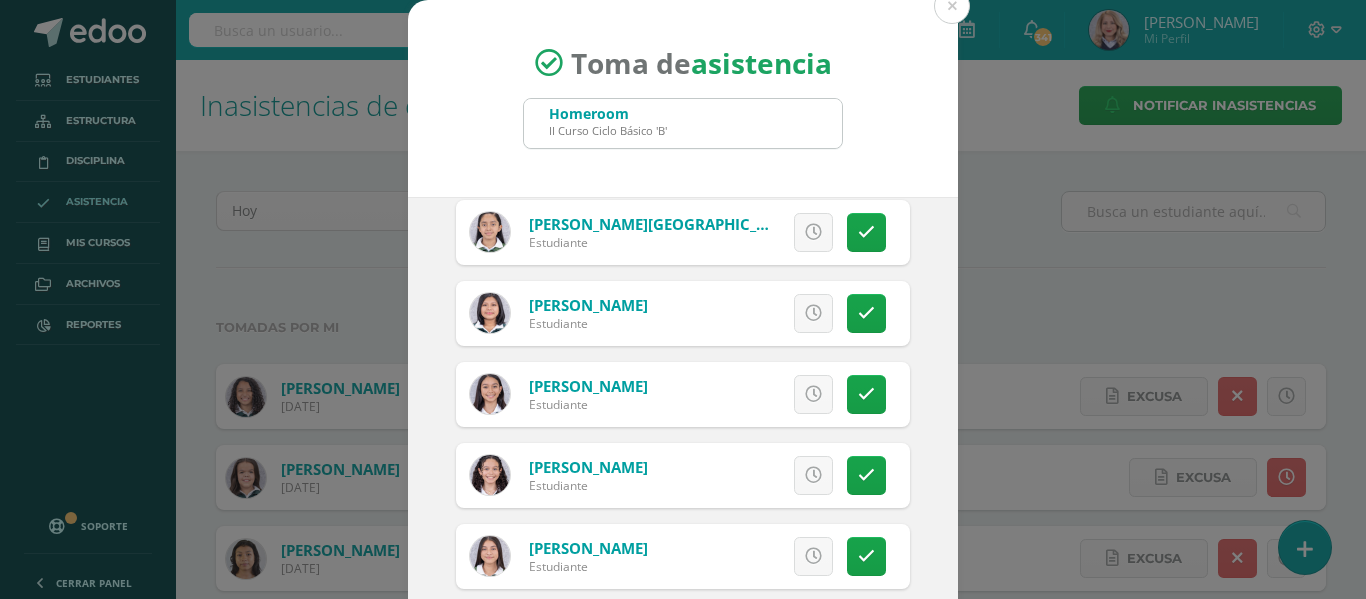 scroll, scrollTop: 500, scrollLeft: 0, axis: vertical 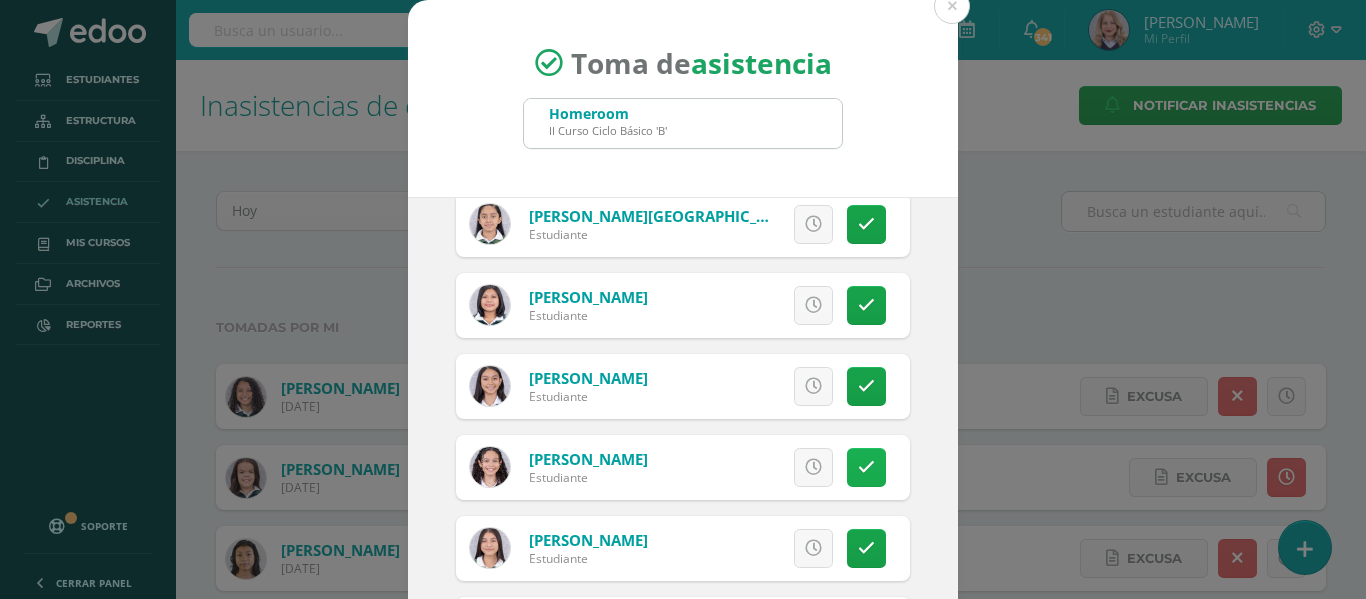 click at bounding box center [866, 467] 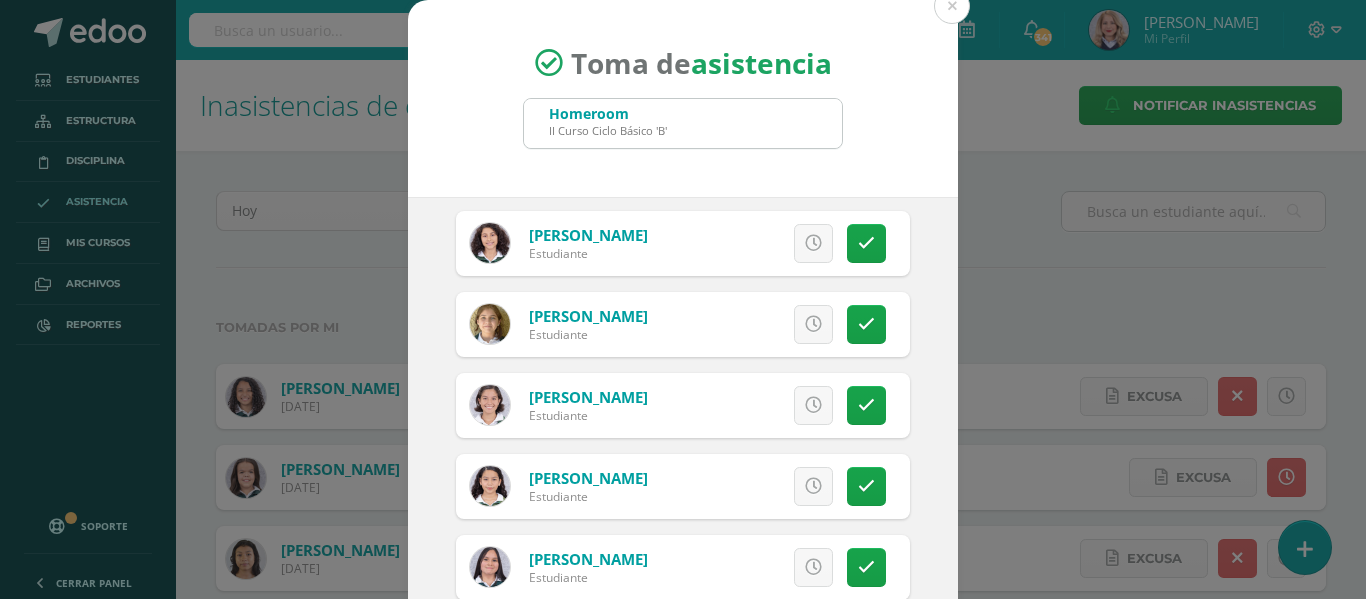 scroll, scrollTop: 0, scrollLeft: 0, axis: both 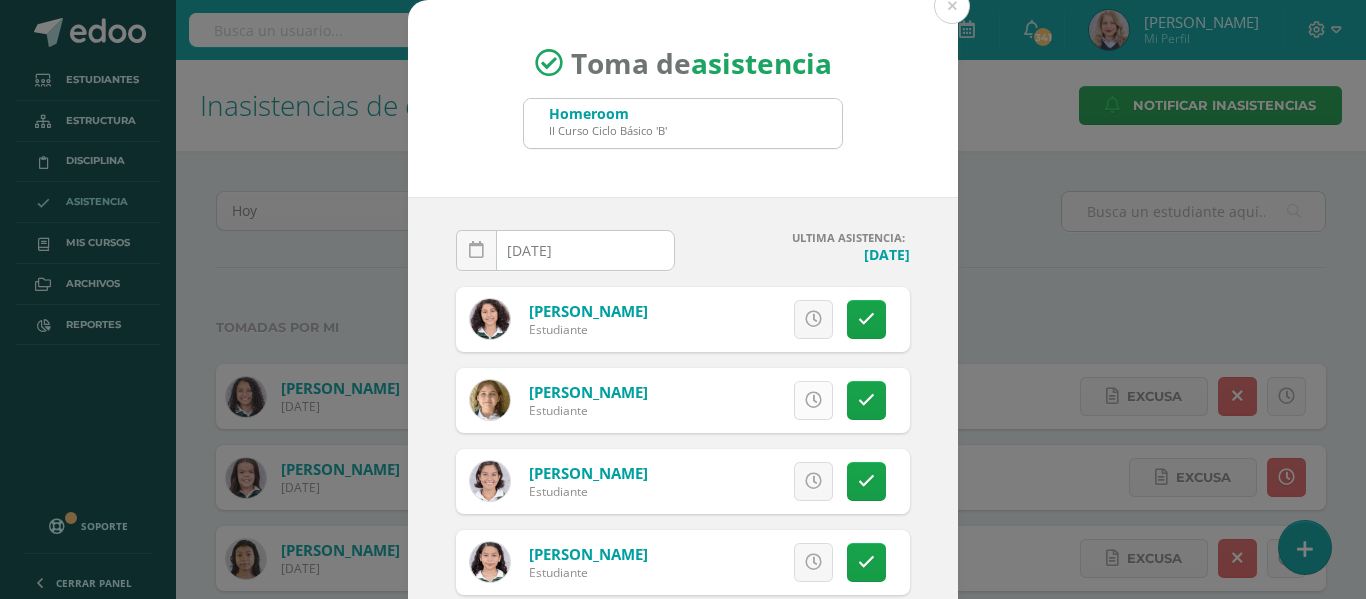 click at bounding box center [813, 400] 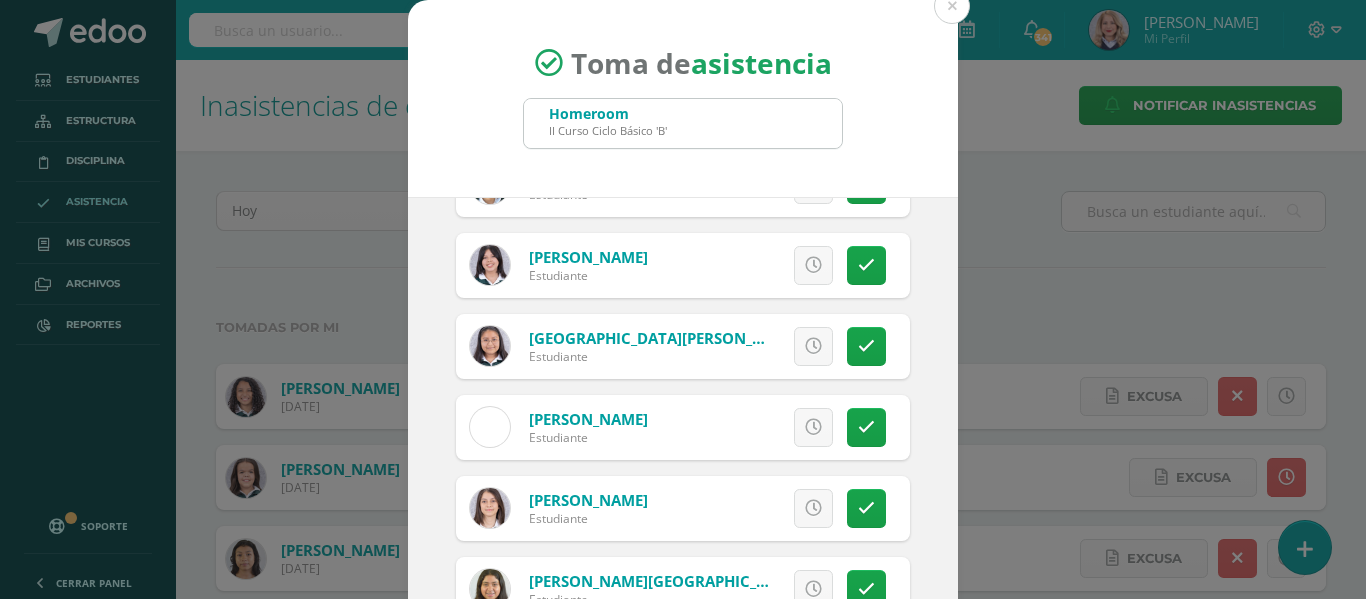 scroll, scrollTop: 1271, scrollLeft: 0, axis: vertical 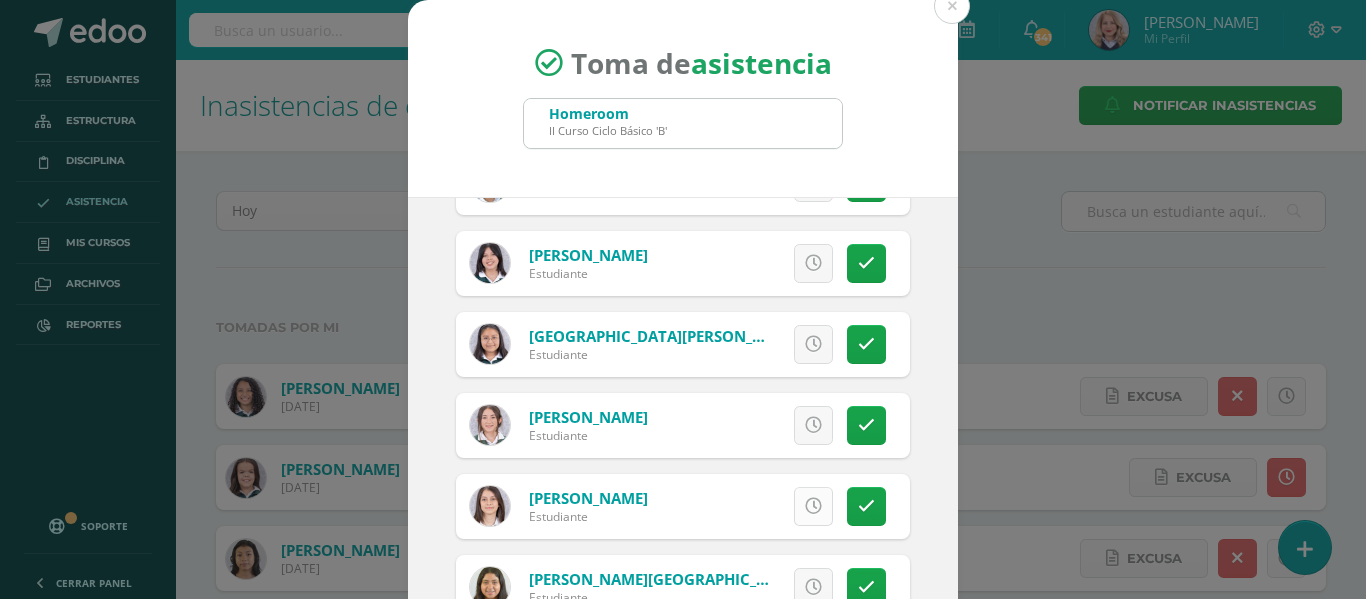 click at bounding box center [813, 506] 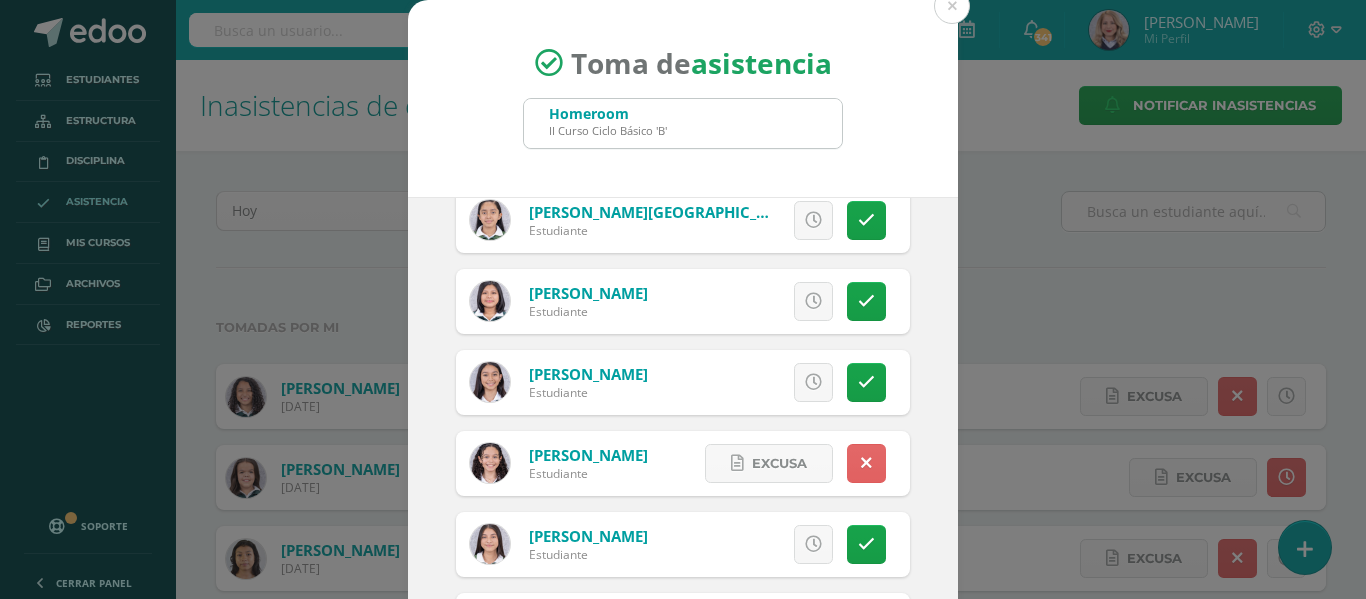 scroll, scrollTop: 371, scrollLeft: 0, axis: vertical 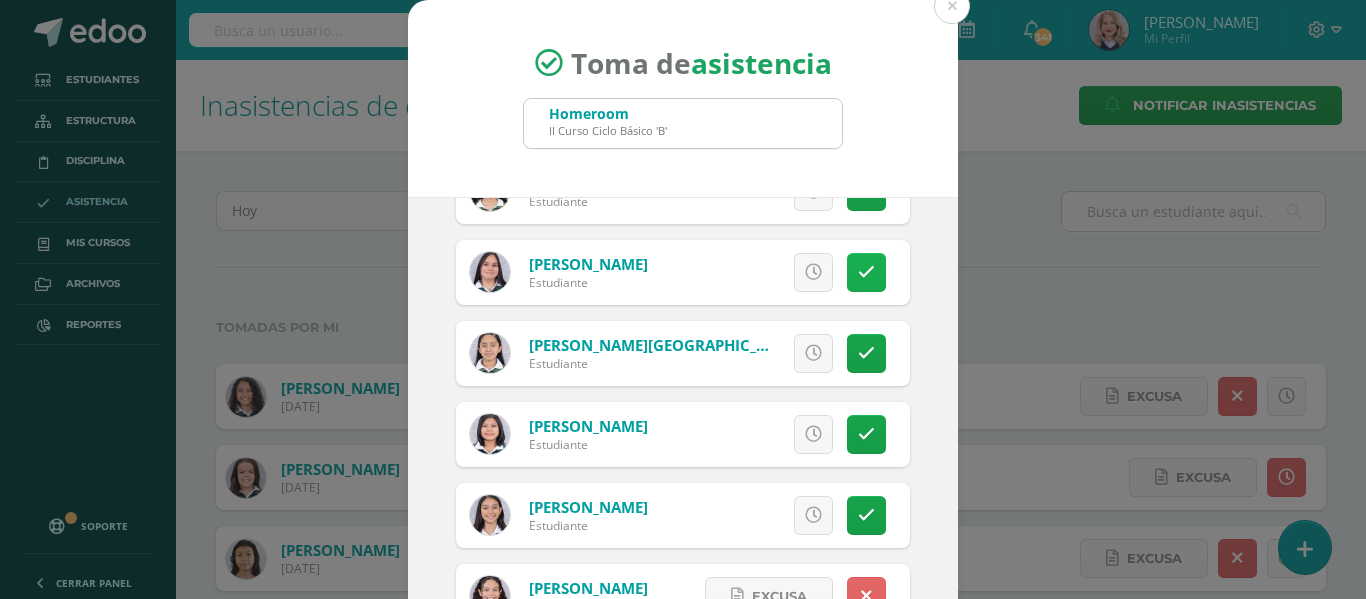 click at bounding box center [866, 272] 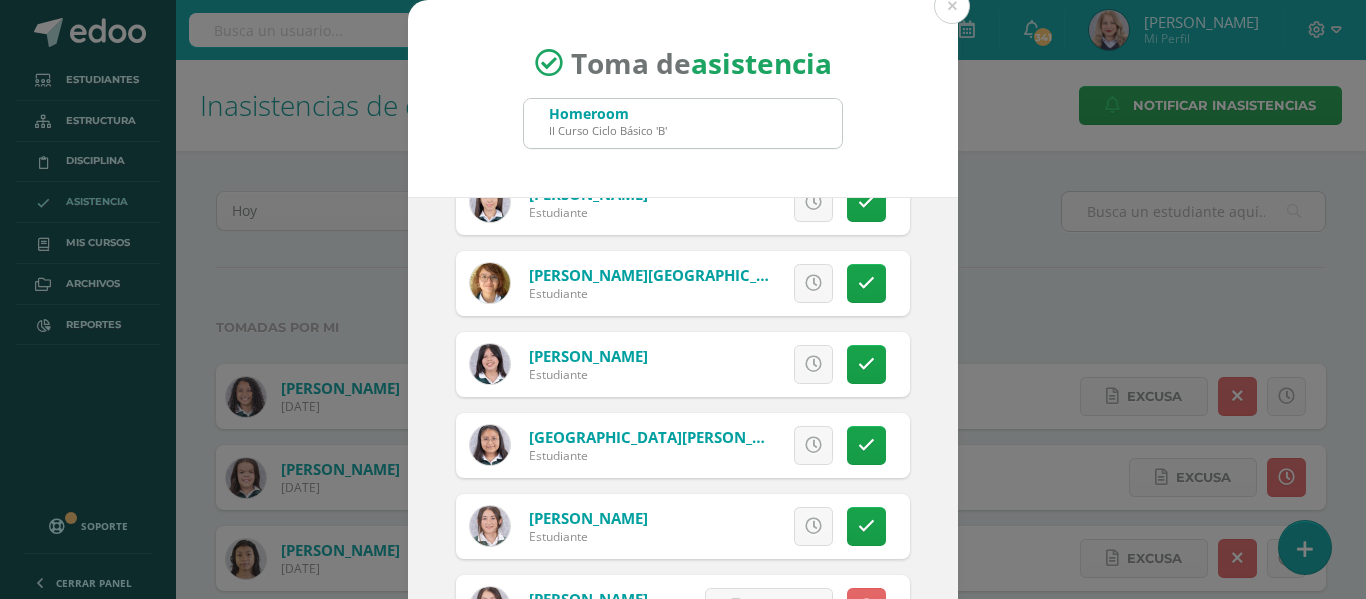 scroll, scrollTop: 1171, scrollLeft: 0, axis: vertical 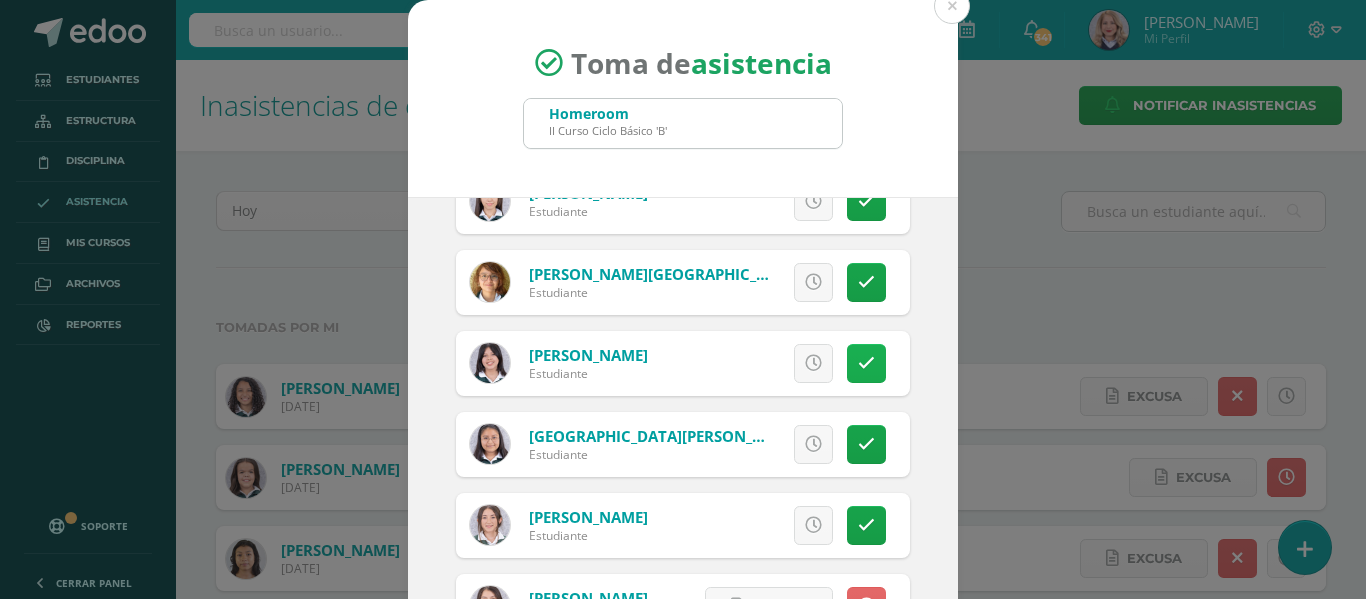 click at bounding box center (866, 363) 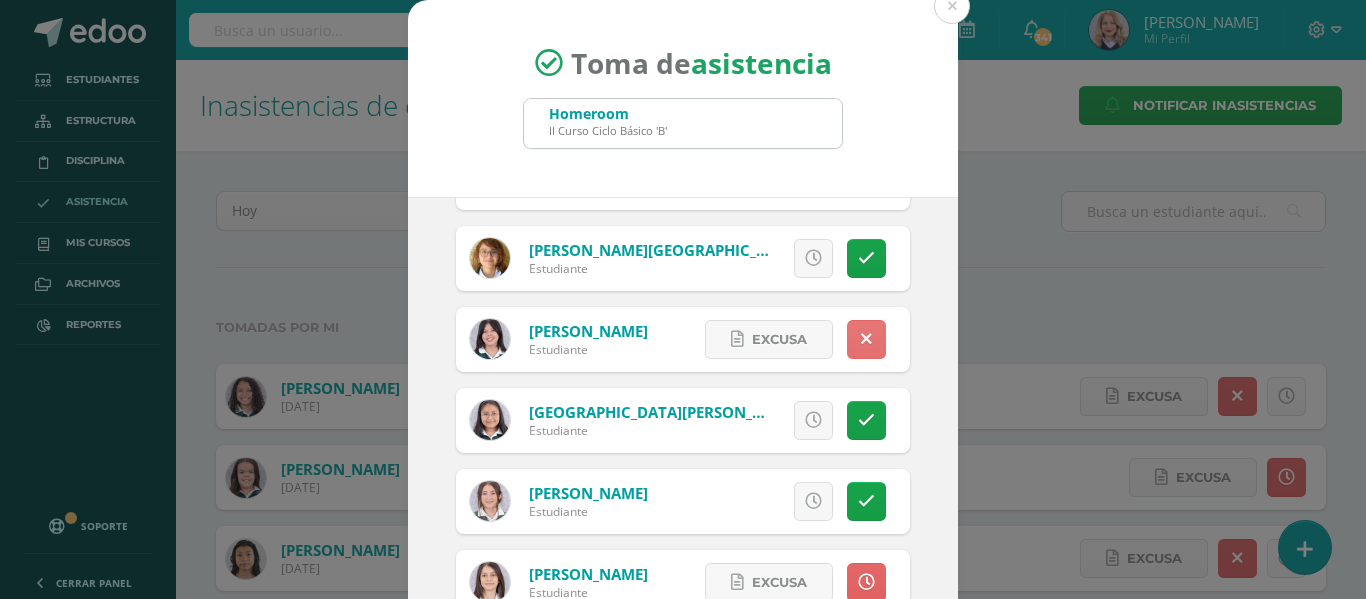 scroll, scrollTop: 1271, scrollLeft: 0, axis: vertical 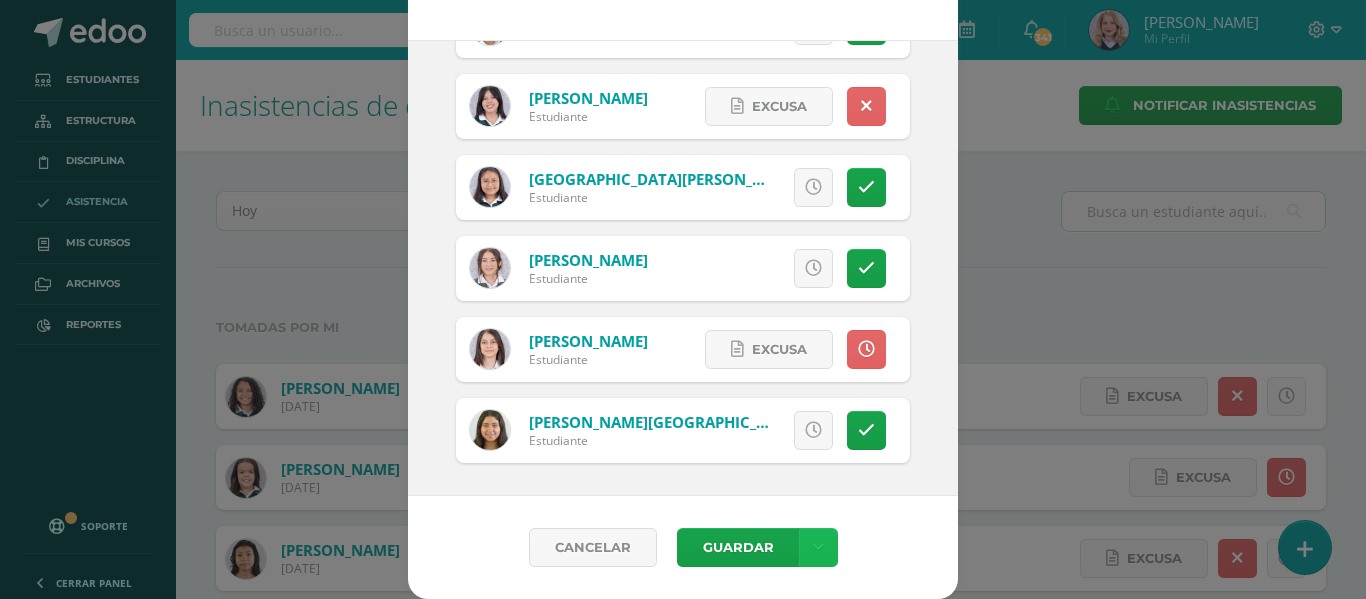 click at bounding box center (818, 547) 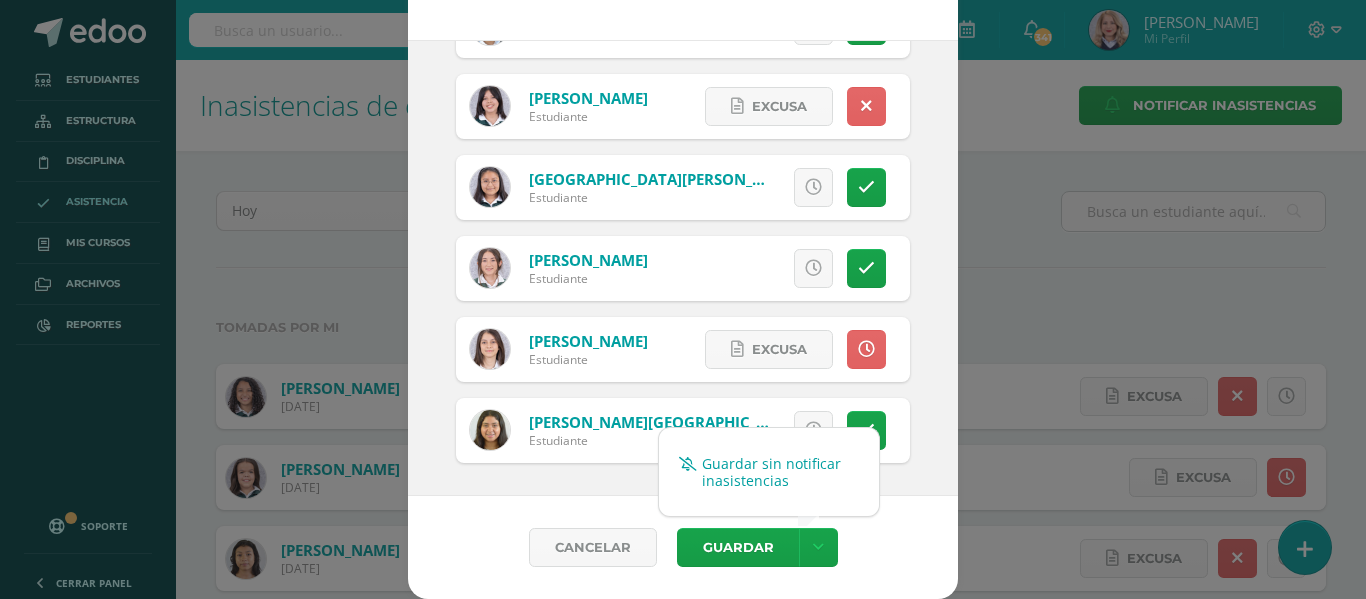 click on "Guardar sin notificar inasistencias" at bounding box center (769, 472) 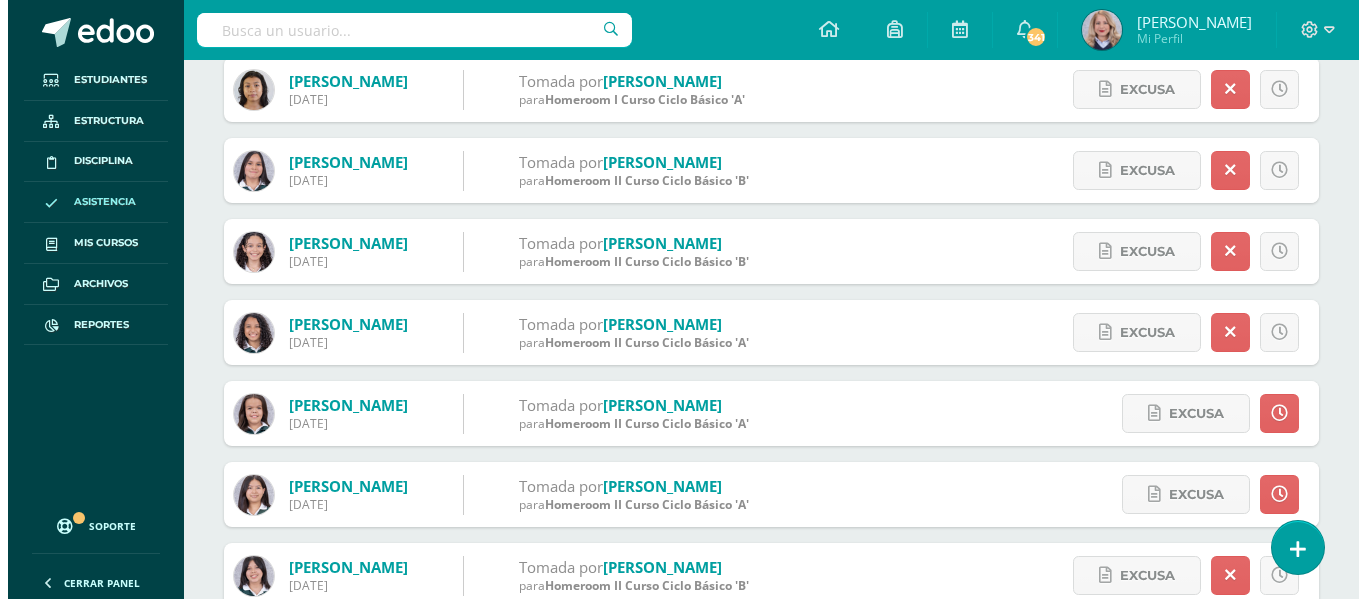 scroll, scrollTop: 177, scrollLeft: 0, axis: vertical 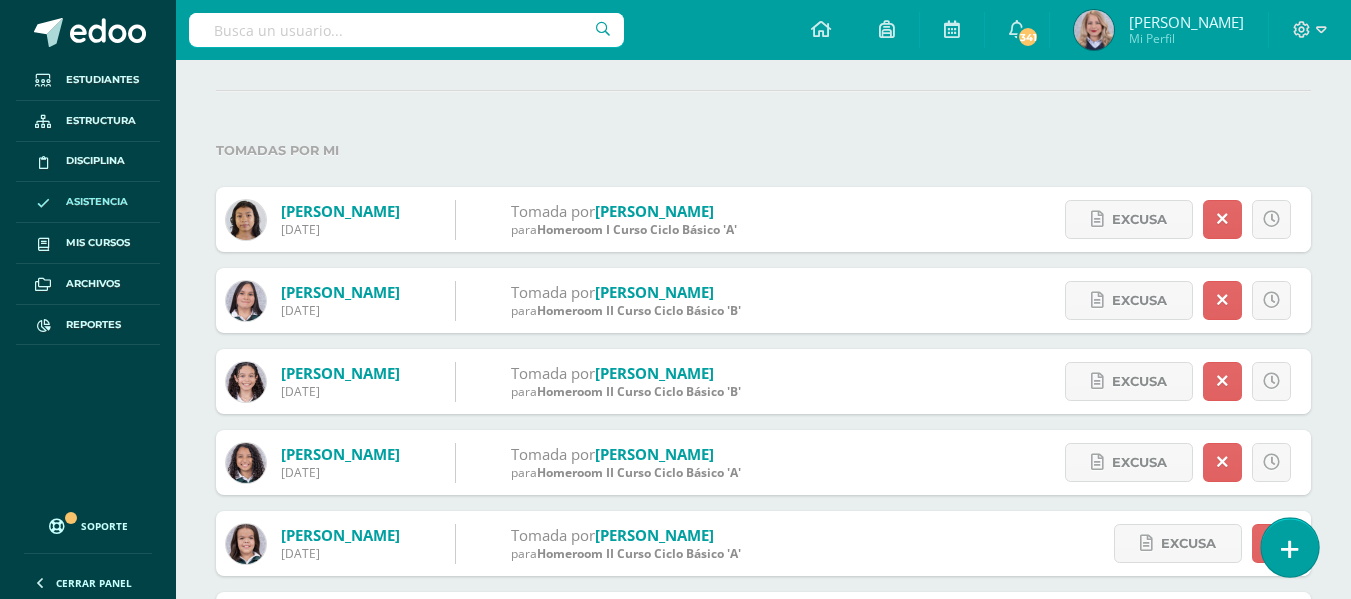 click at bounding box center [1289, 547] 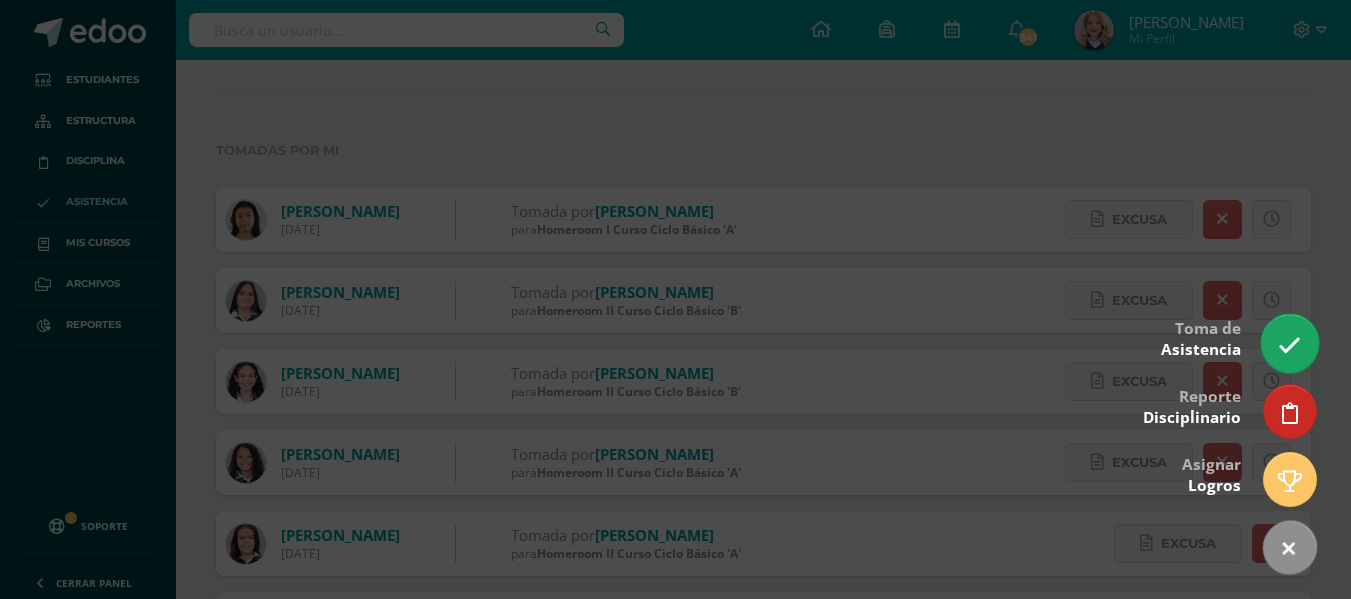 click at bounding box center [1289, 345] 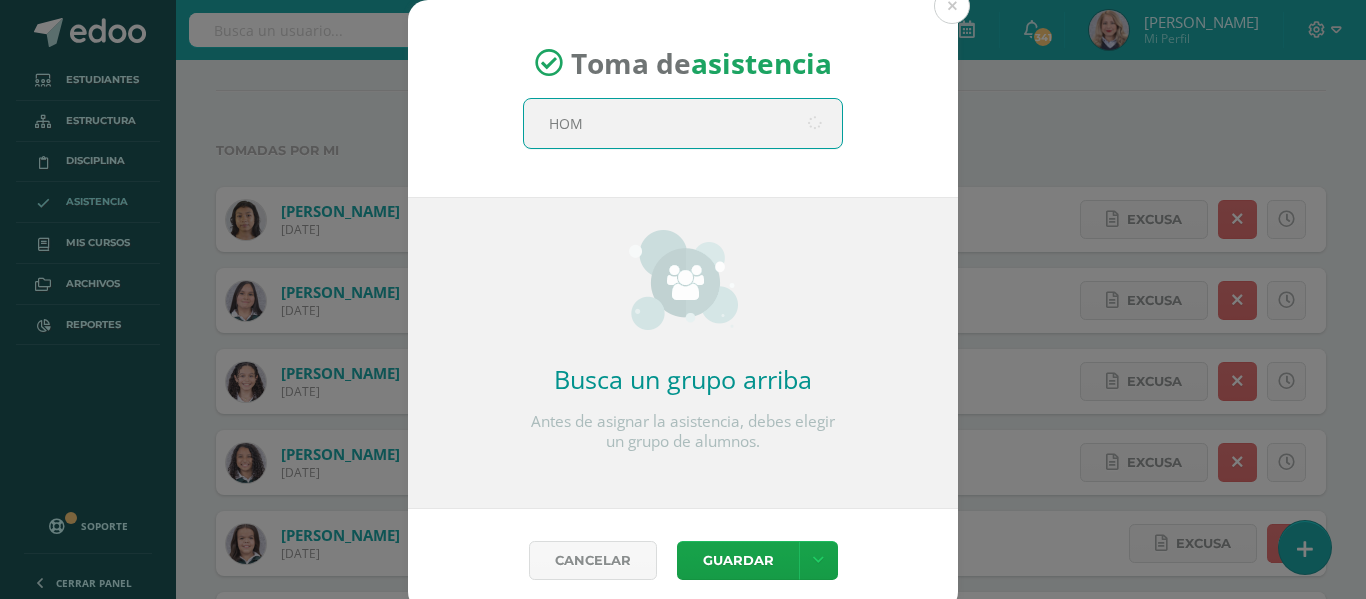 type on "HOME" 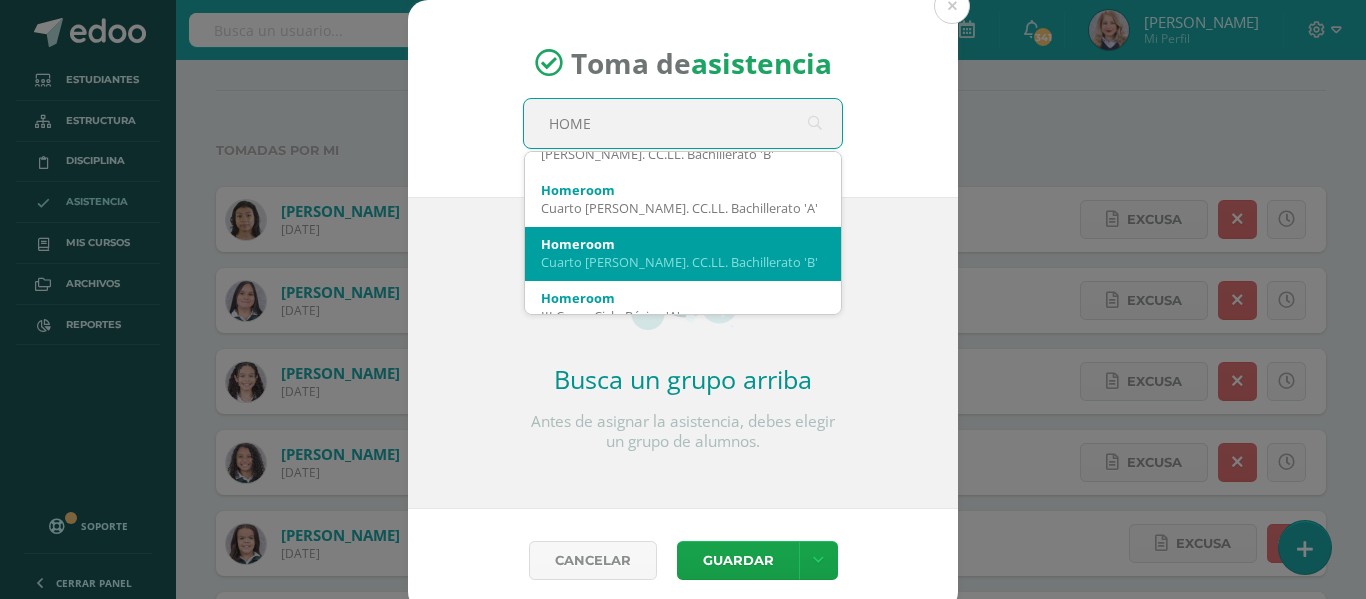scroll, scrollTop: 540, scrollLeft: 0, axis: vertical 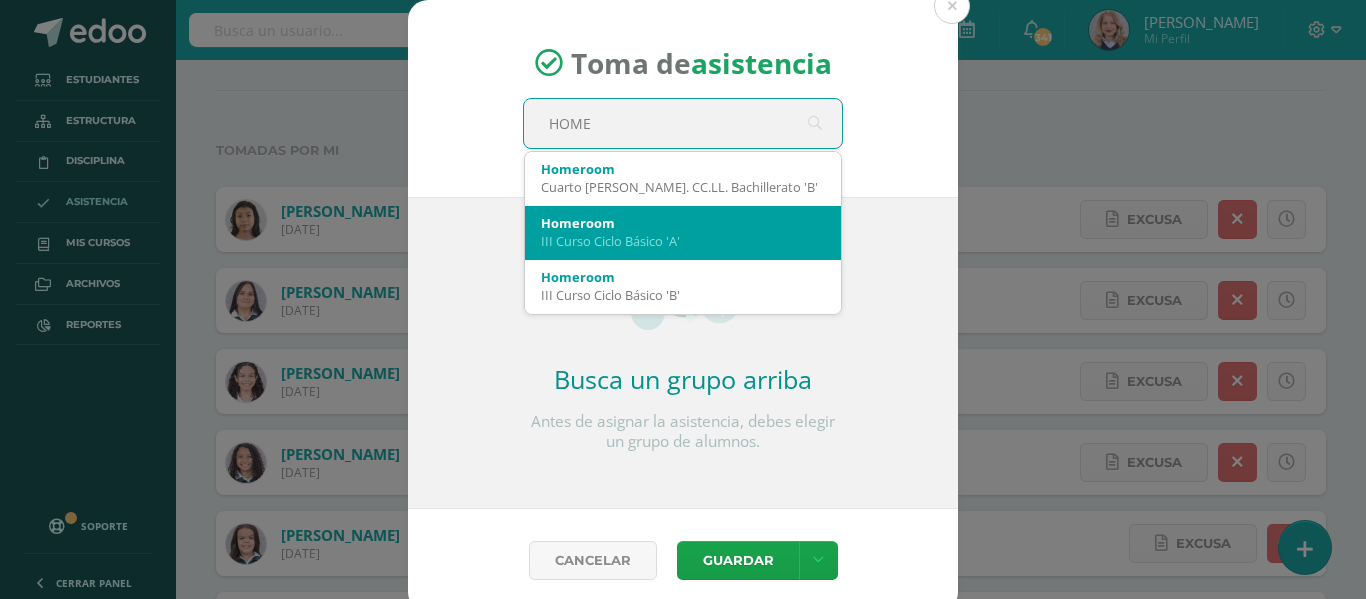 click on "III Curso Ciclo Básico 'A'" at bounding box center [683, 241] 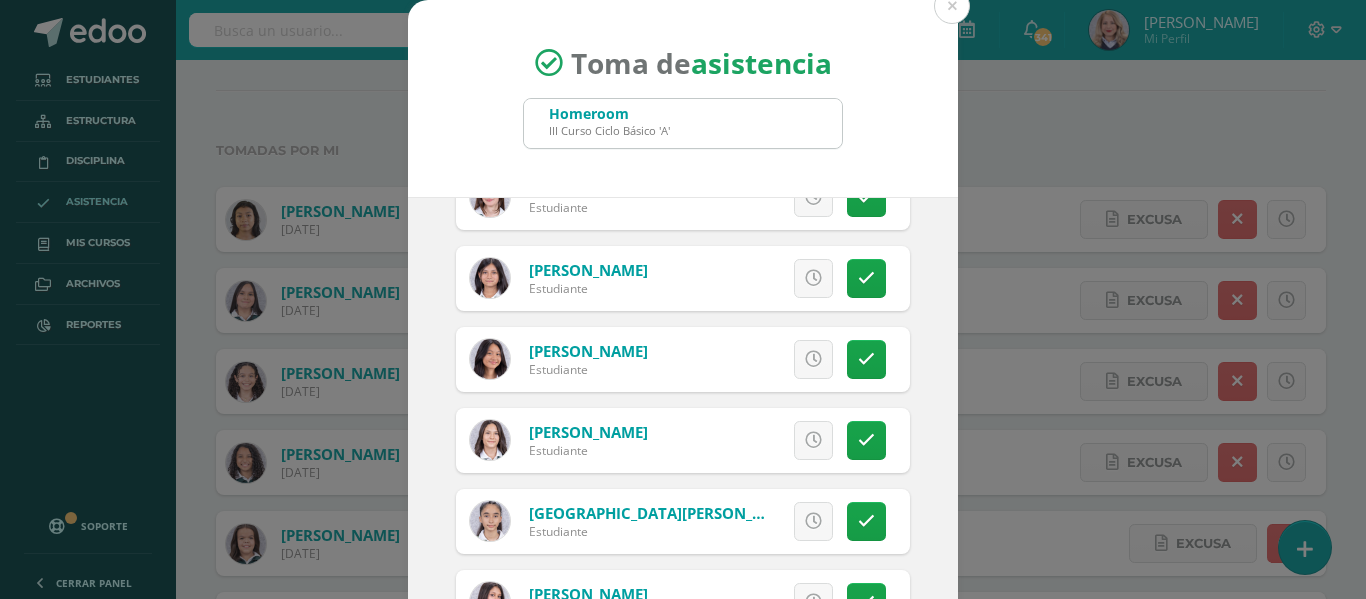 scroll, scrollTop: 1271, scrollLeft: 0, axis: vertical 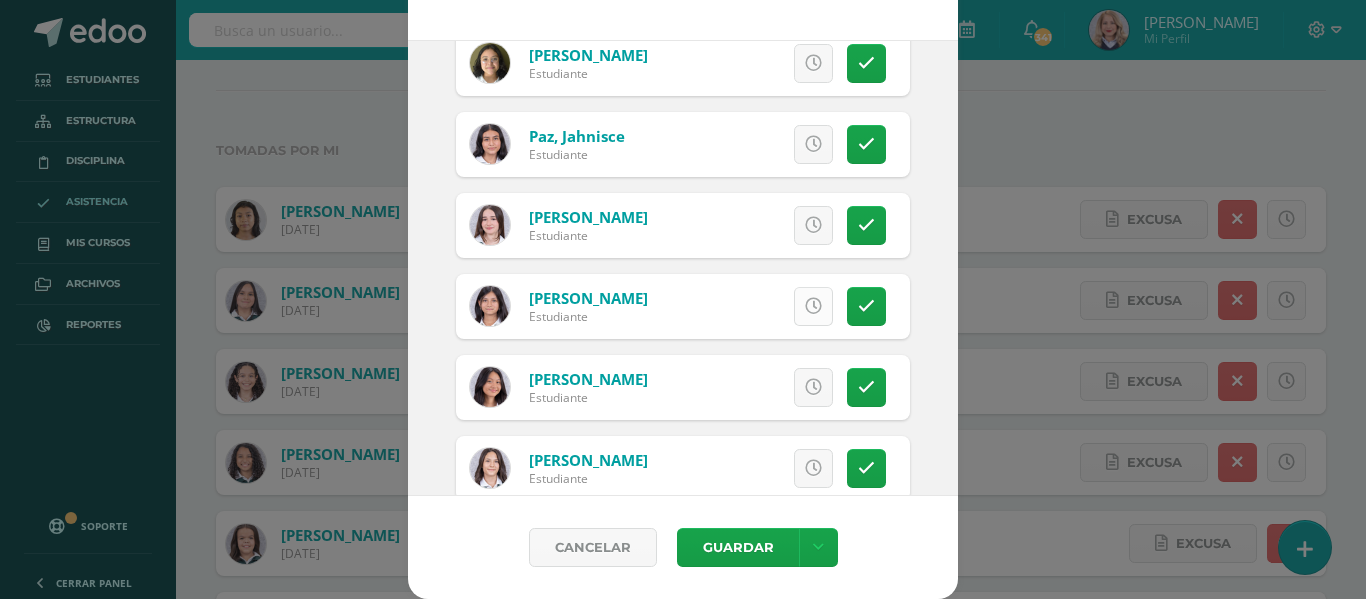click at bounding box center [813, 306] 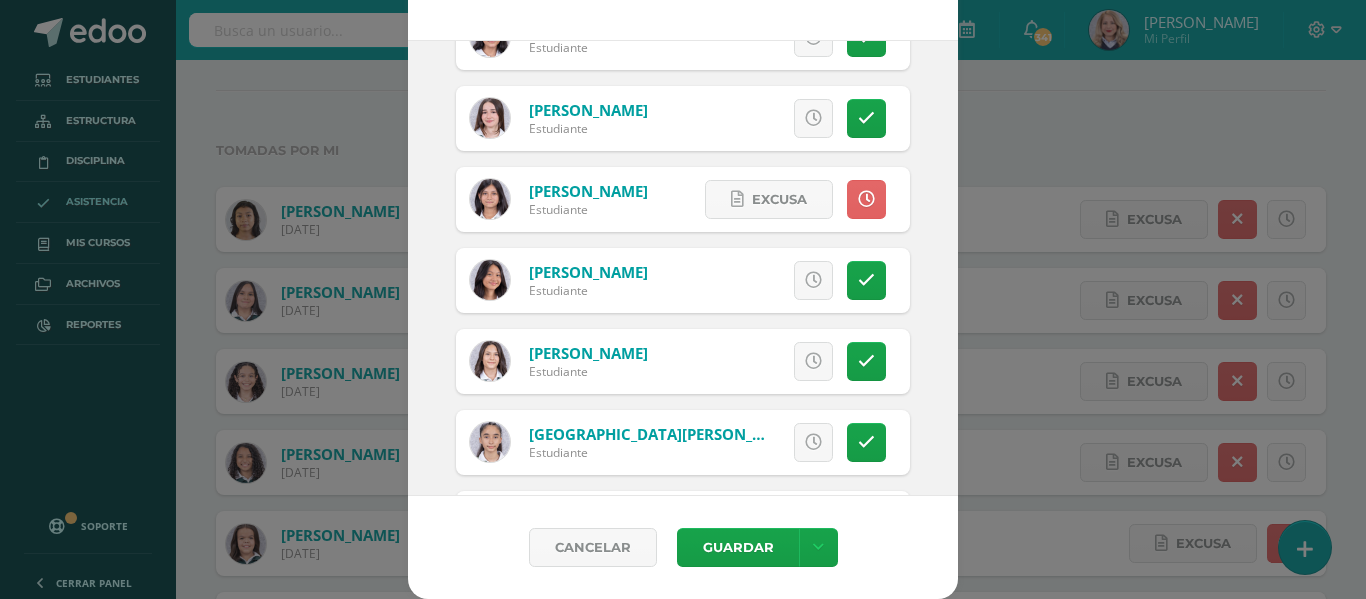 scroll, scrollTop: 1271, scrollLeft: 0, axis: vertical 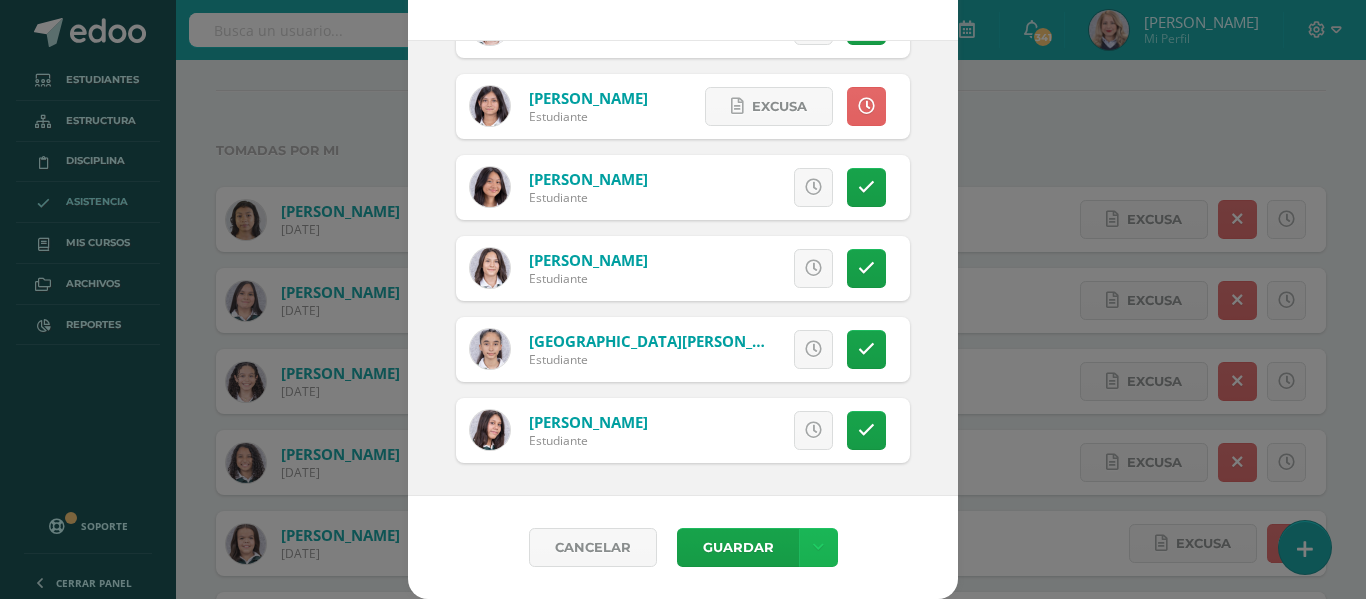 click at bounding box center (818, 547) 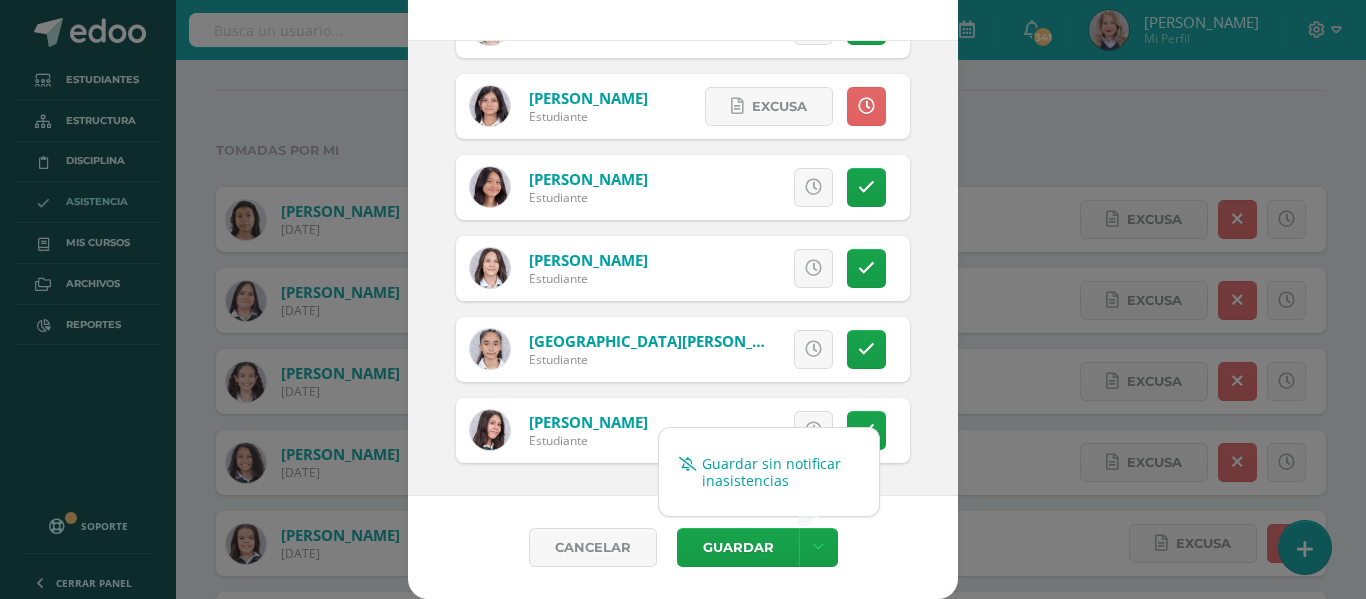 click on "Guardar sin notificar inasistencias" at bounding box center [769, 472] 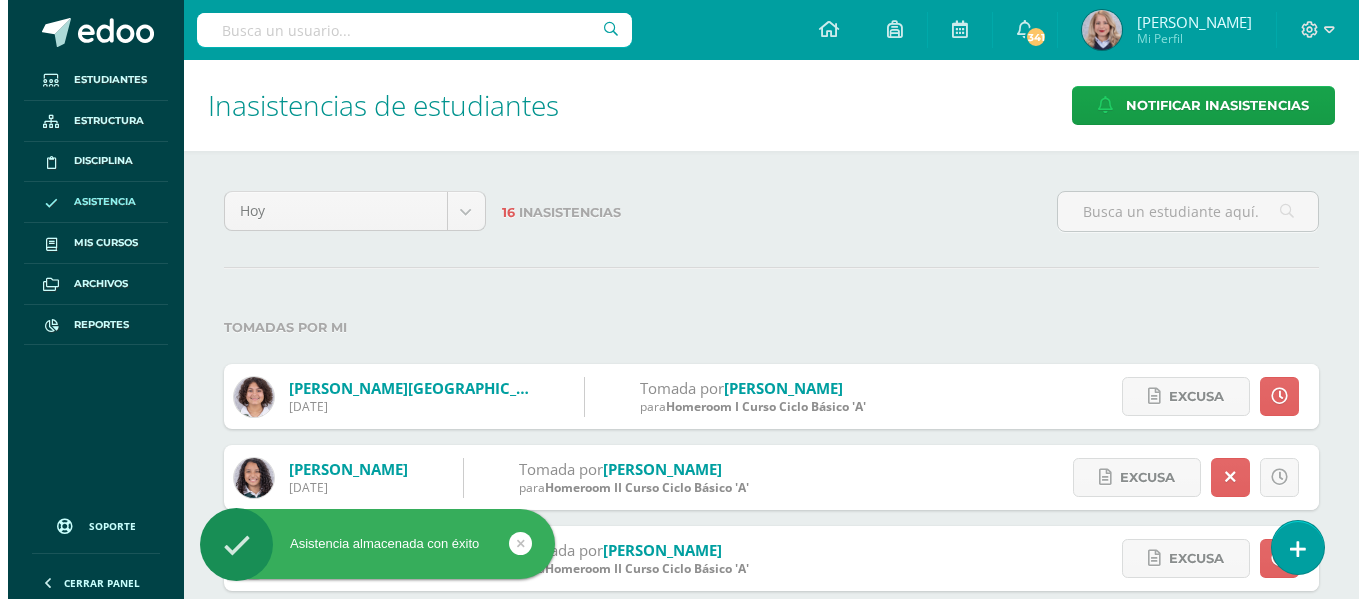 scroll, scrollTop: 0, scrollLeft: 0, axis: both 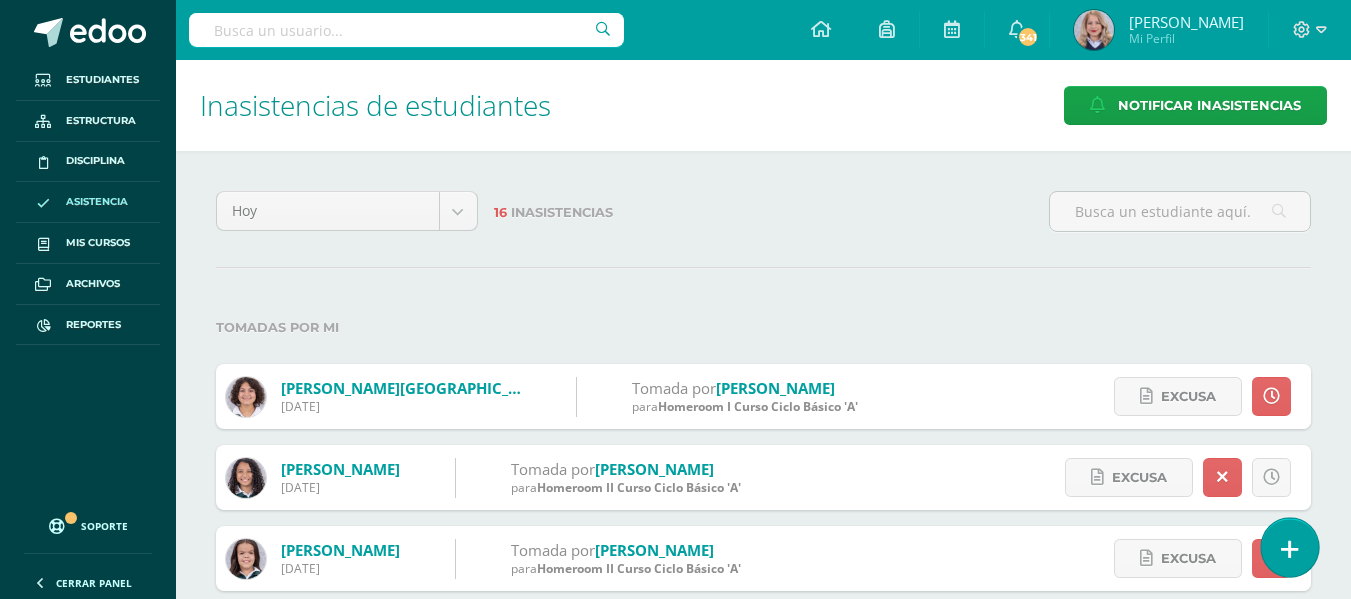 click at bounding box center (1289, 547) 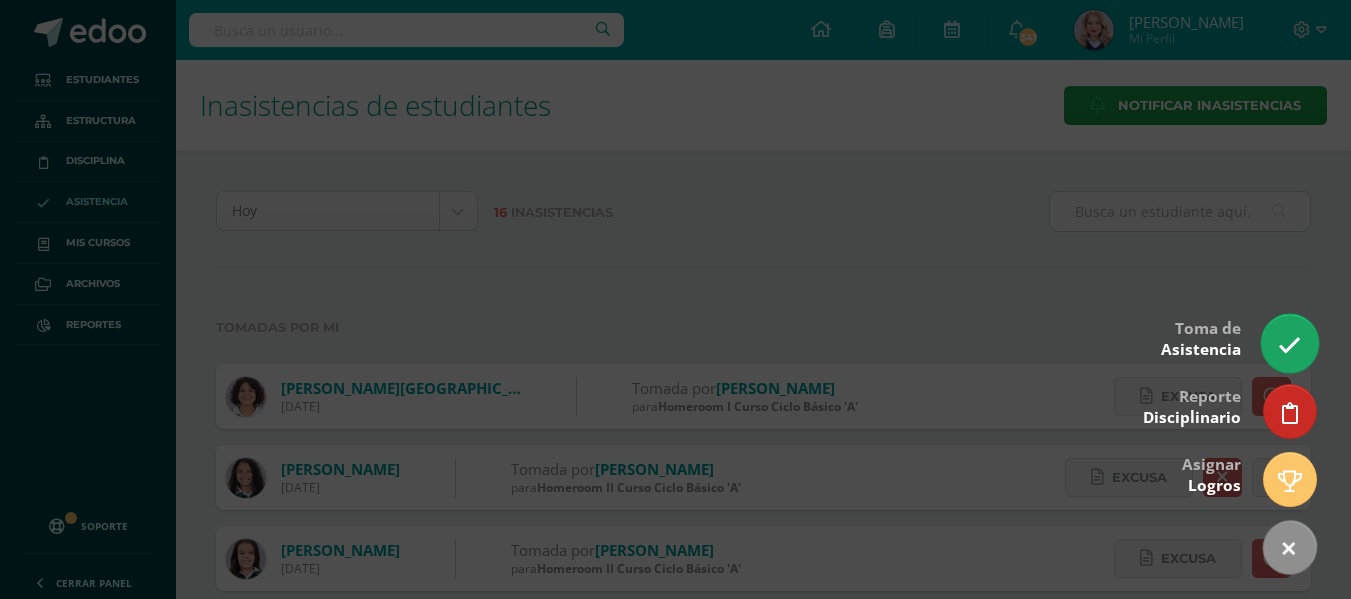 click at bounding box center (1289, 343) 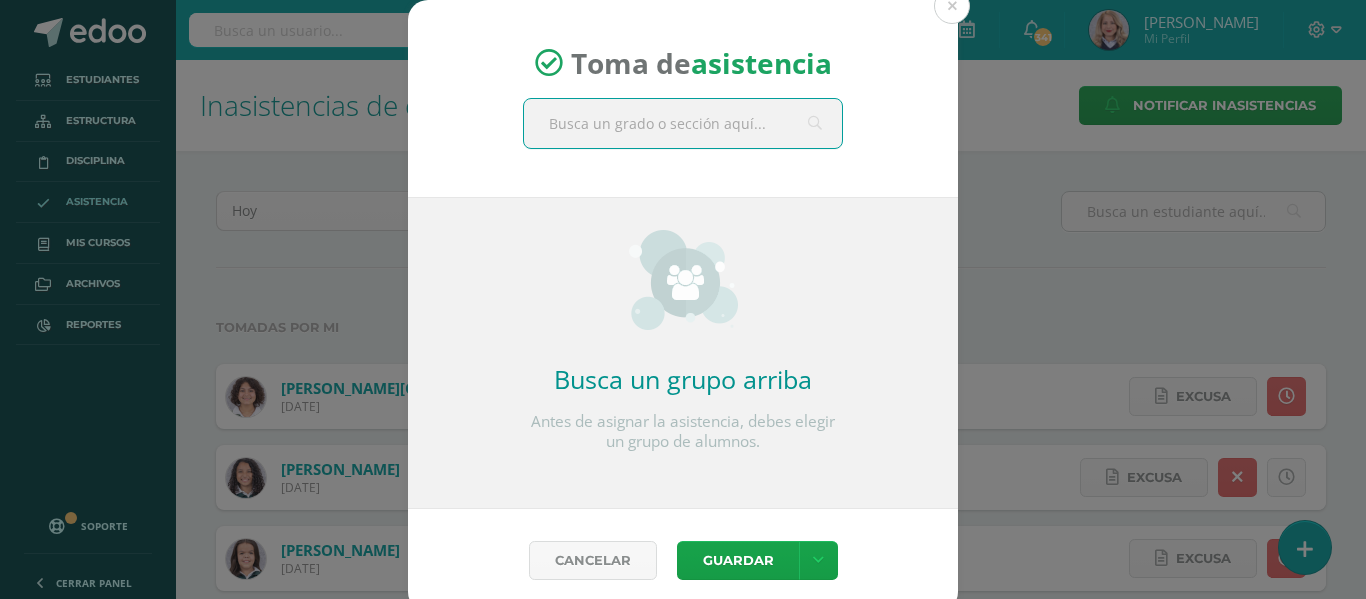 click at bounding box center (683, 123) 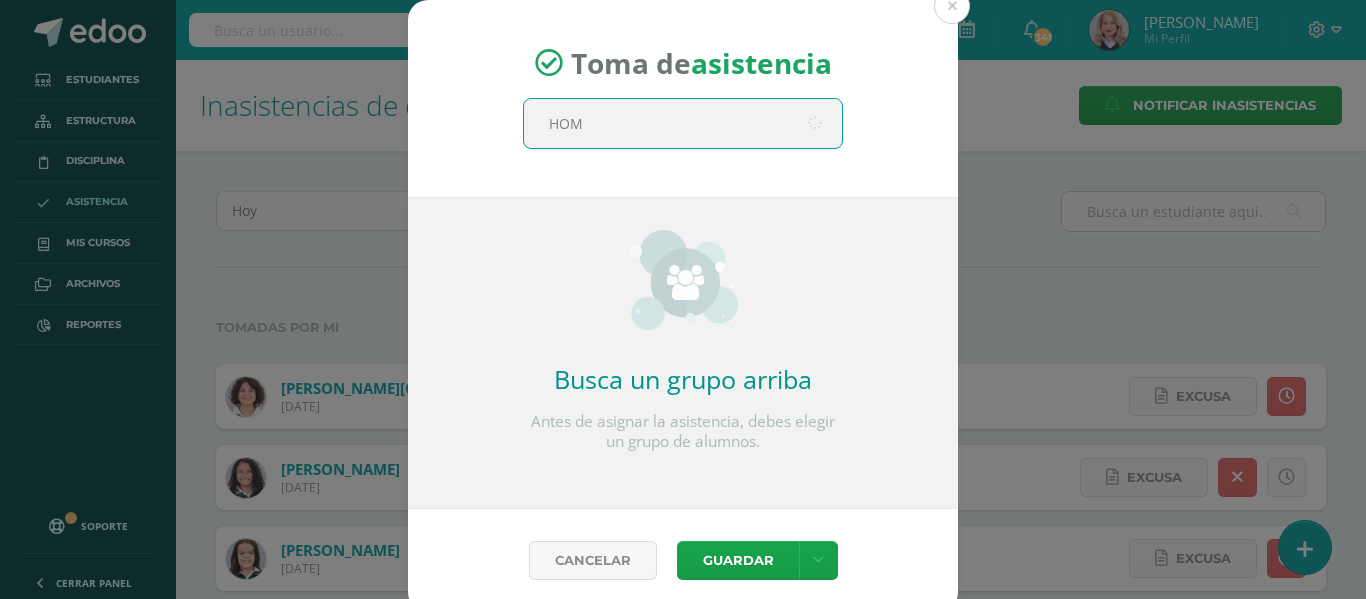 type on "HOME" 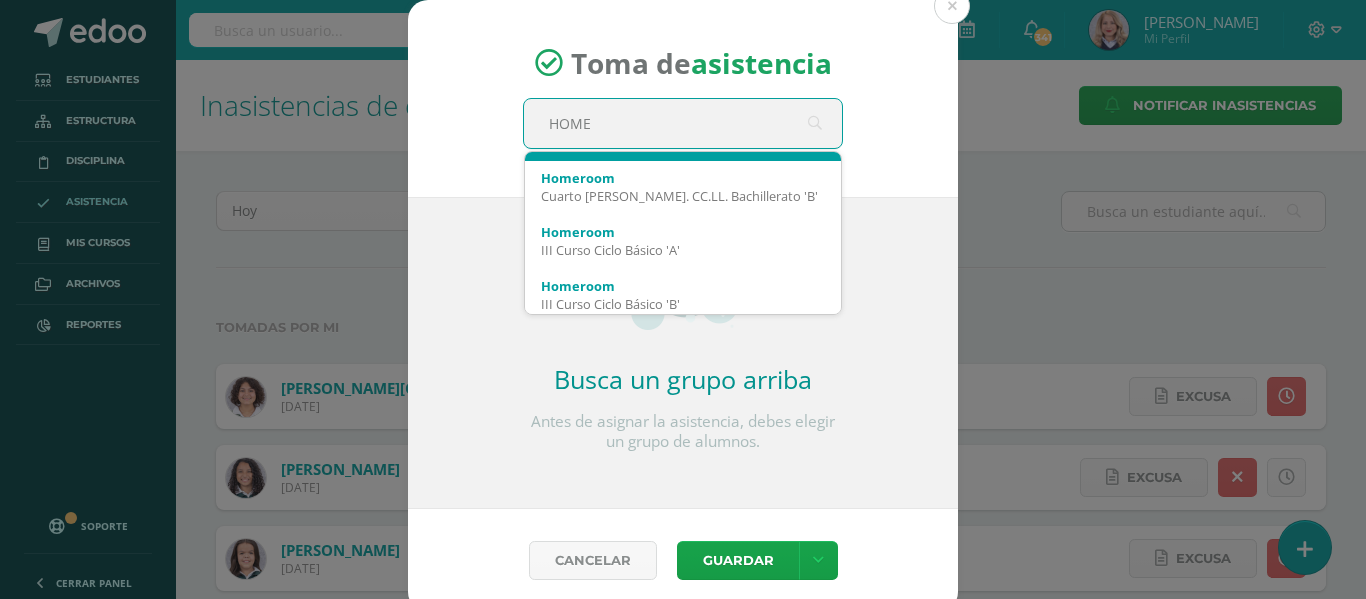 scroll, scrollTop: 540, scrollLeft: 0, axis: vertical 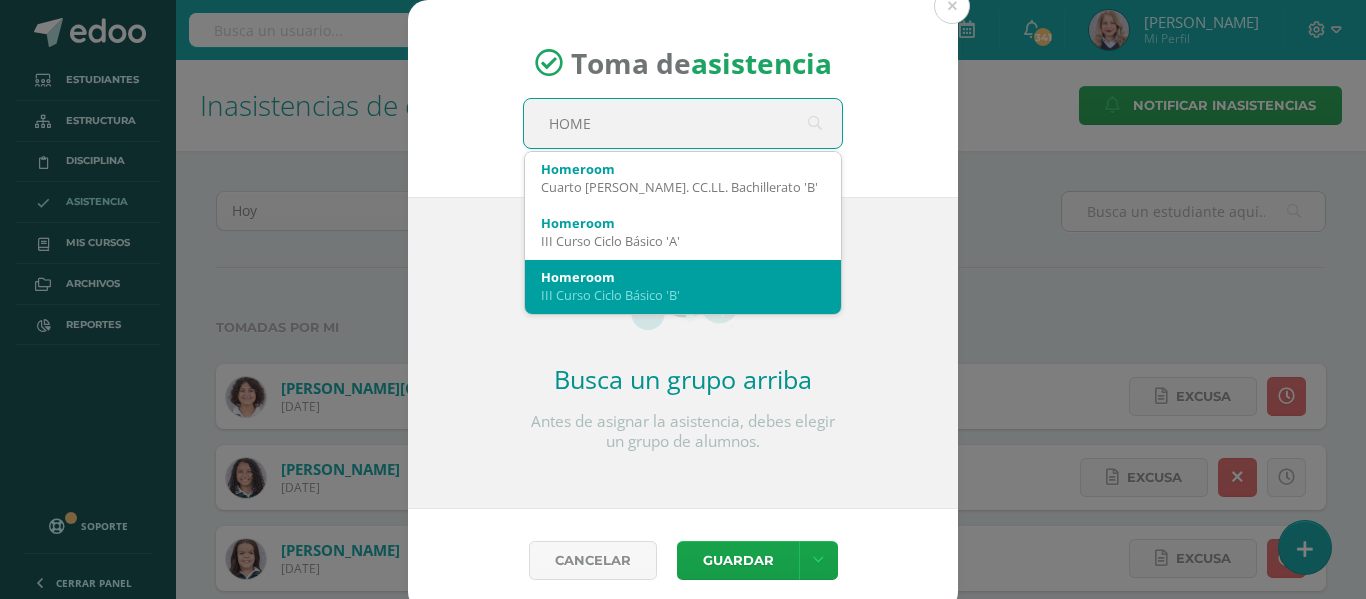 click on "Homeroom" at bounding box center [683, 277] 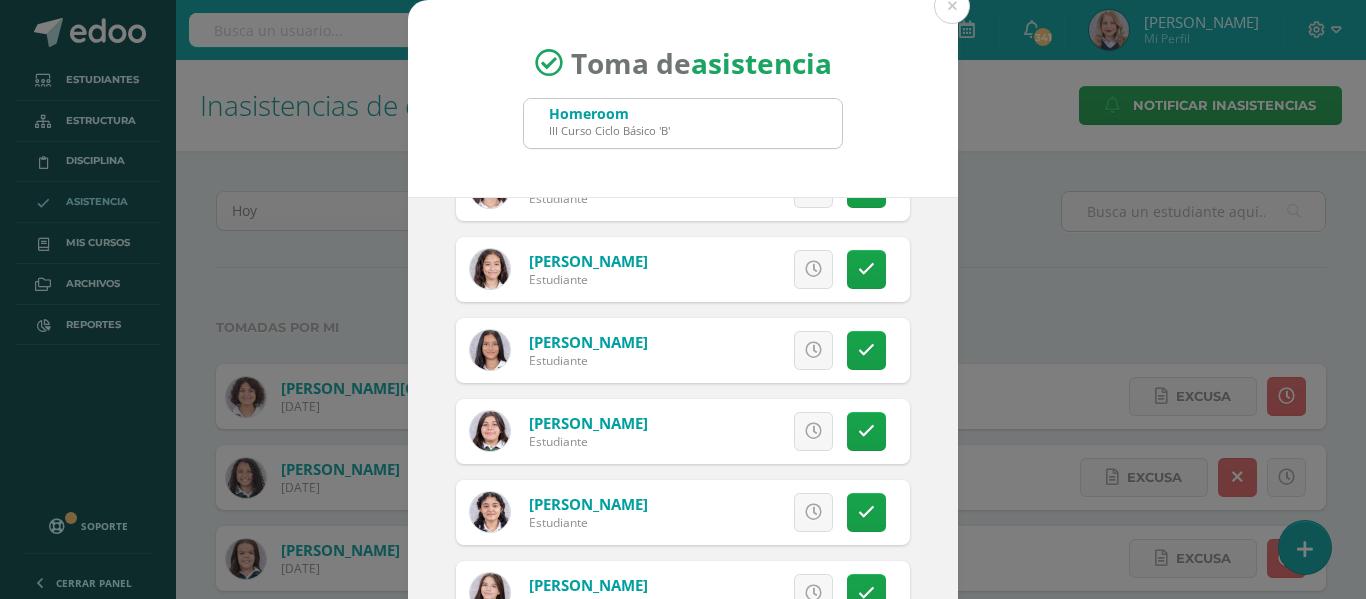 scroll, scrollTop: 700, scrollLeft: 0, axis: vertical 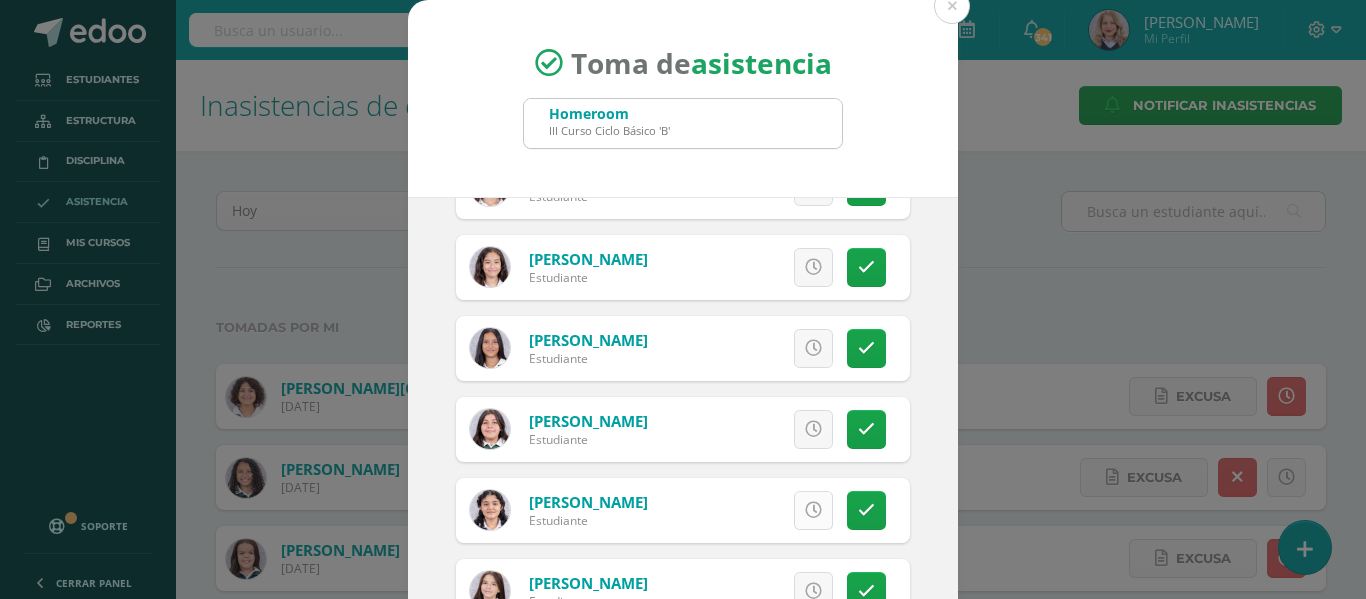 click at bounding box center (813, 510) 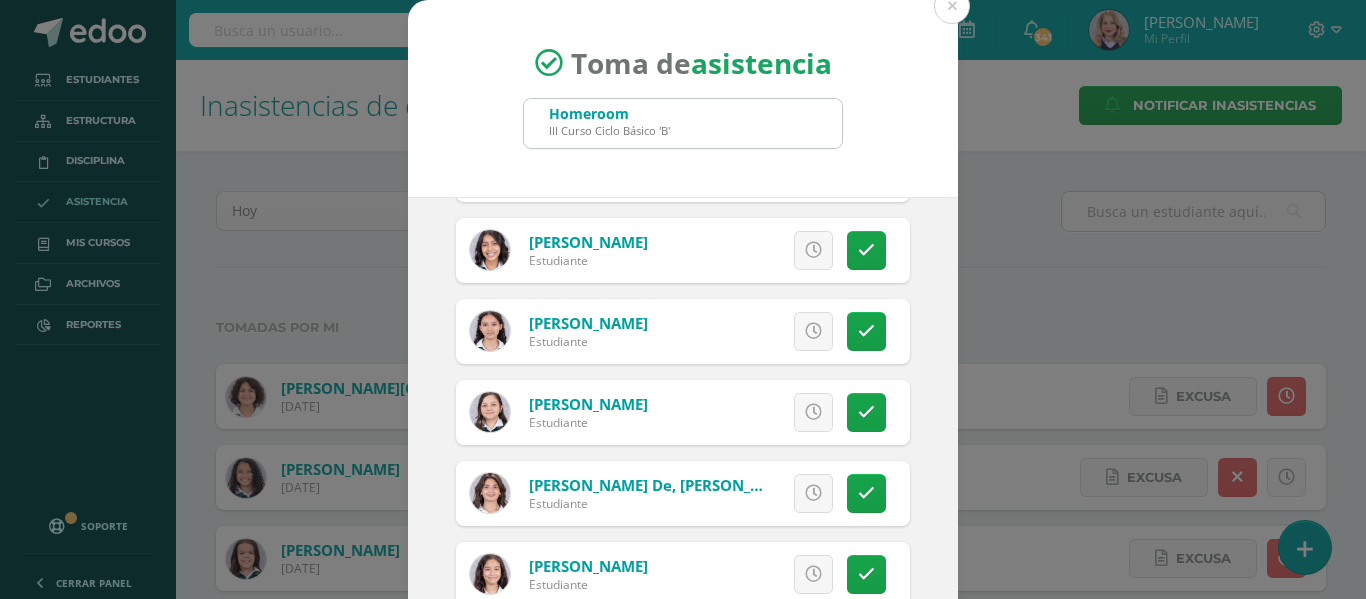 scroll, scrollTop: 400, scrollLeft: 0, axis: vertical 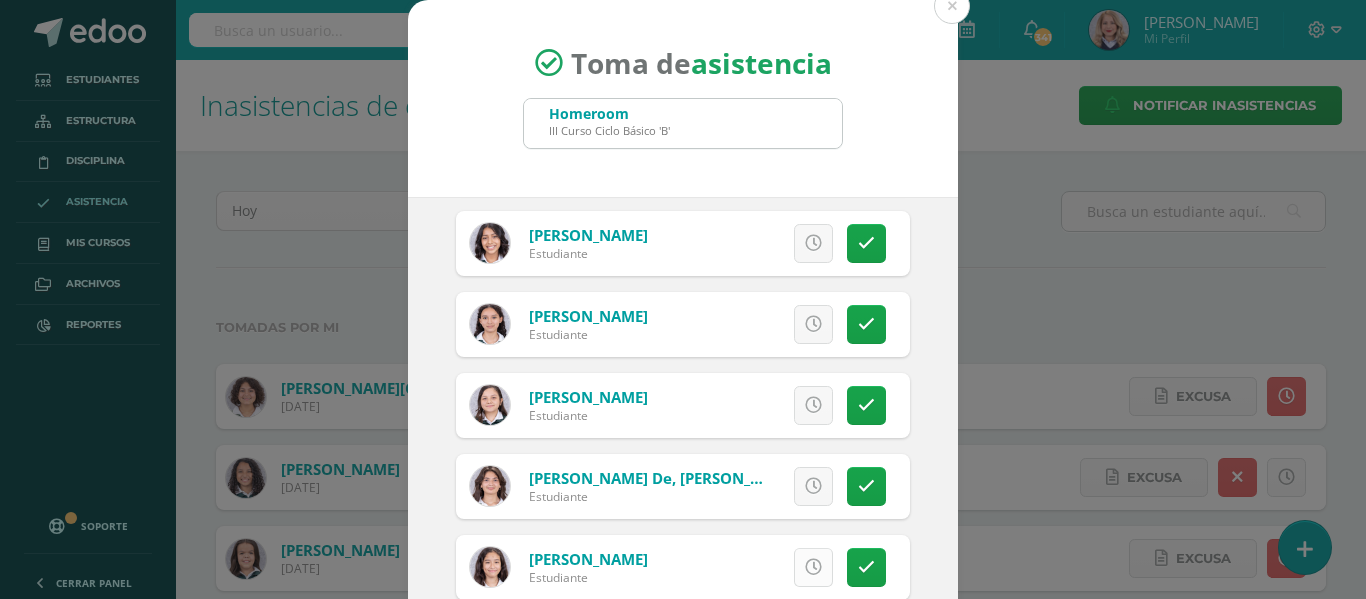 click at bounding box center (813, 567) 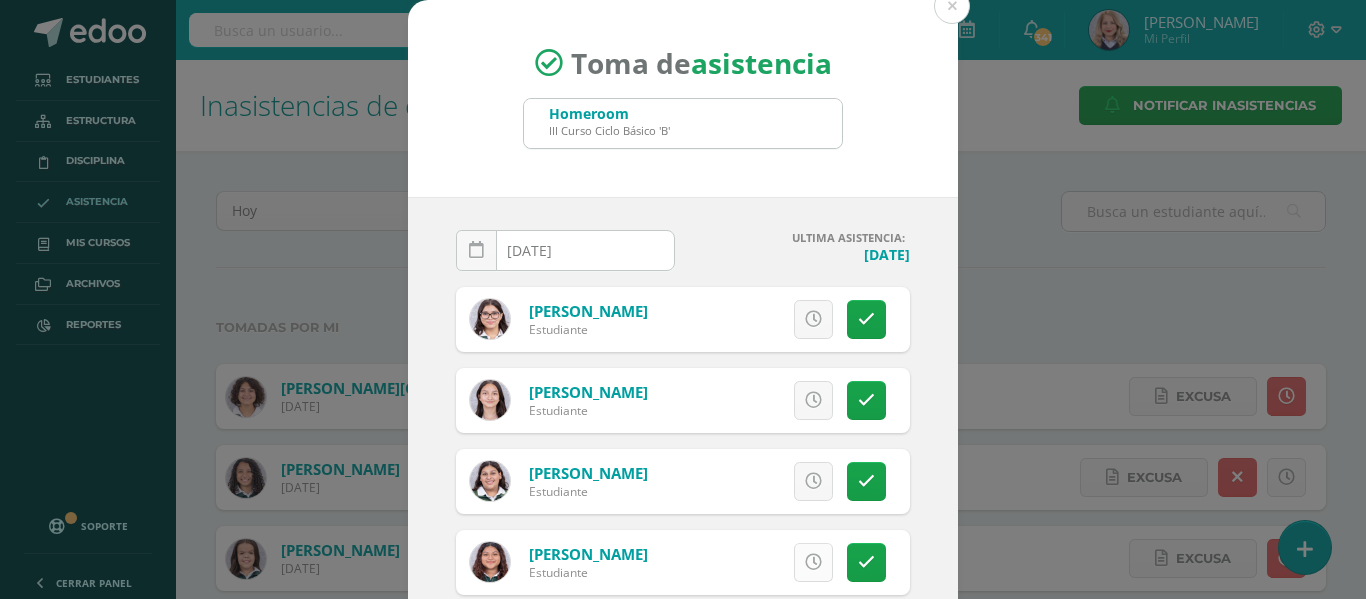 scroll, scrollTop: 100, scrollLeft: 0, axis: vertical 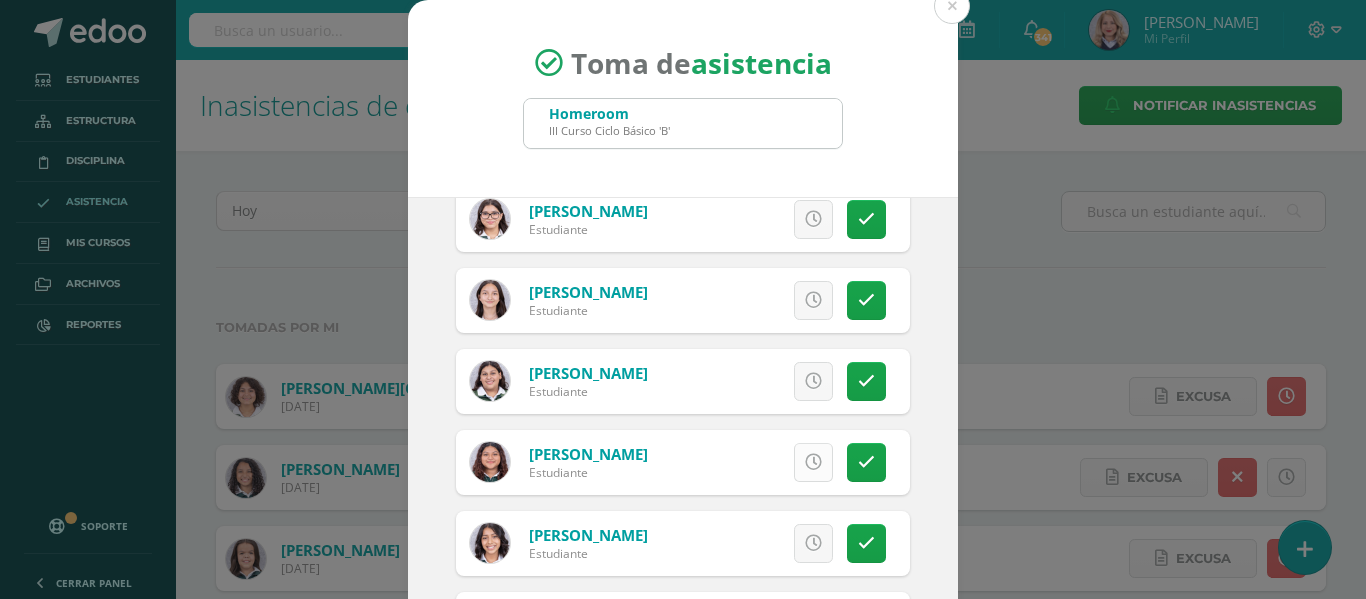 click at bounding box center (813, 543) 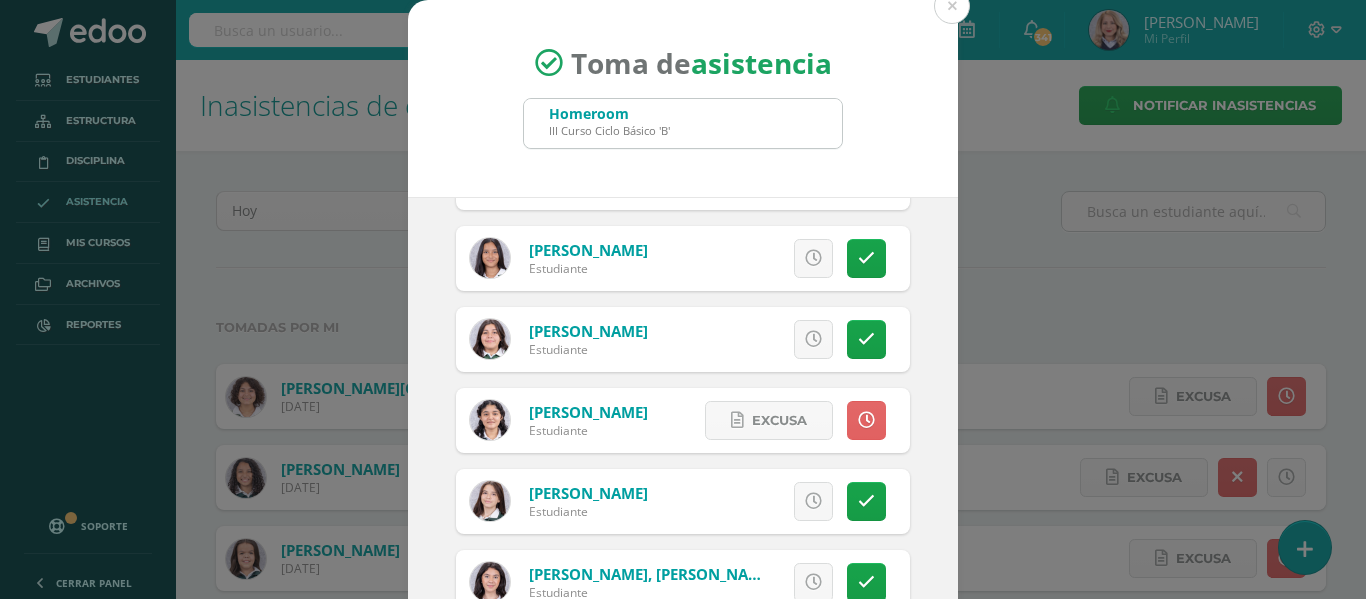 scroll, scrollTop: 800, scrollLeft: 0, axis: vertical 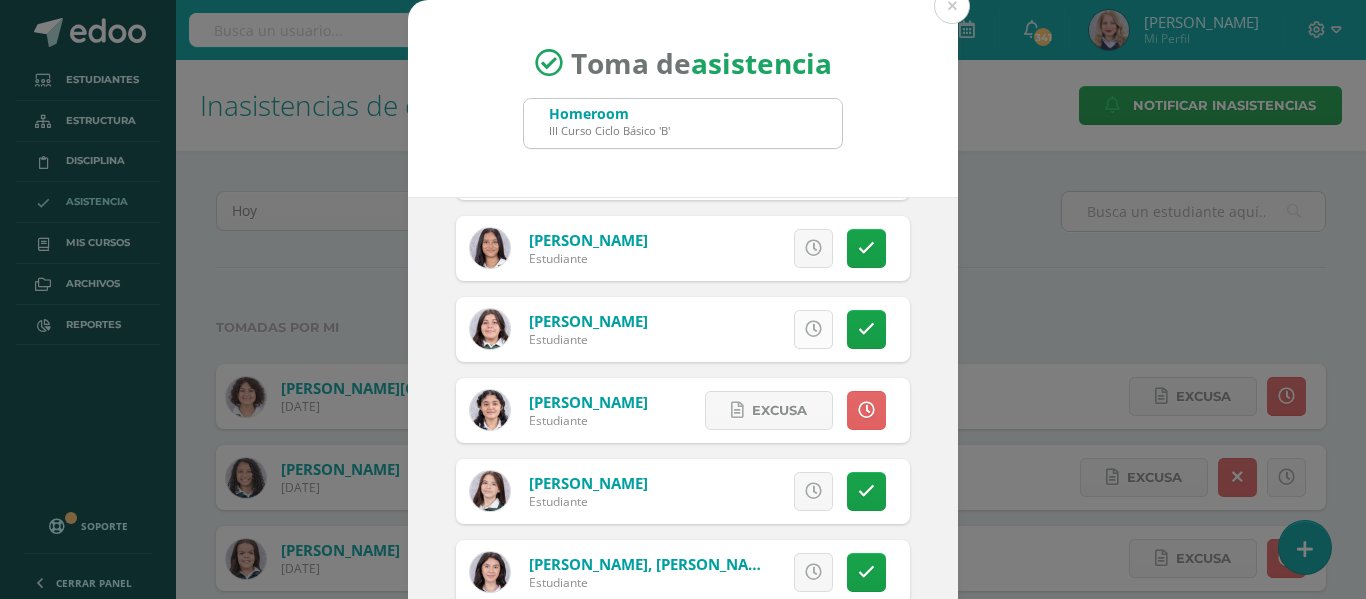 click at bounding box center (813, 329) 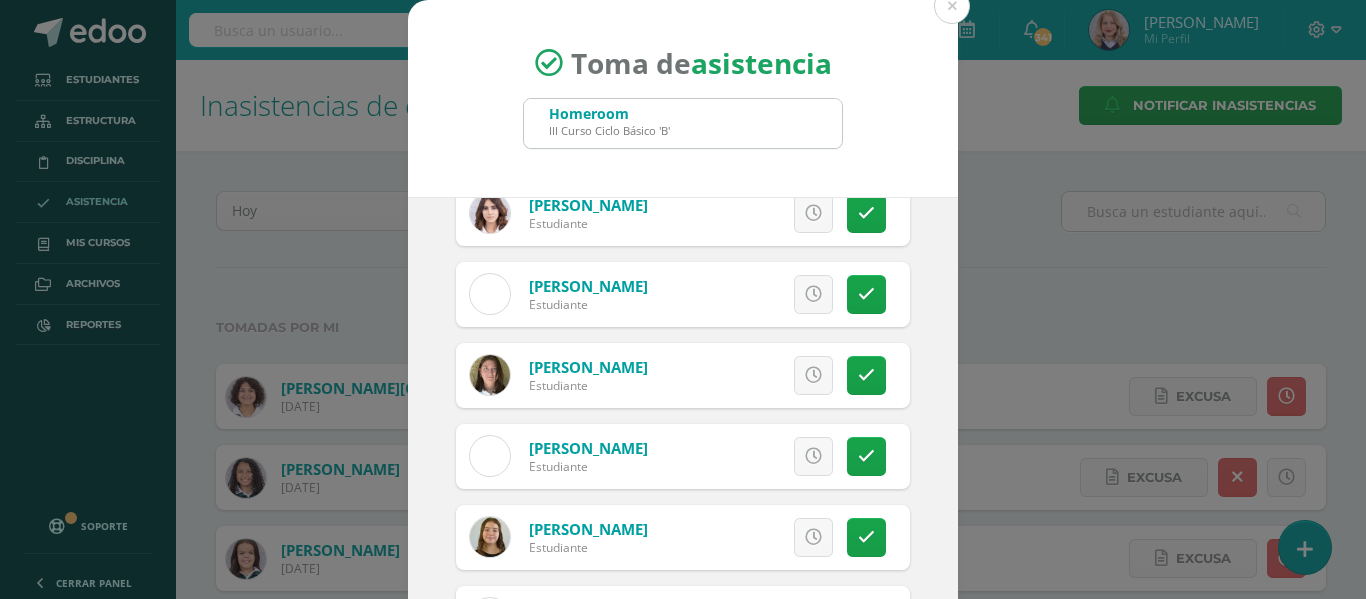 scroll, scrollTop: 1433, scrollLeft: 0, axis: vertical 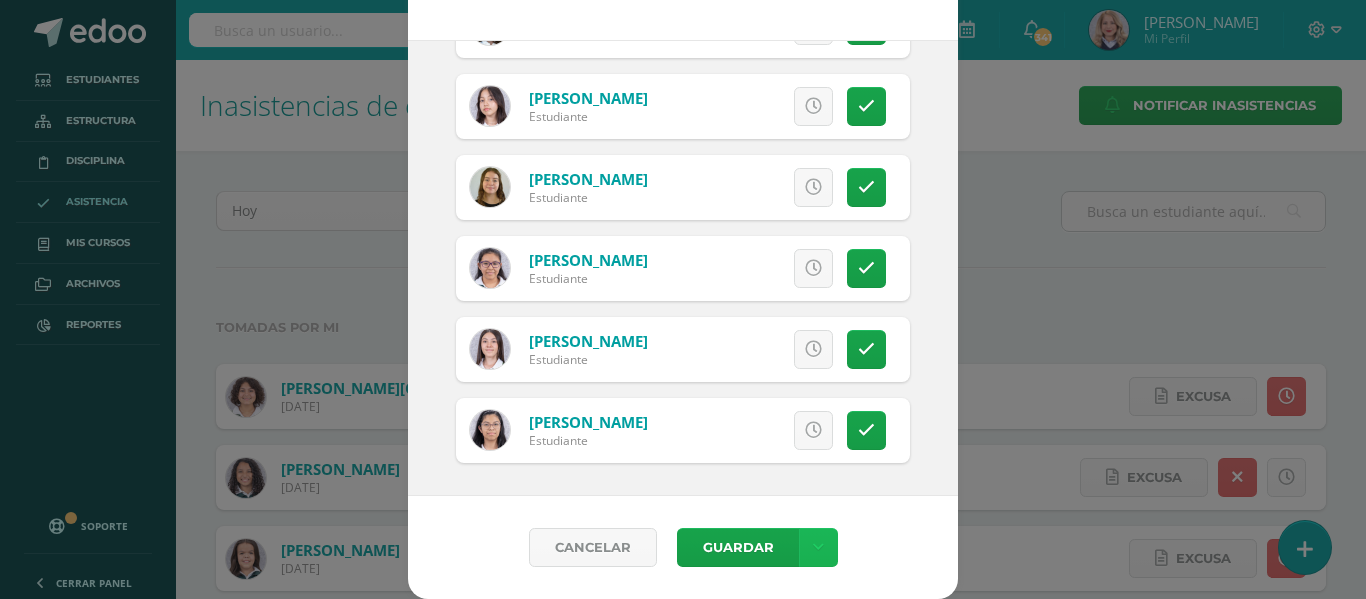 click at bounding box center [818, 547] 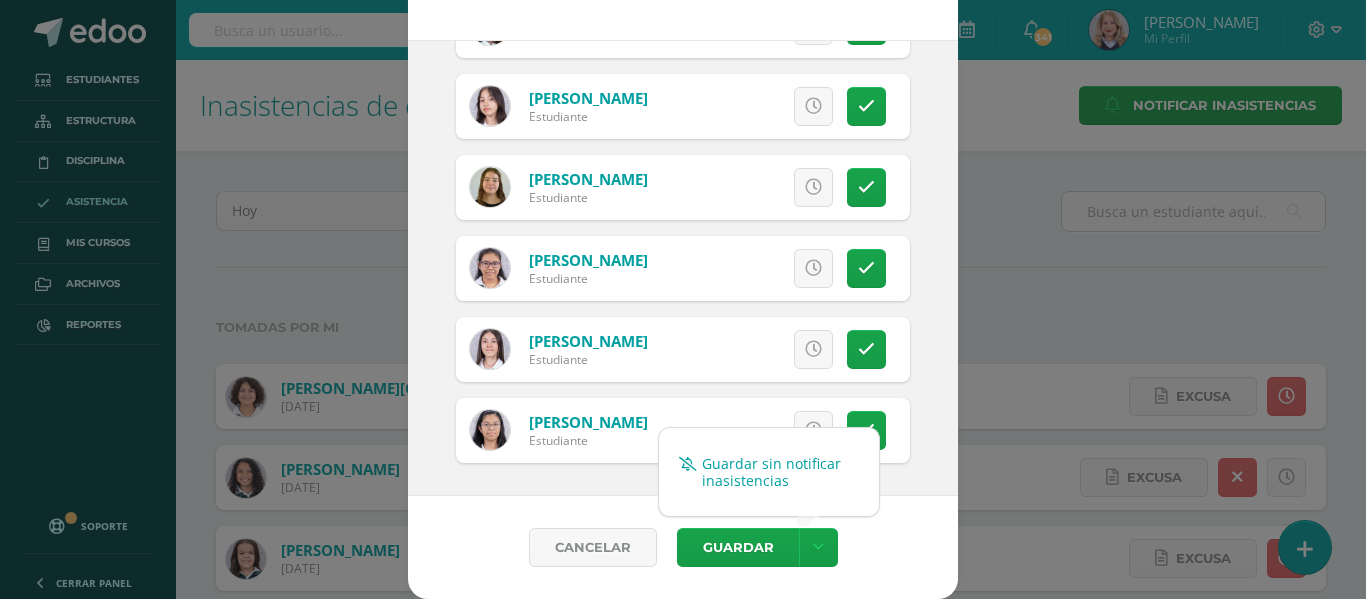 click on "Guardar sin notificar inasistencias" at bounding box center (769, 472) 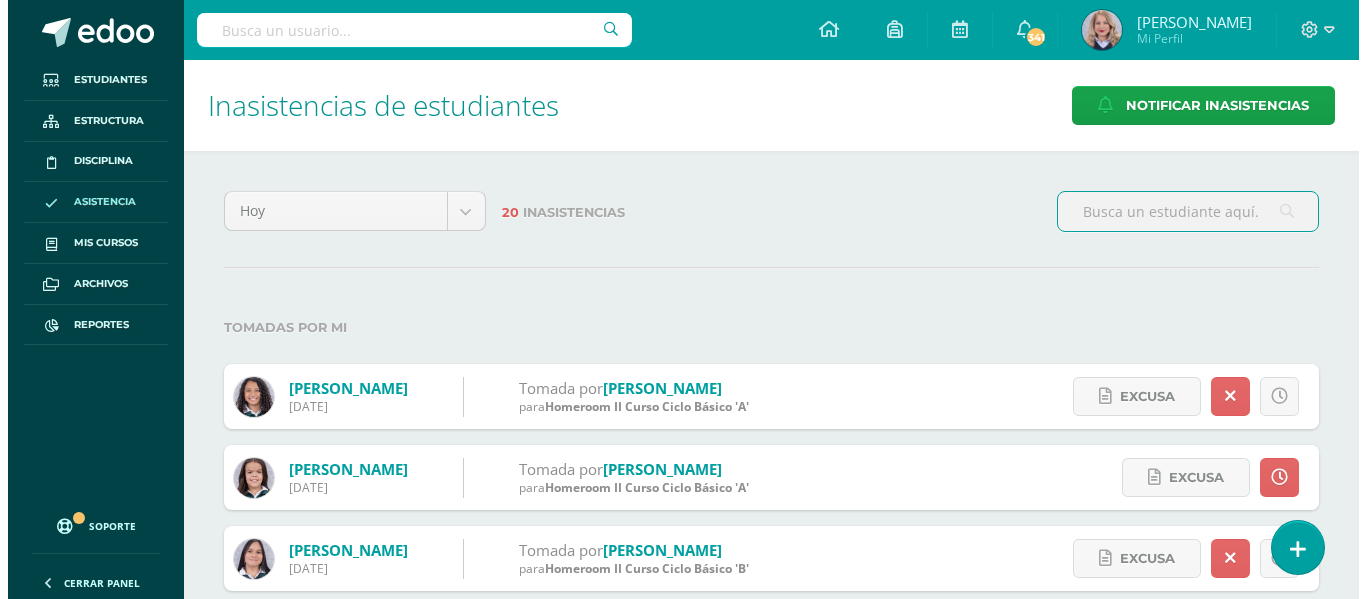 scroll, scrollTop: 0, scrollLeft: 0, axis: both 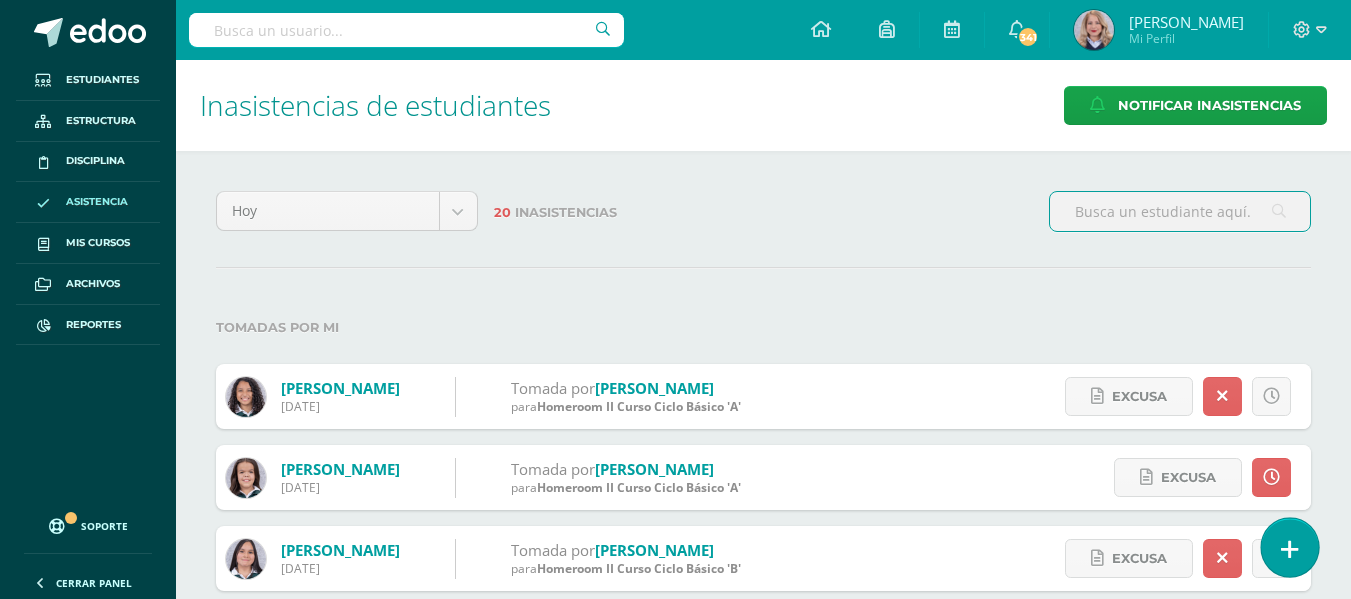 click at bounding box center [1289, 547] 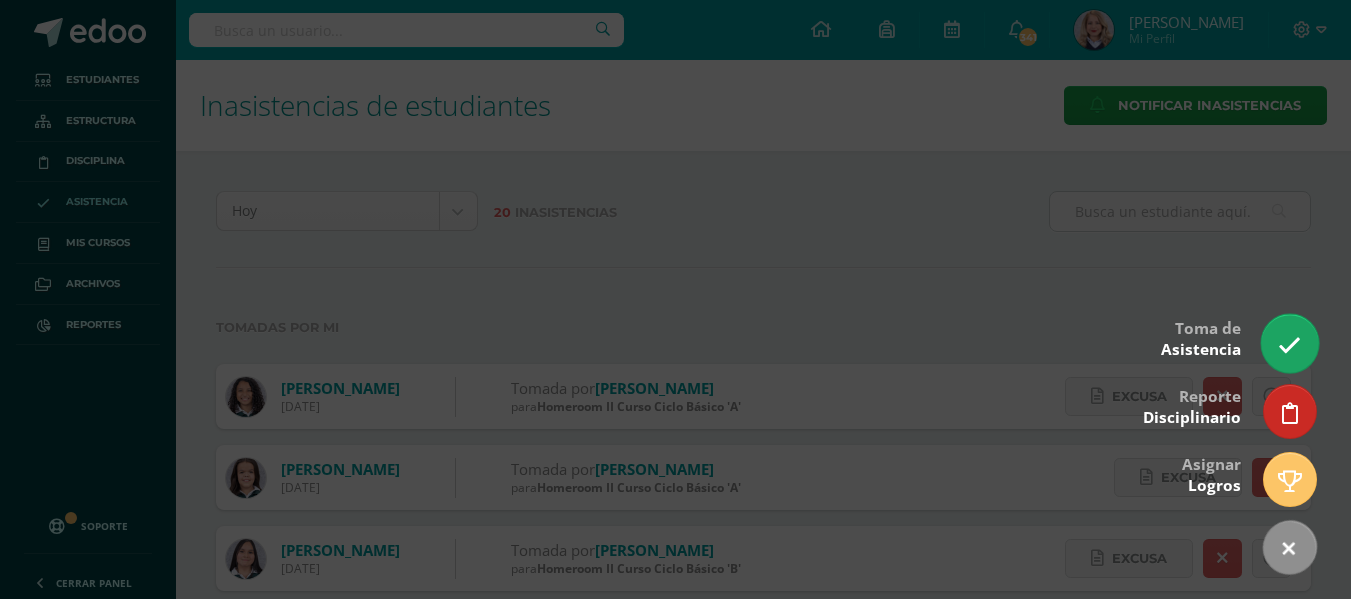click at bounding box center (1289, 343) 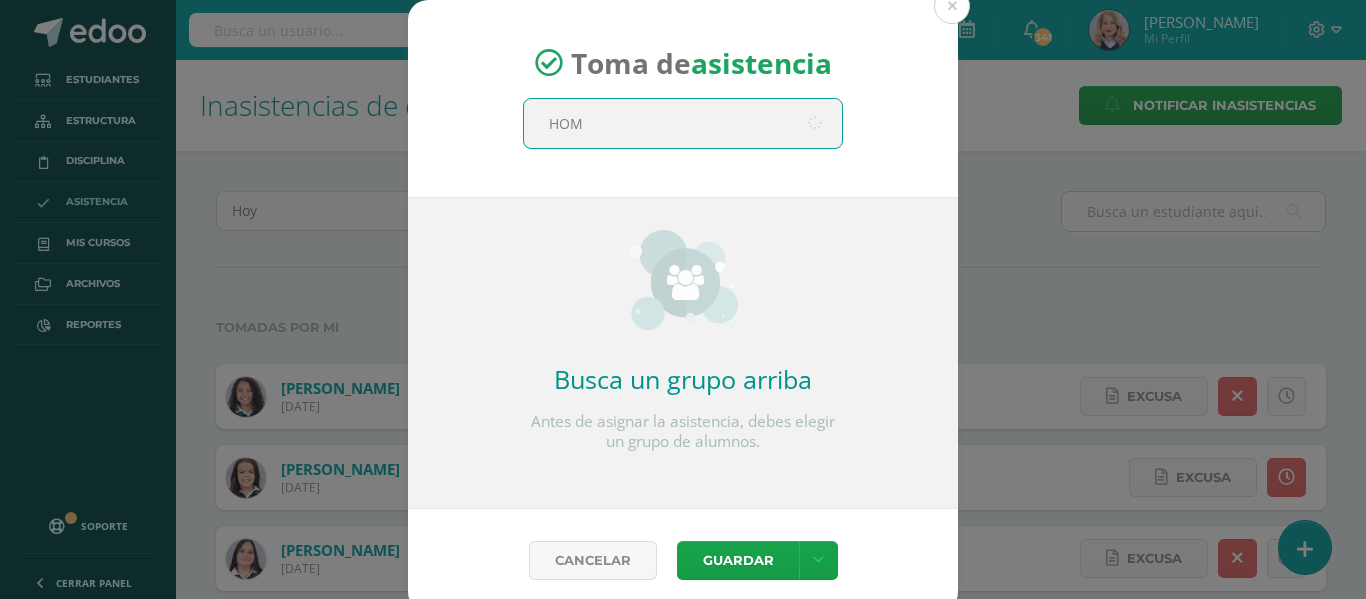type on "HOME" 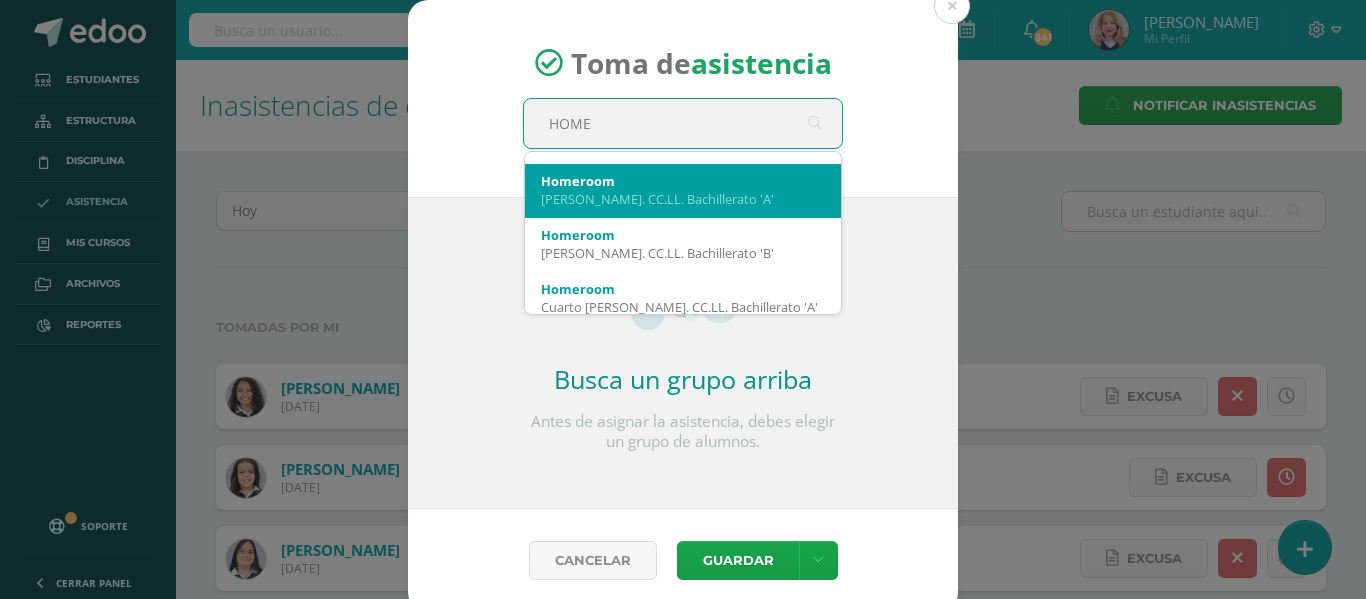 scroll, scrollTop: 400, scrollLeft: 0, axis: vertical 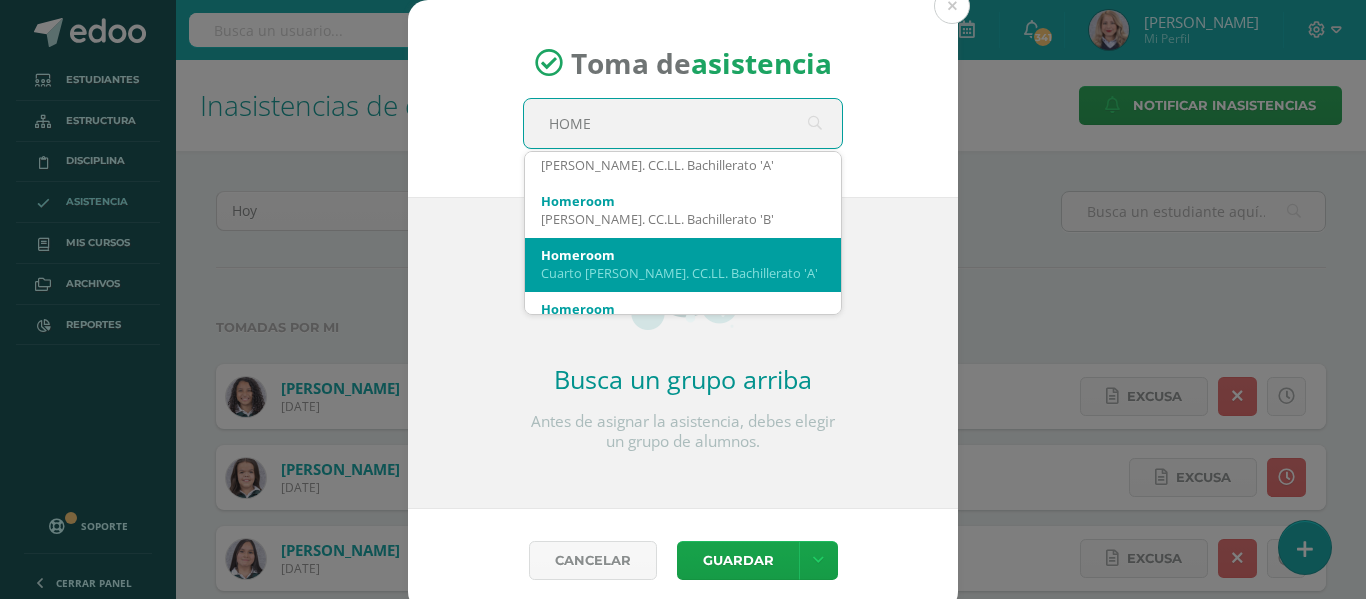 click on "Homeroom" at bounding box center [683, 255] 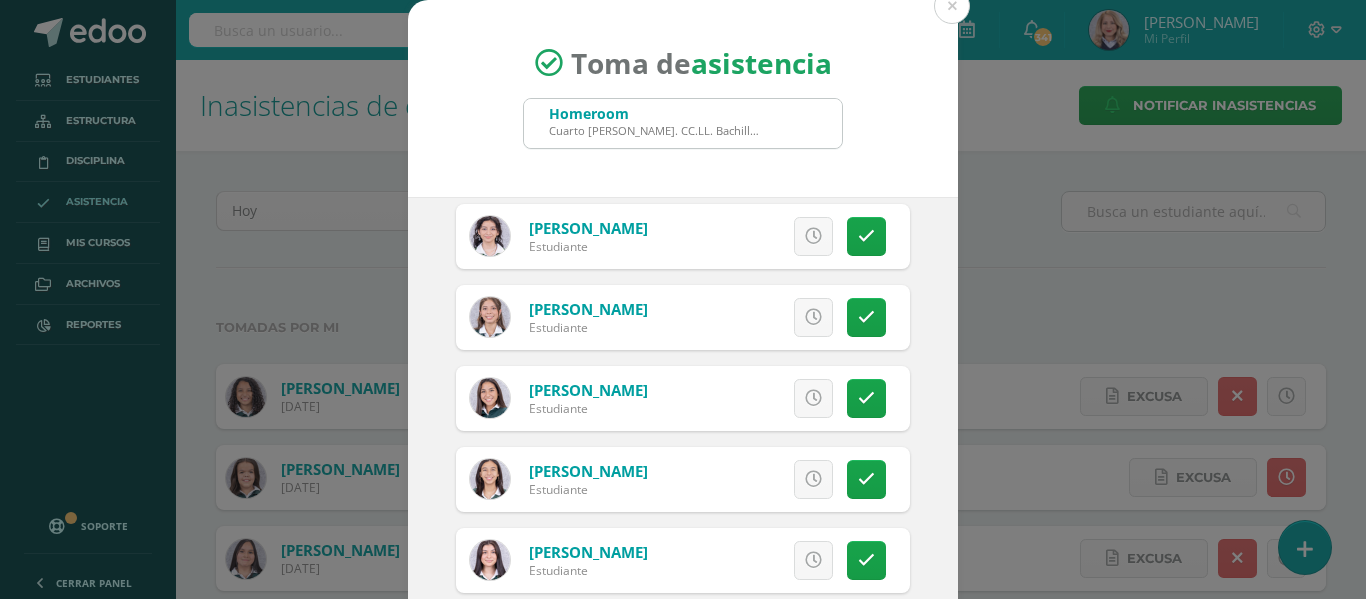 scroll, scrollTop: 700, scrollLeft: 0, axis: vertical 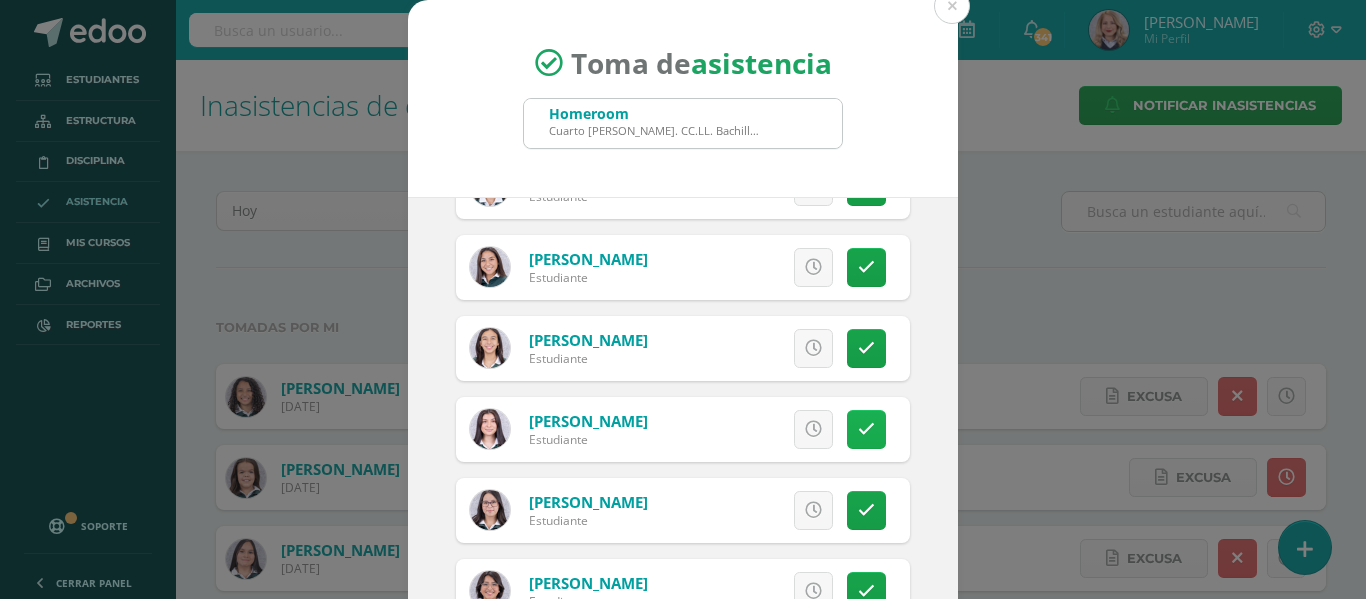 click at bounding box center (866, 429) 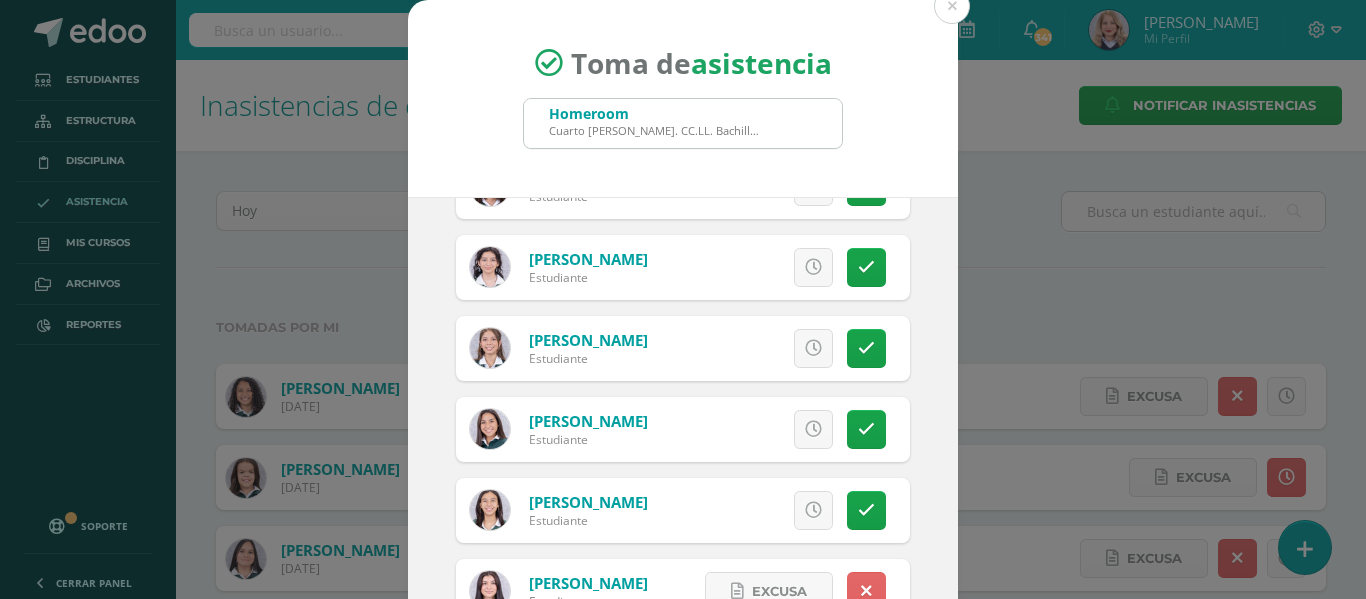 scroll, scrollTop: 500, scrollLeft: 0, axis: vertical 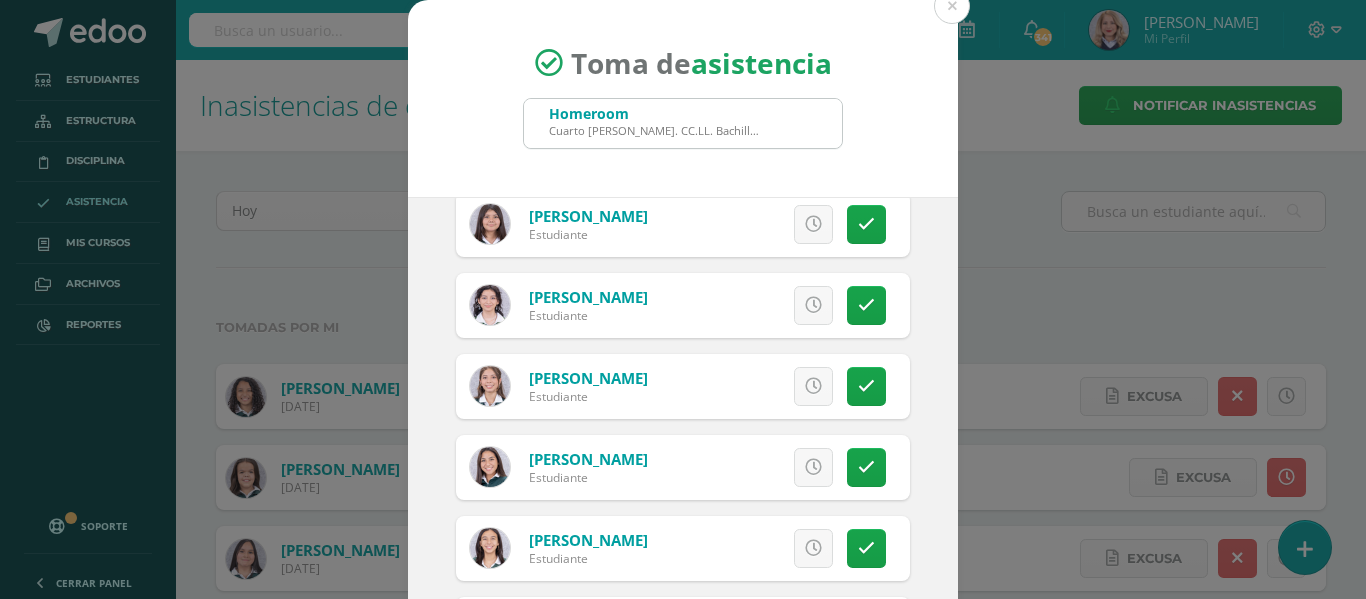 click at bounding box center (813, 386) 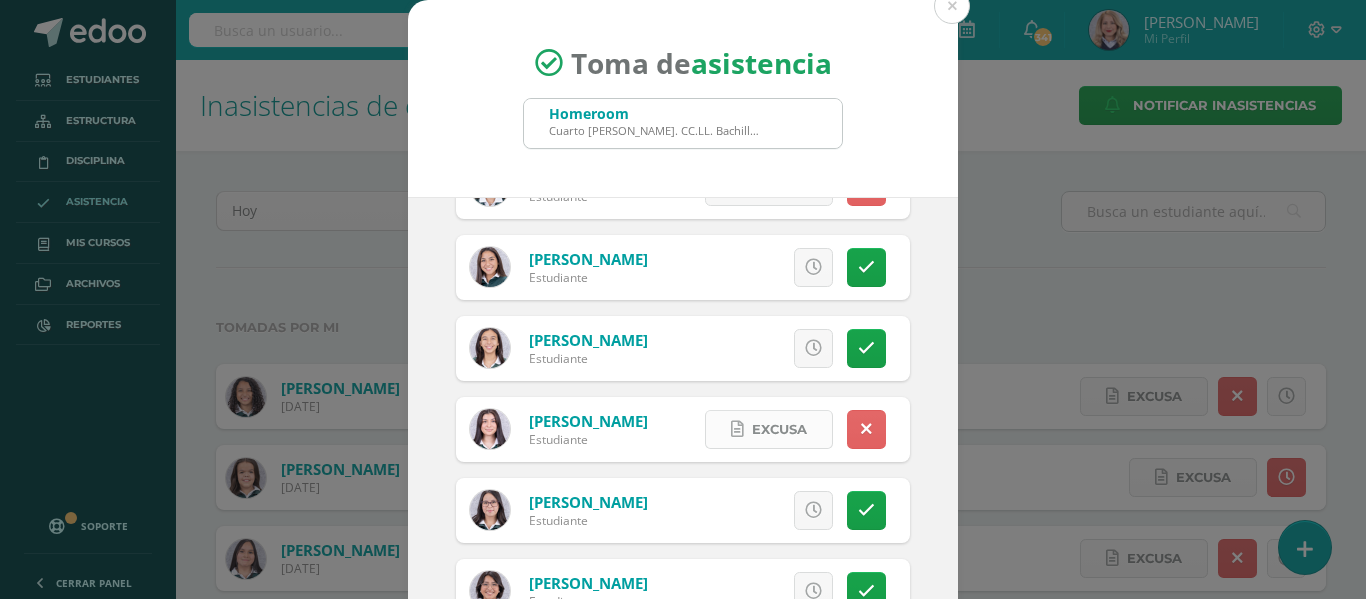 scroll, scrollTop: 500, scrollLeft: 0, axis: vertical 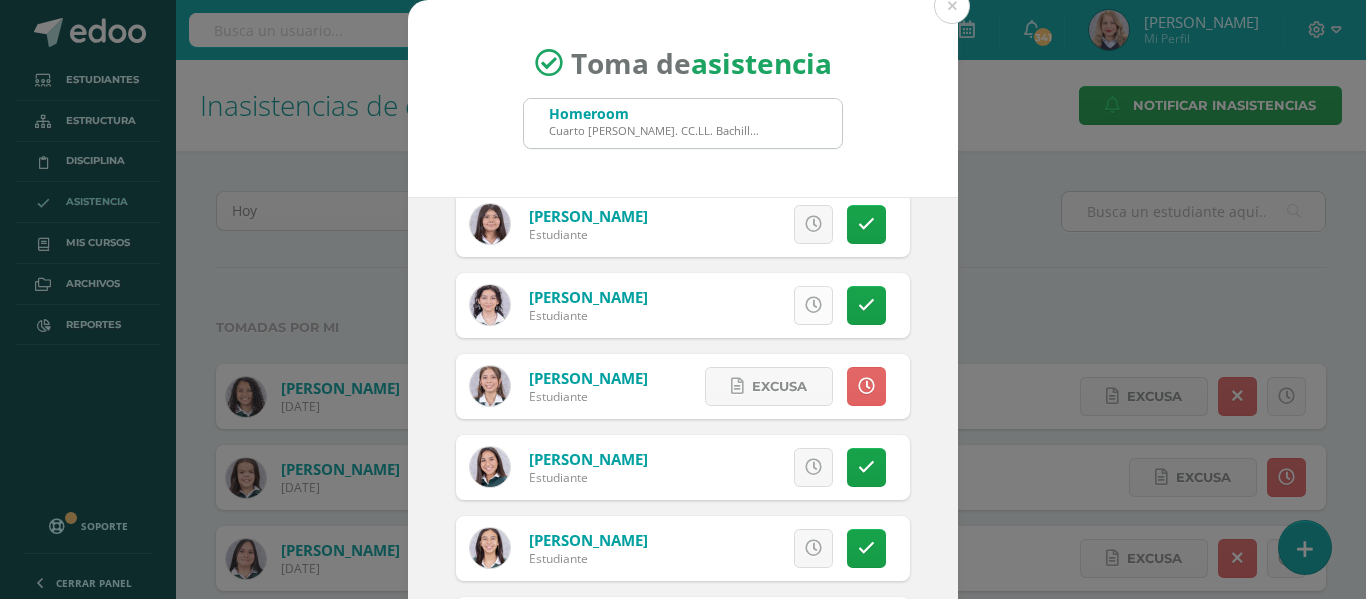 click at bounding box center [813, 305] 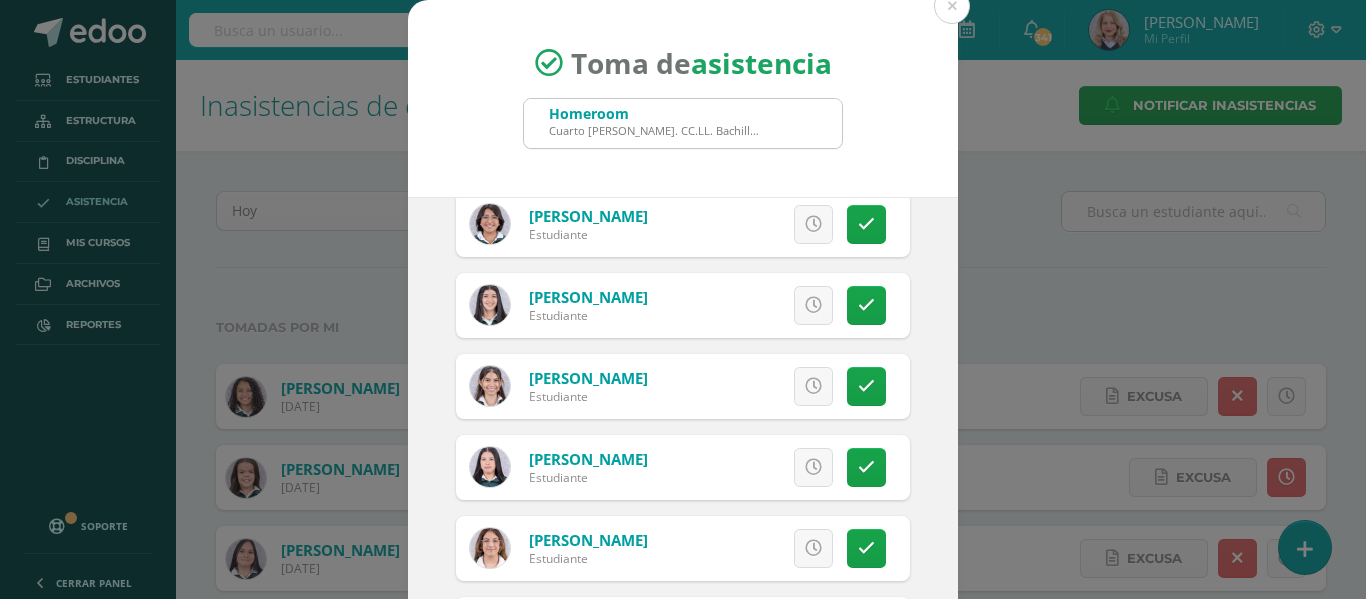 scroll, scrollTop: 1100, scrollLeft: 0, axis: vertical 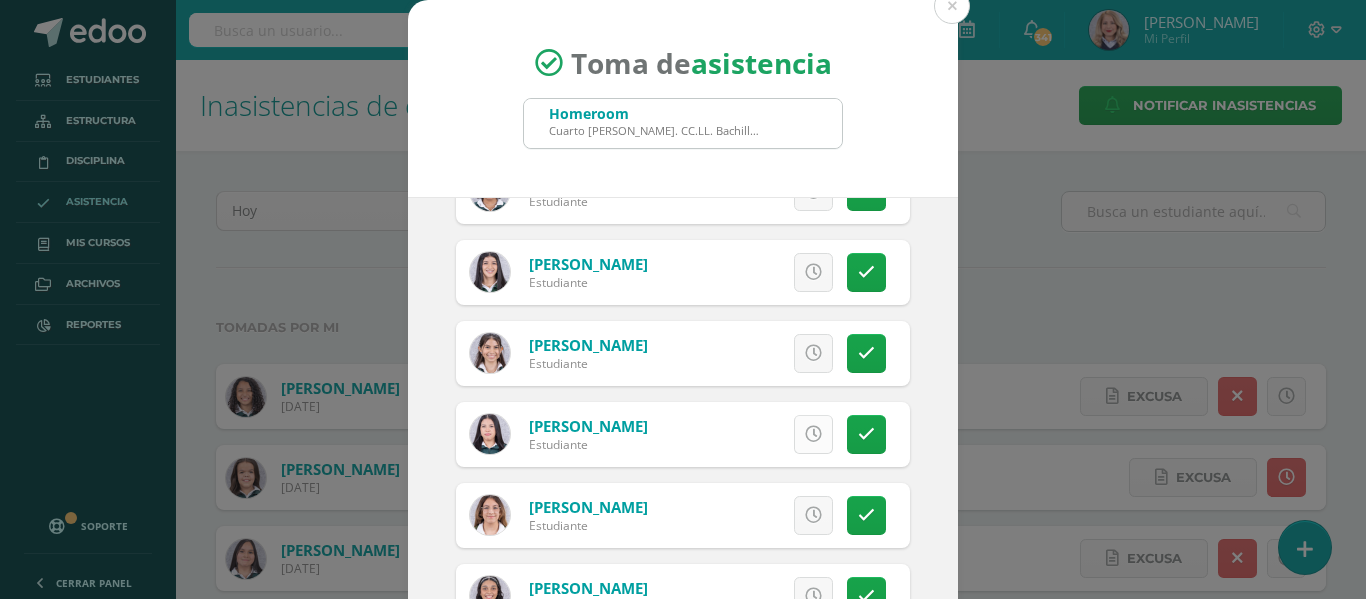click at bounding box center [813, 434] 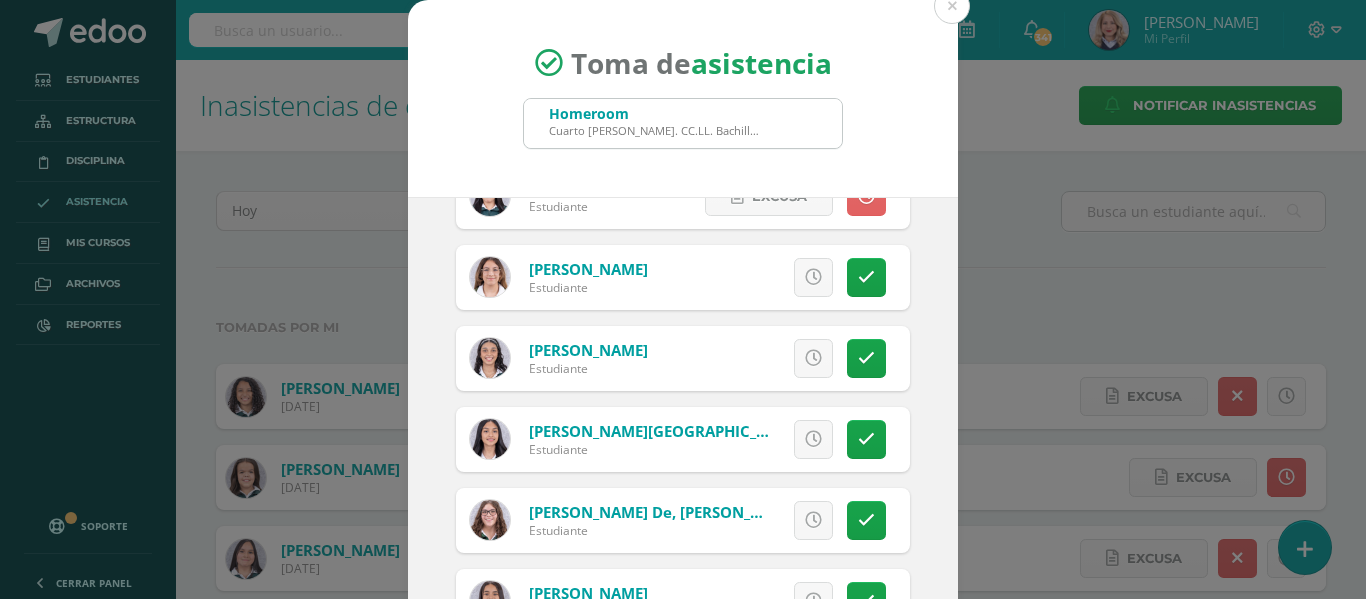scroll, scrollTop: 1514, scrollLeft: 0, axis: vertical 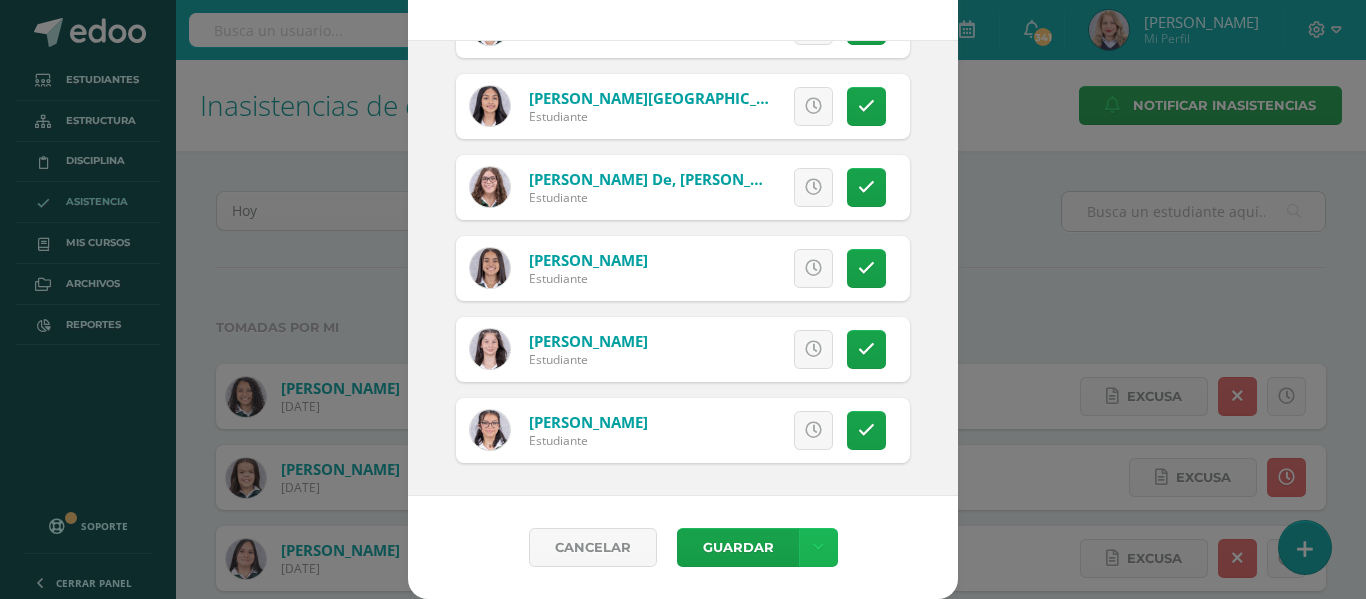 click at bounding box center [818, 547] 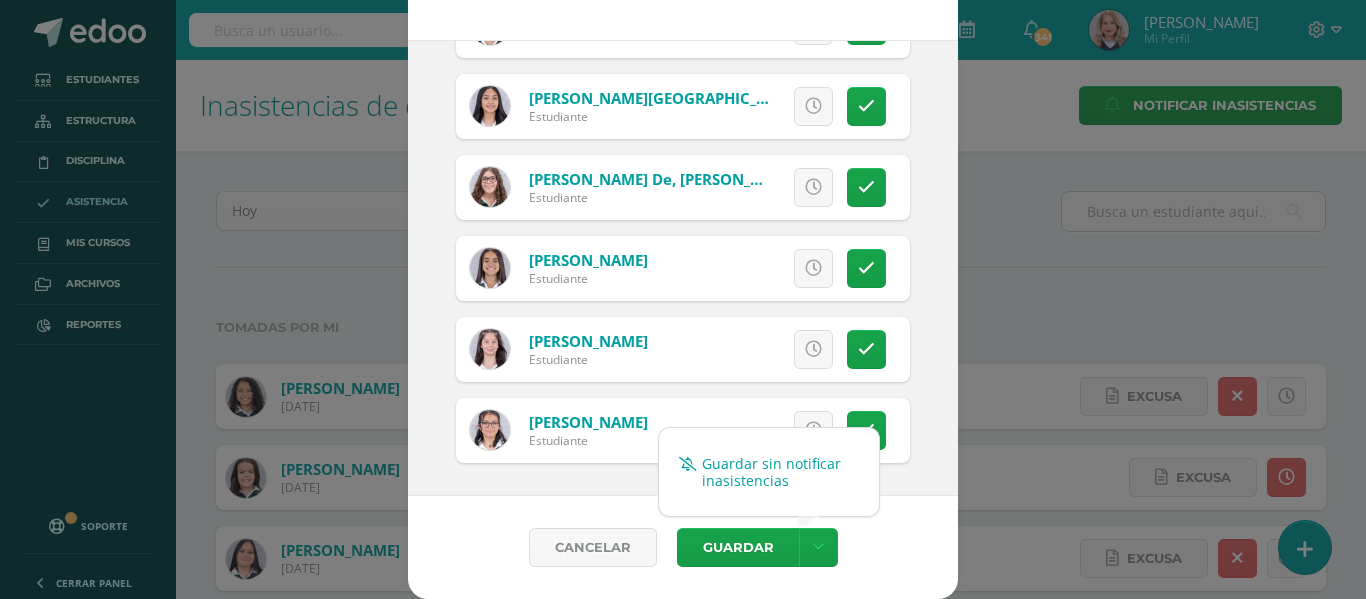 click on "Guardar sin notificar inasistencias" at bounding box center (769, 472) 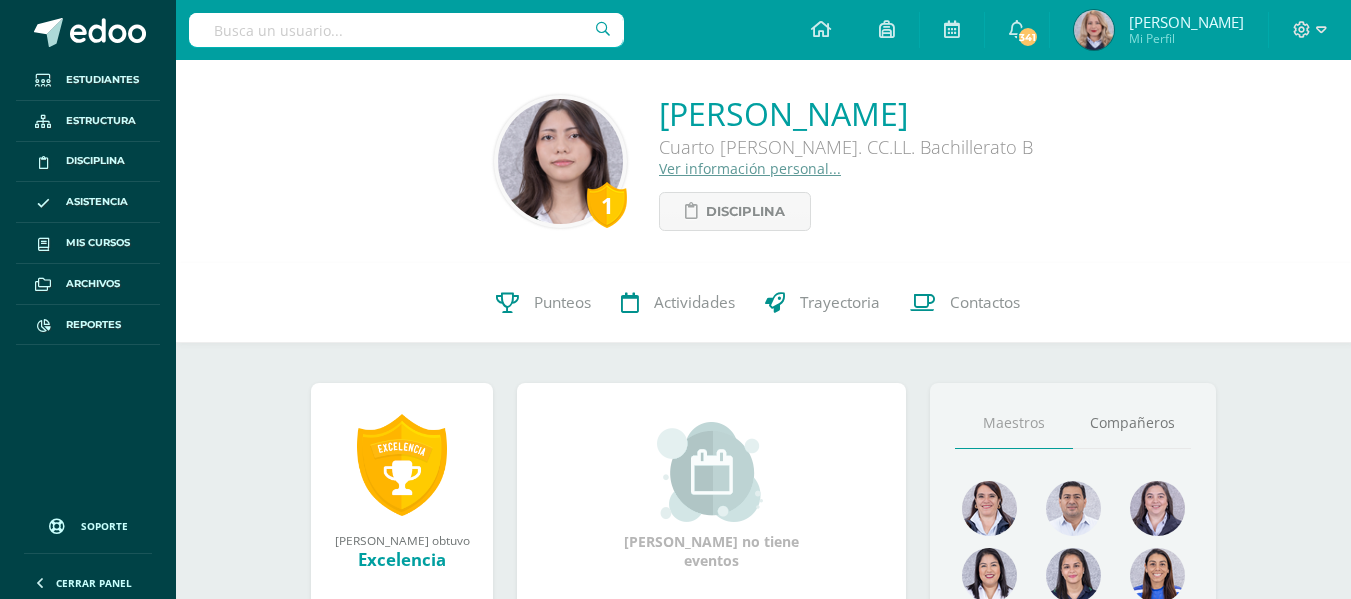 scroll, scrollTop: 0, scrollLeft: 0, axis: both 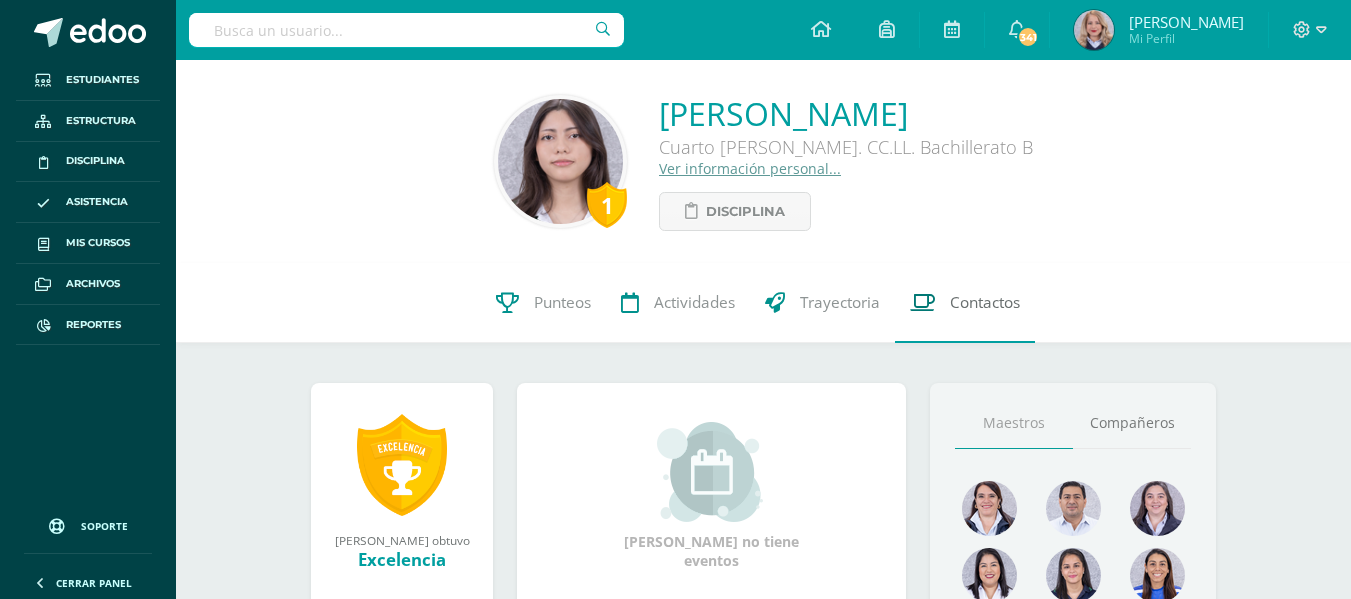 click on "Contactos" at bounding box center (985, 302) 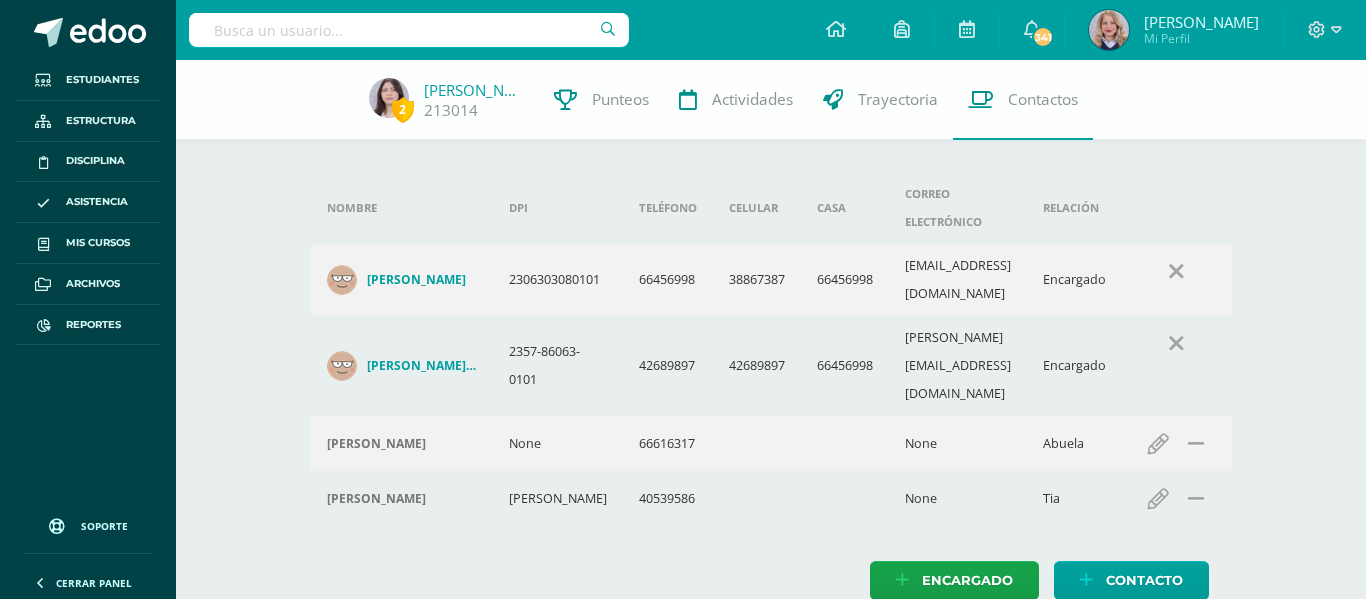scroll, scrollTop: 0, scrollLeft: 0, axis: both 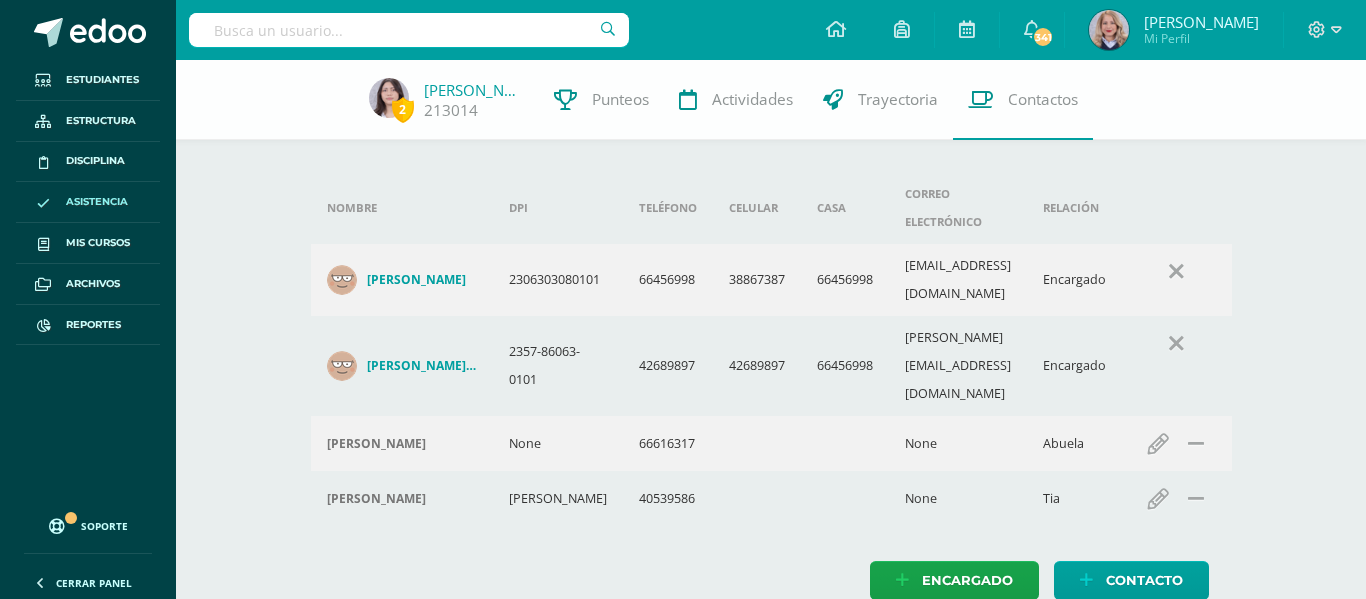 click on "Asistencia" at bounding box center (88, 202) 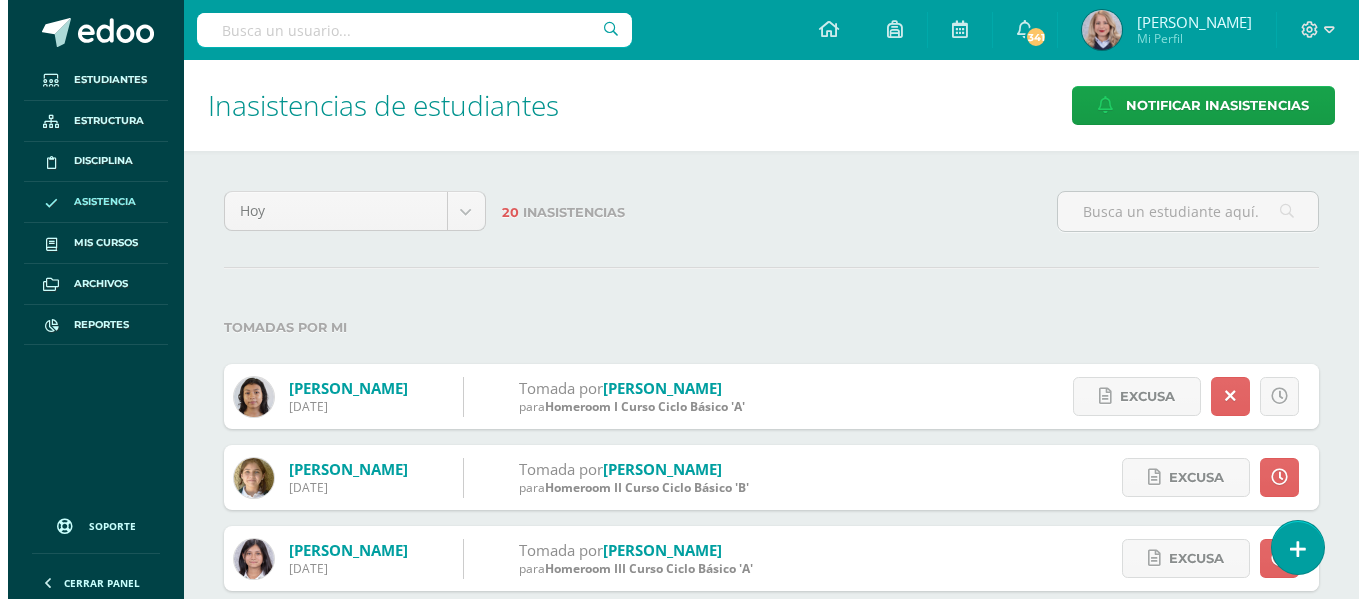 scroll, scrollTop: 0, scrollLeft: 0, axis: both 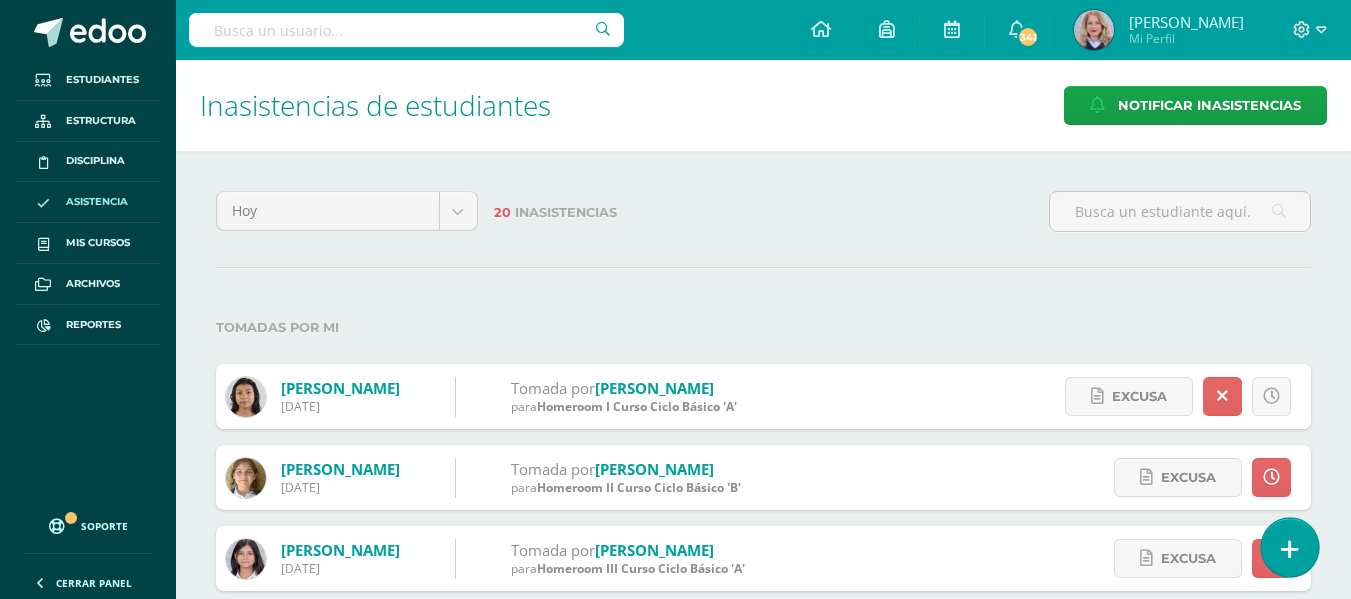 click at bounding box center (1290, 549) 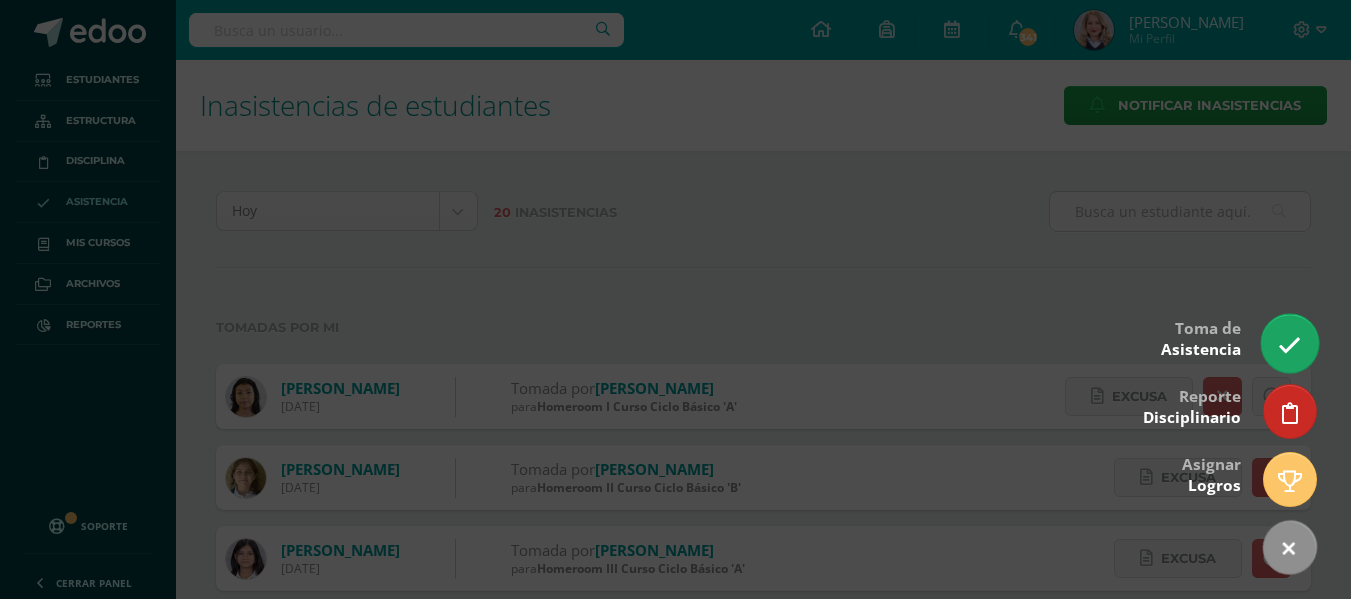 click at bounding box center [1289, 343] 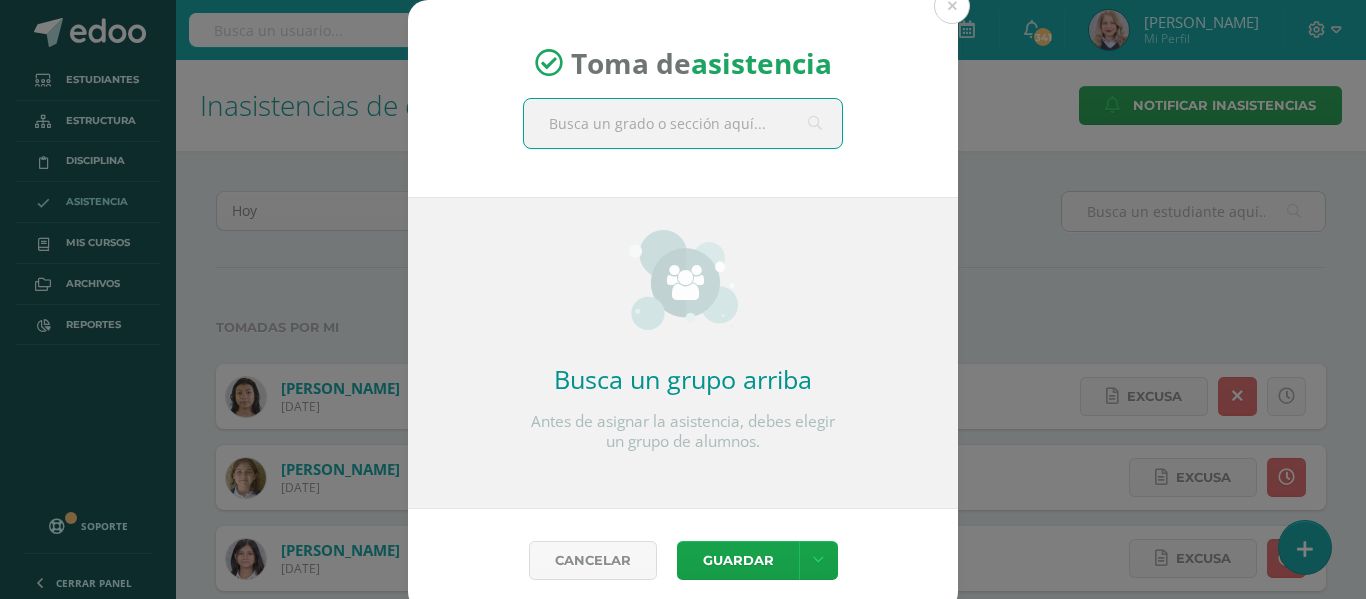 click at bounding box center (683, 123) 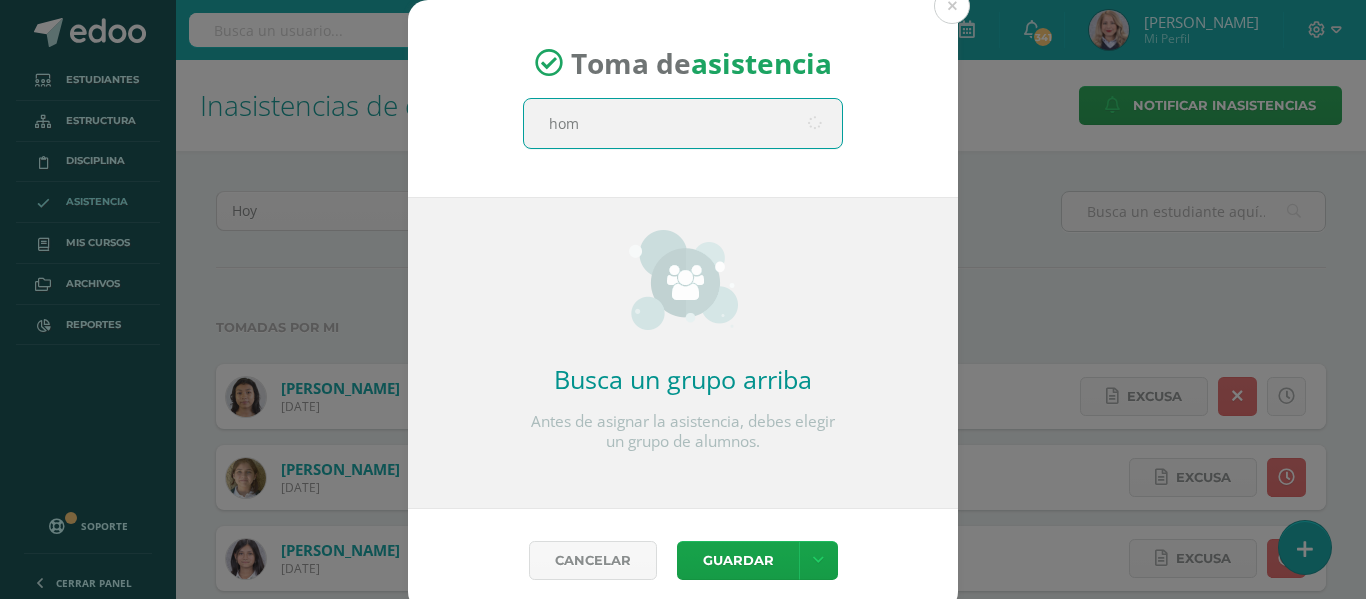 type on "home" 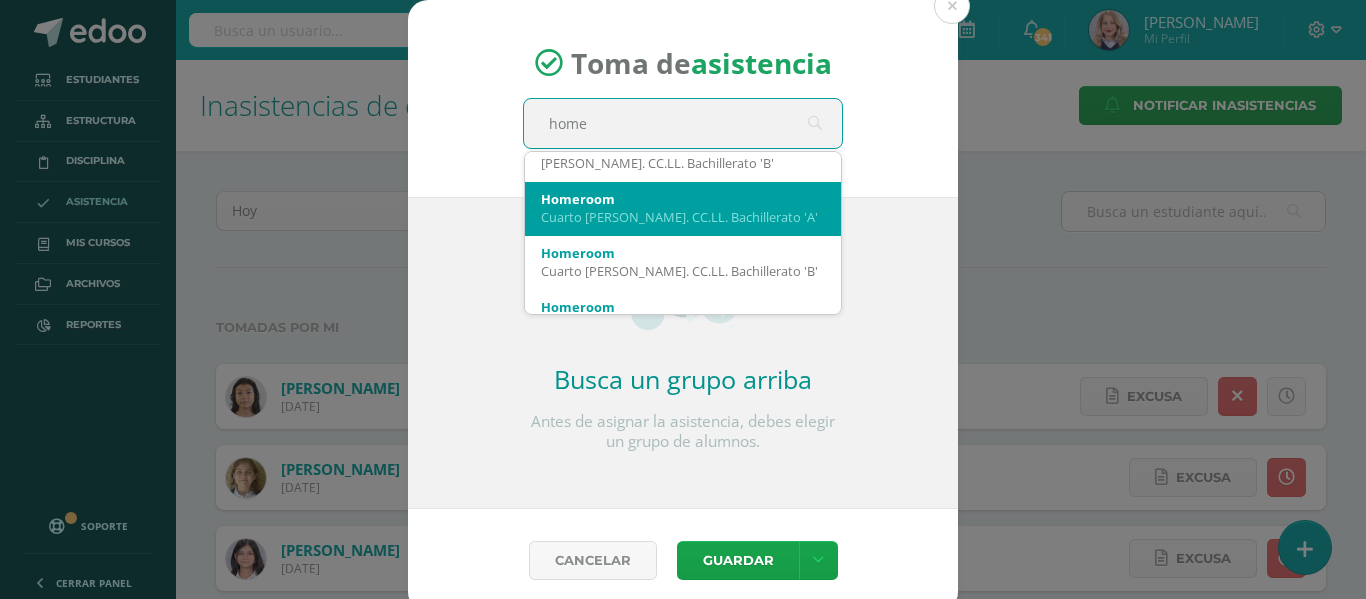 scroll, scrollTop: 500, scrollLeft: 0, axis: vertical 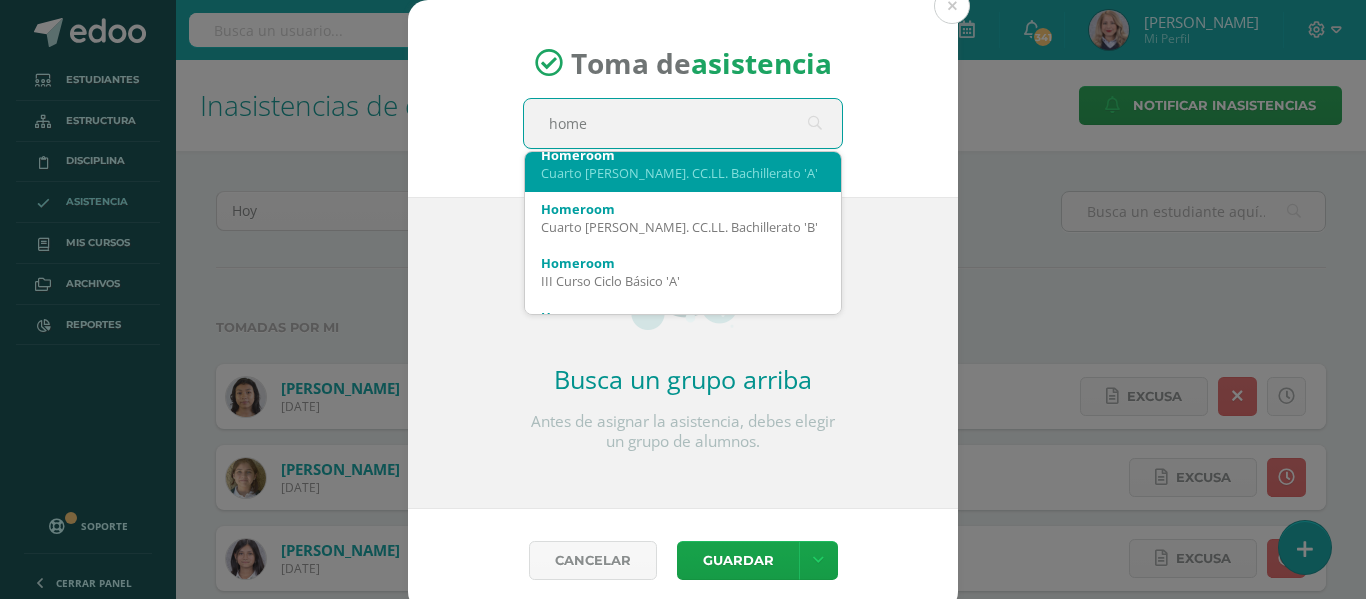 click on "Homeroom" at bounding box center [683, 155] 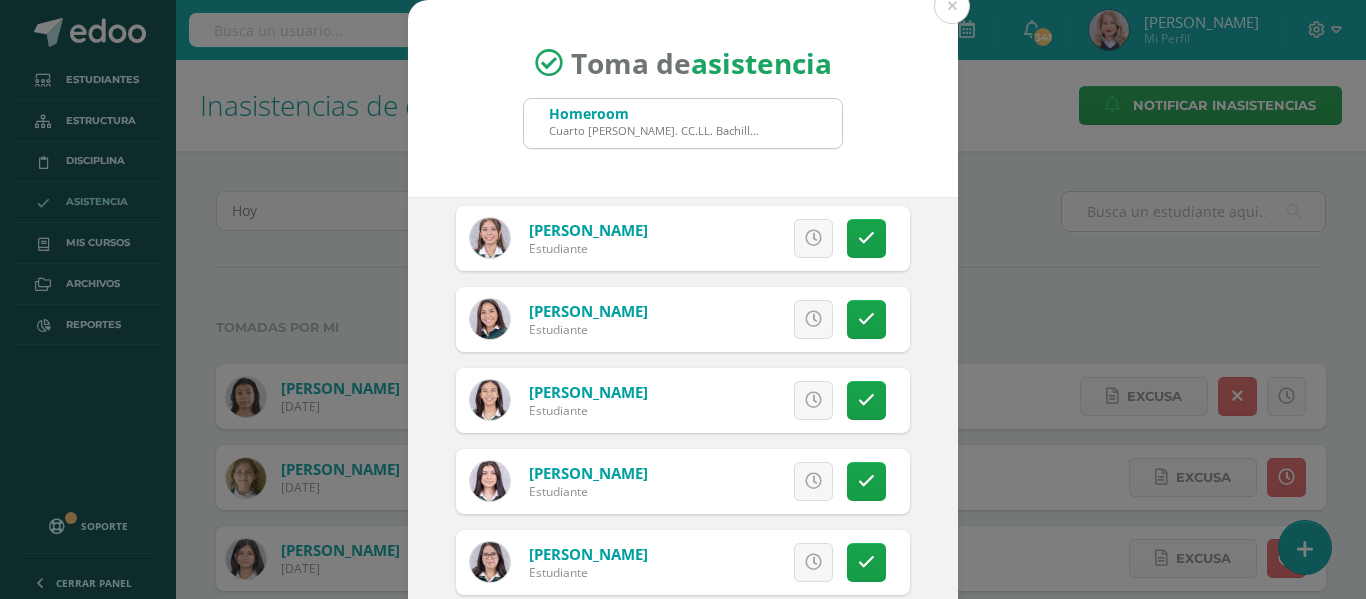 scroll, scrollTop: 700, scrollLeft: 0, axis: vertical 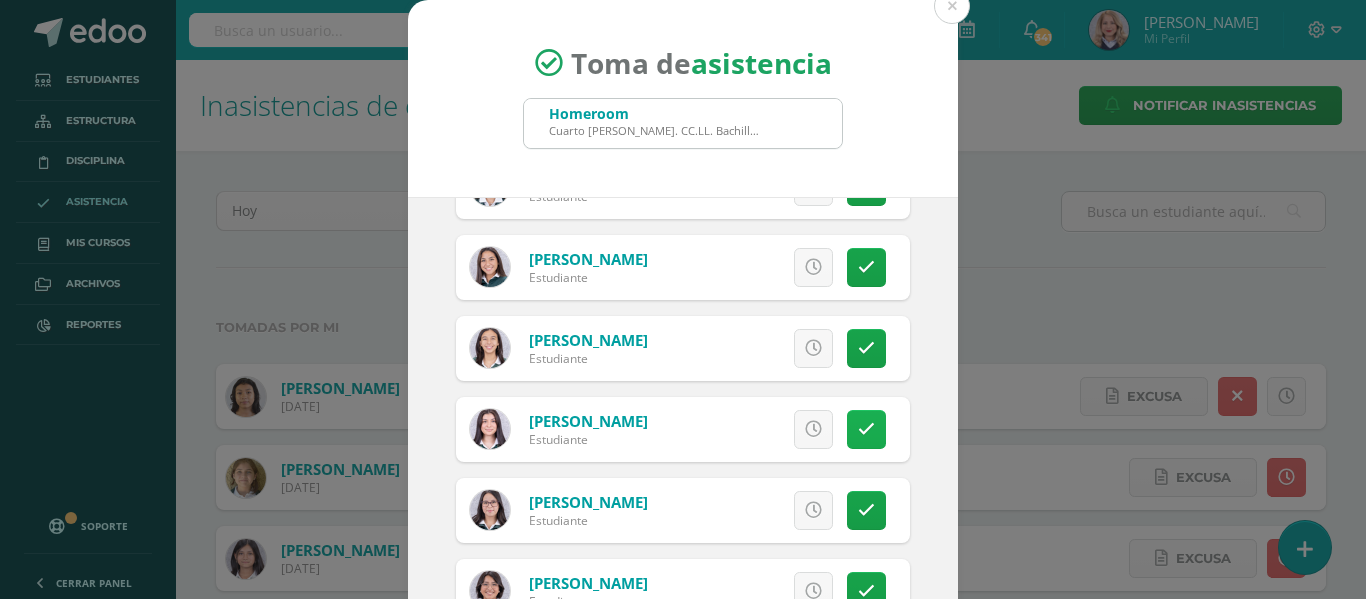 click at bounding box center [866, 429] 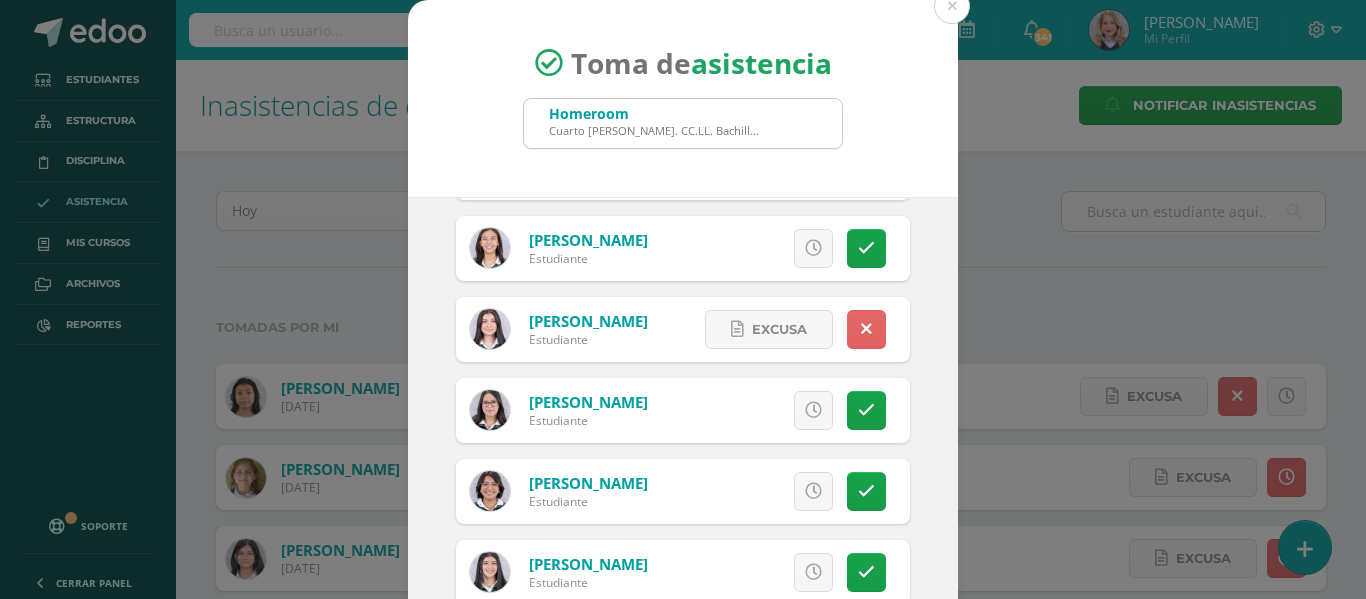 scroll, scrollTop: 600, scrollLeft: 0, axis: vertical 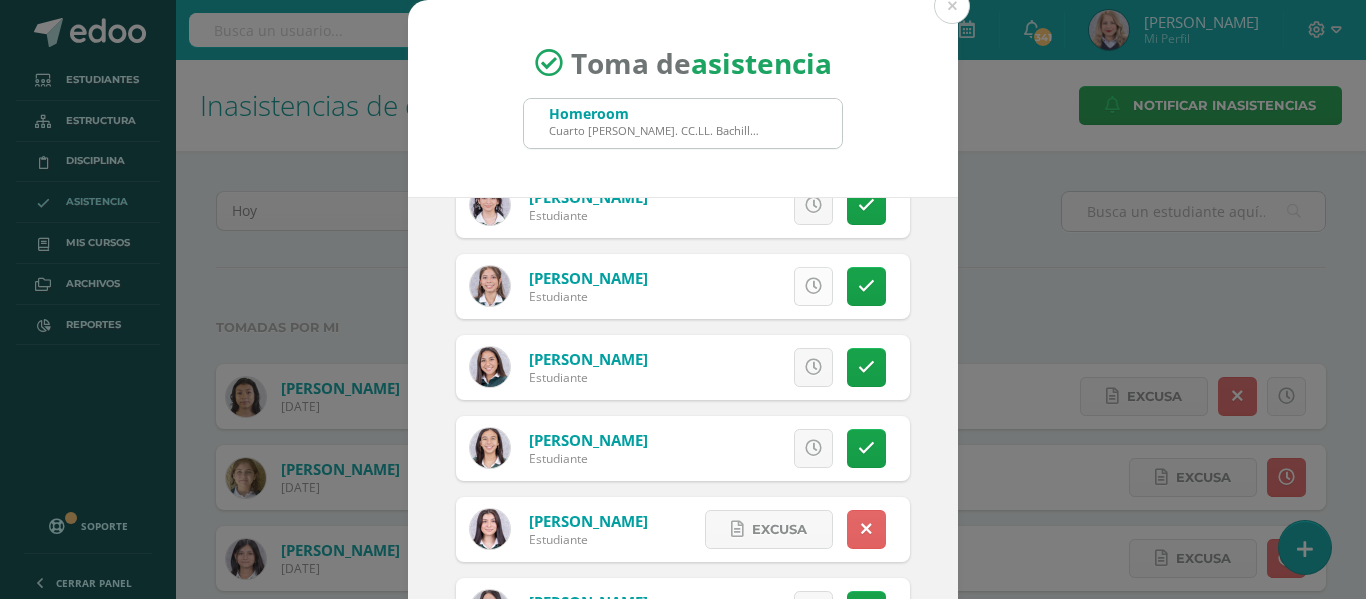 click at bounding box center [813, 286] 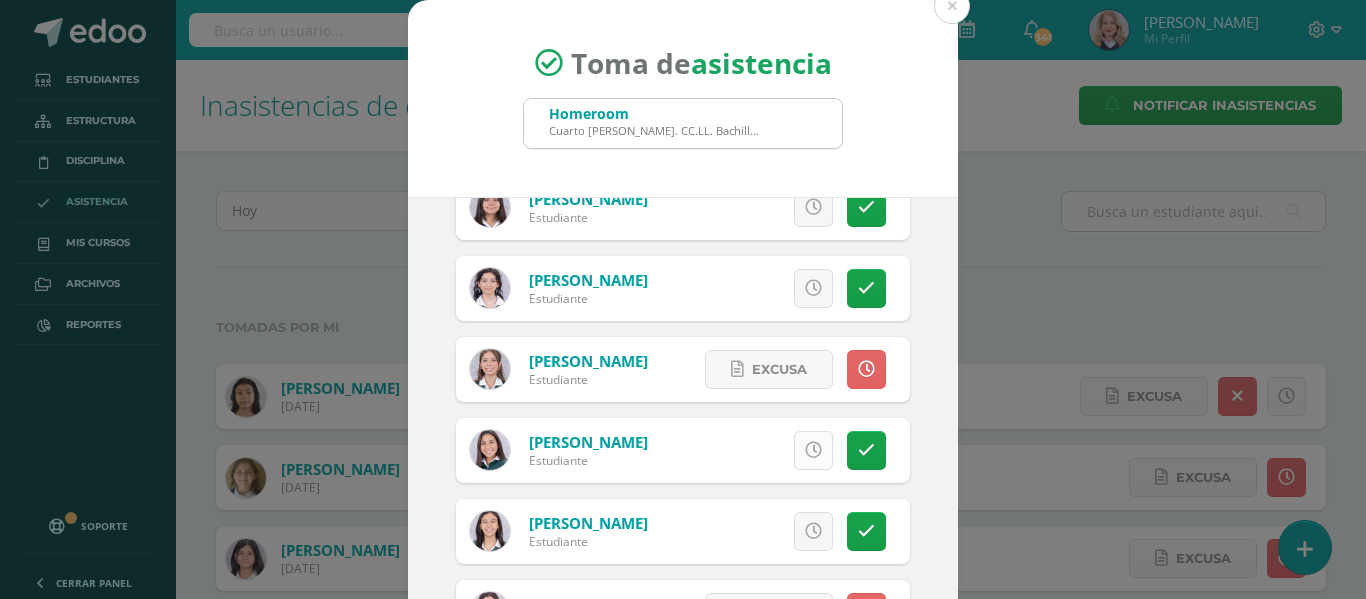 scroll, scrollTop: 400, scrollLeft: 0, axis: vertical 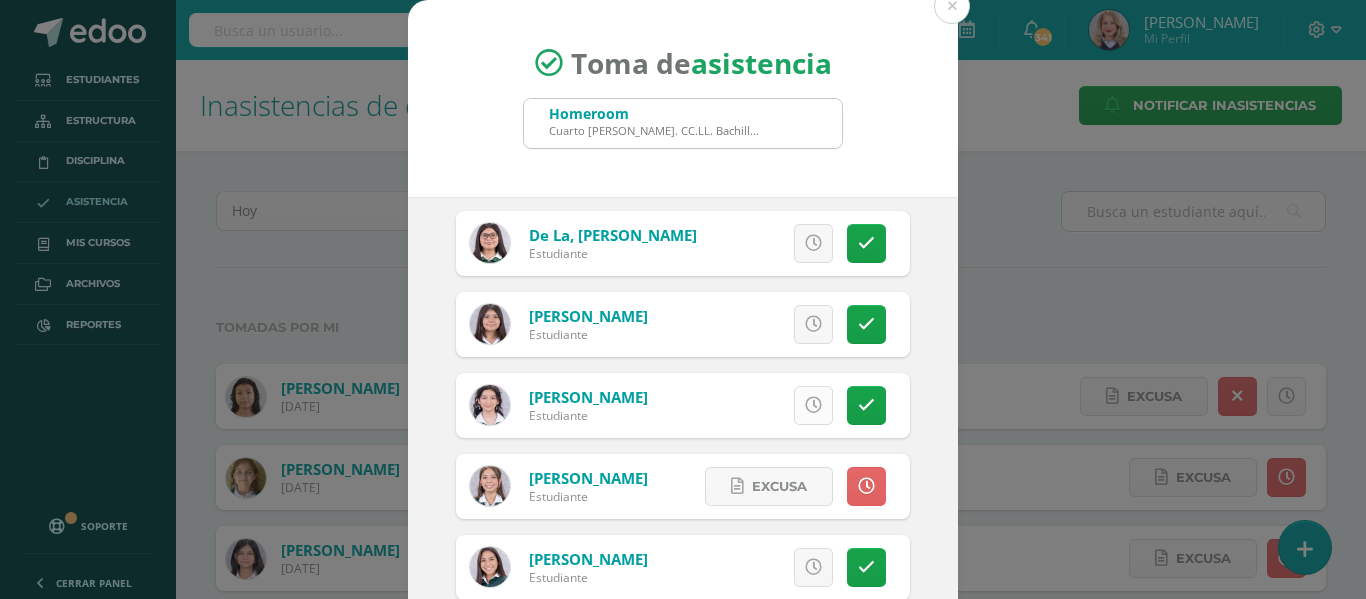 click at bounding box center [813, 405] 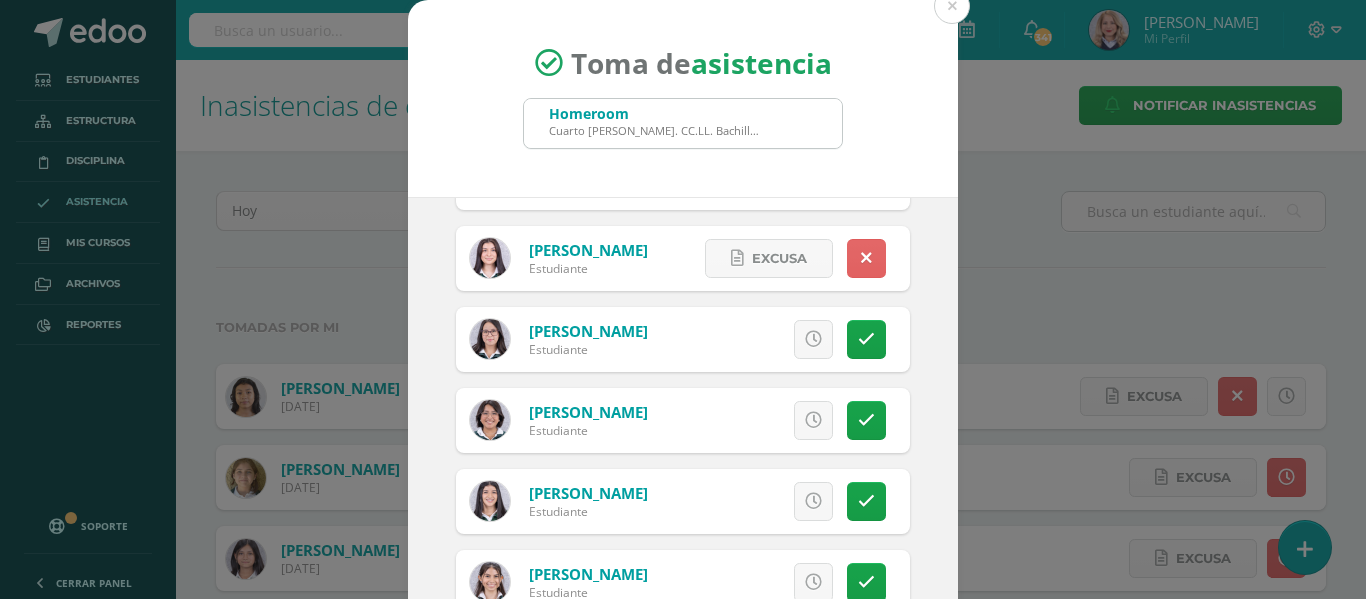 scroll, scrollTop: 1100, scrollLeft: 0, axis: vertical 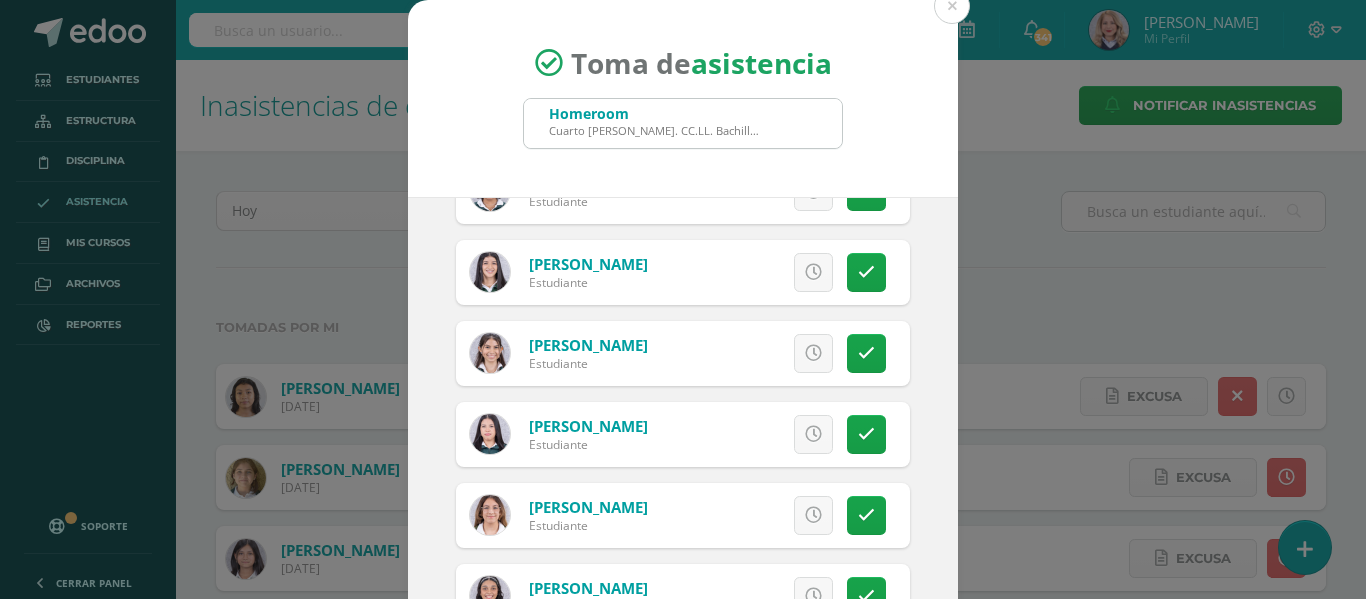 click at bounding box center (813, 434) 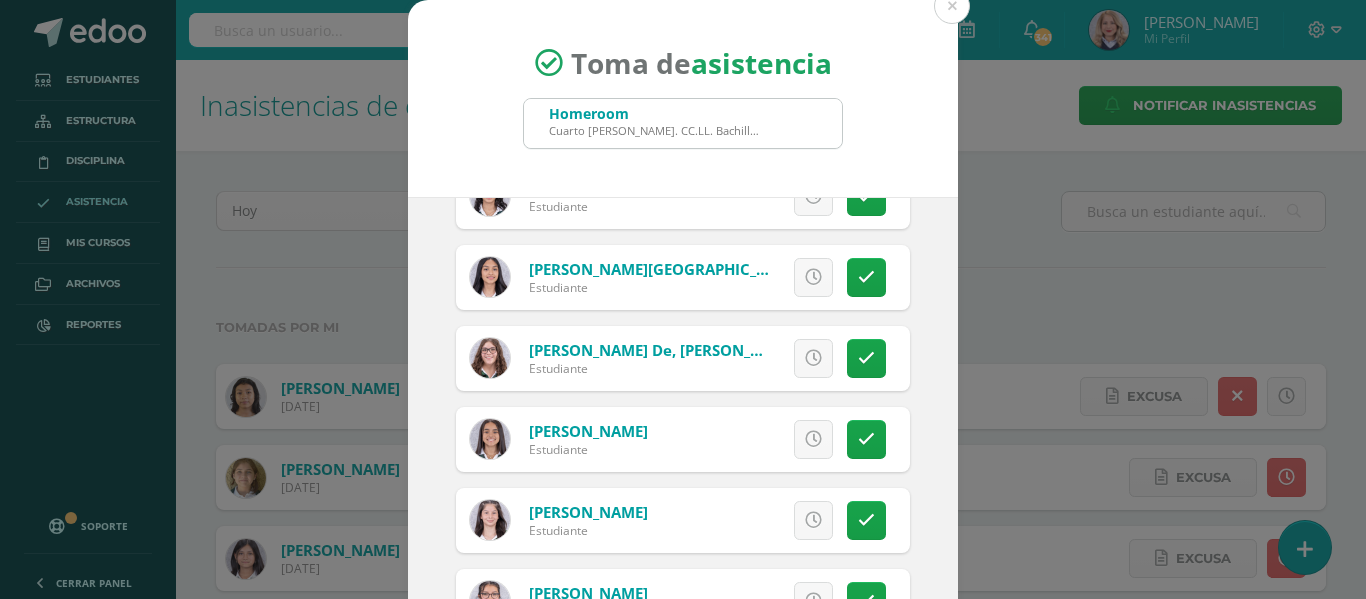 scroll, scrollTop: 1514, scrollLeft: 0, axis: vertical 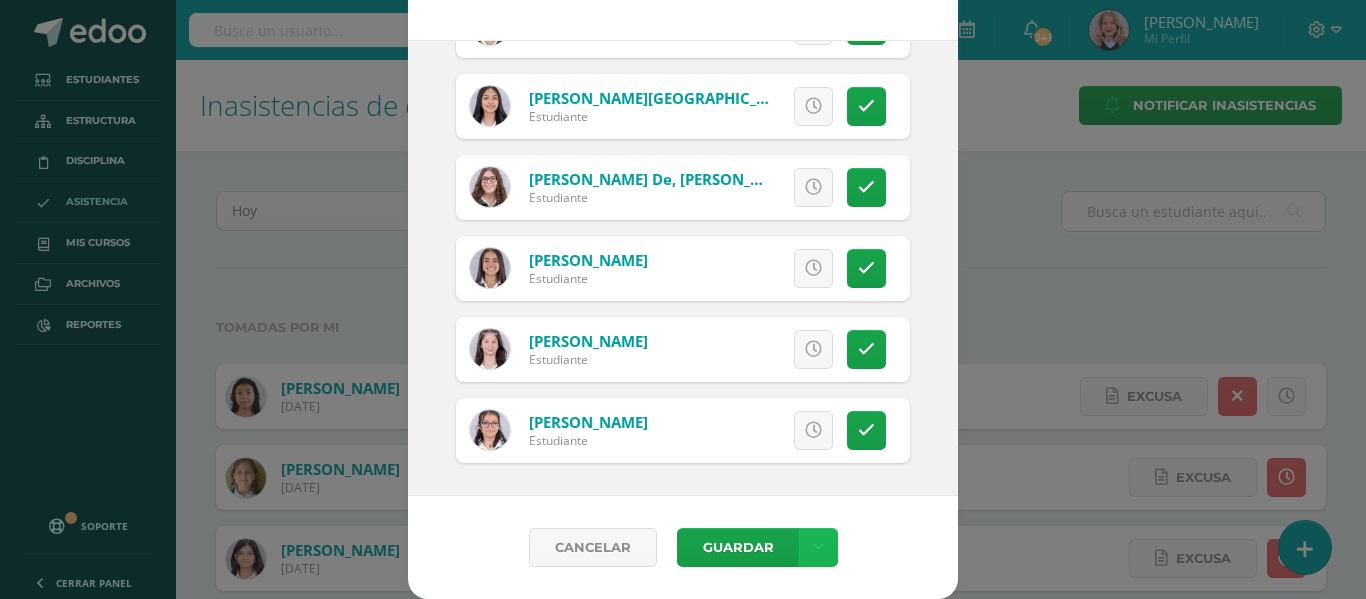 click at bounding box center (818, 547) 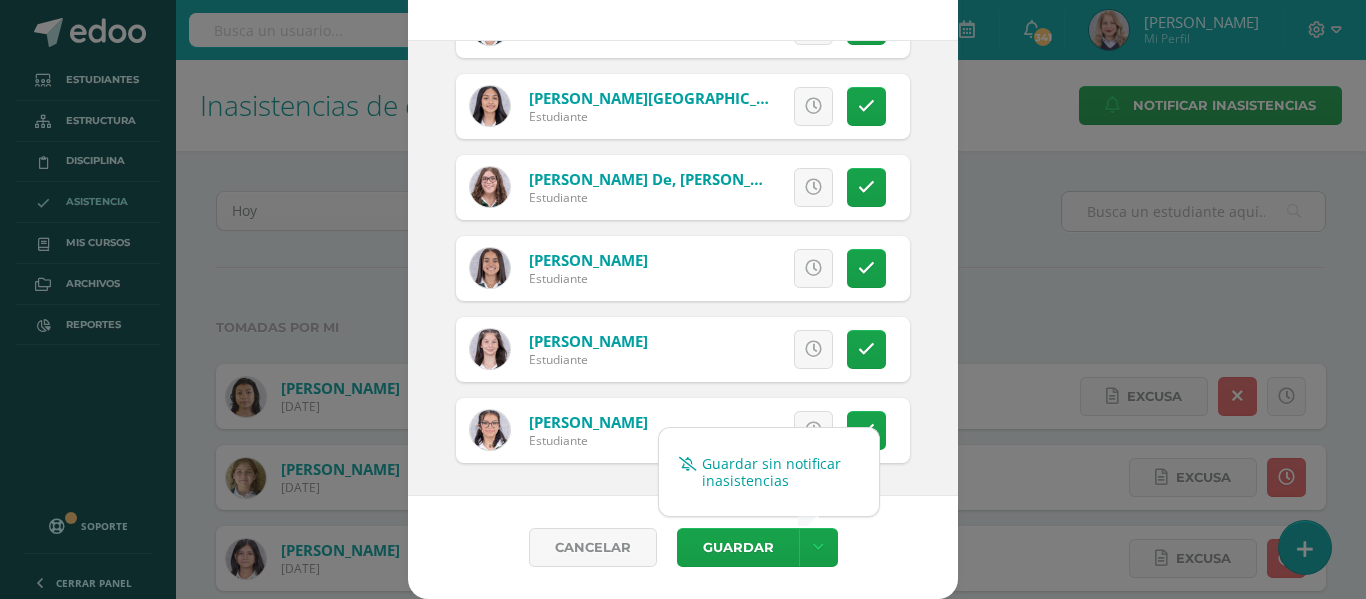 click on "Guardar sin notificar inasistencias" at bounding box center [769, 472] 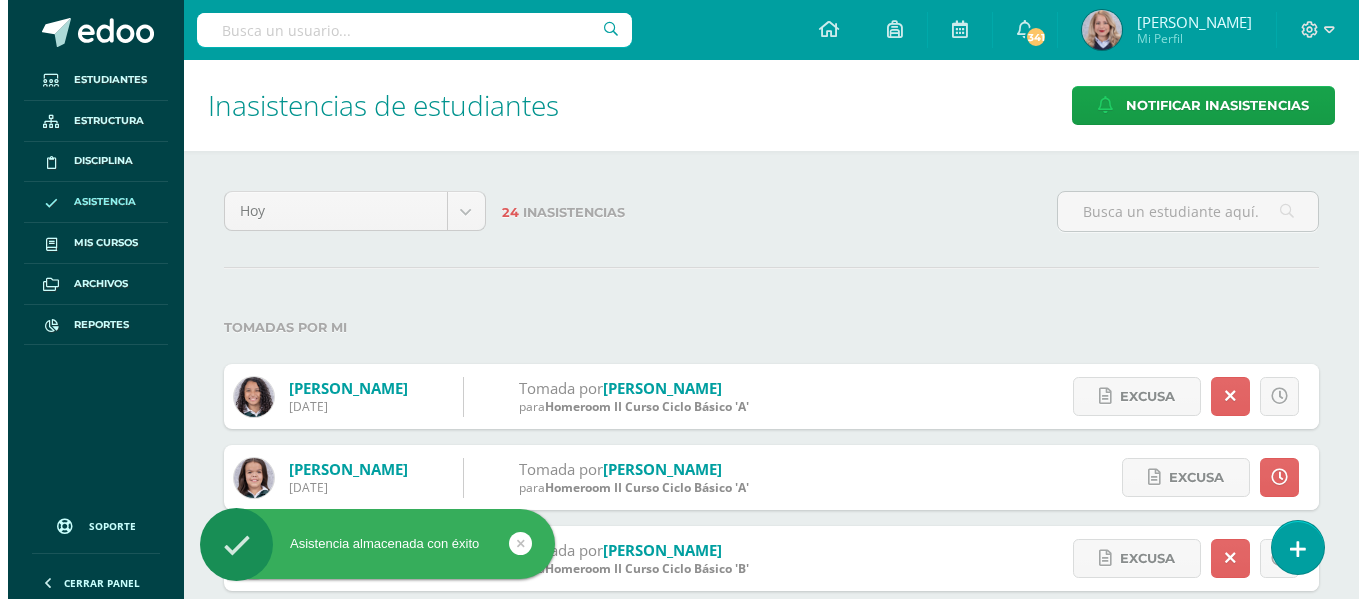 scroll, scrollTop: 0, scrollLeft: 0, axis: both 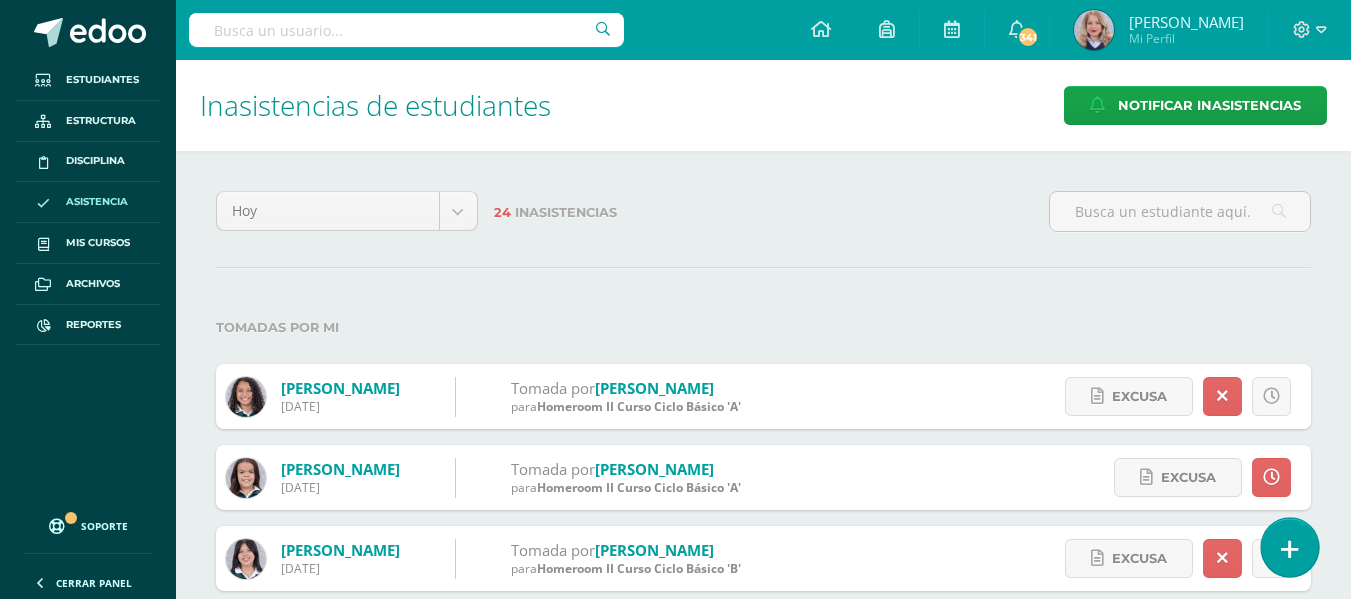 click at bounding box center (1290, 549) 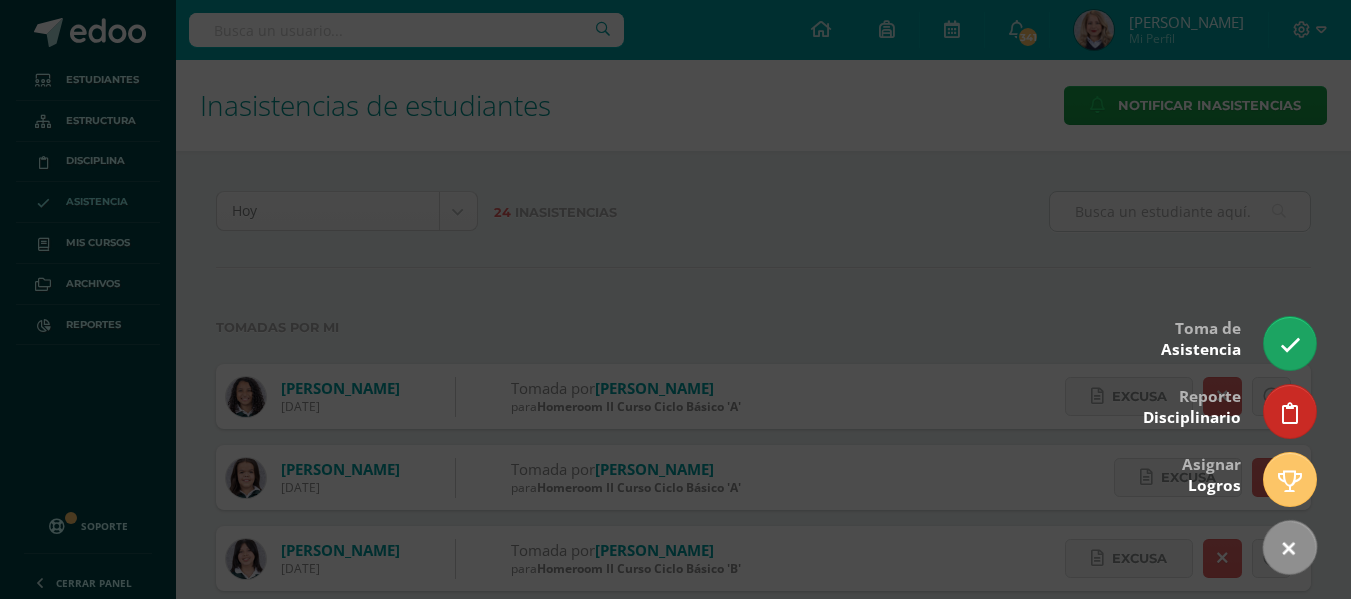 click at bounding box center [675, 299] 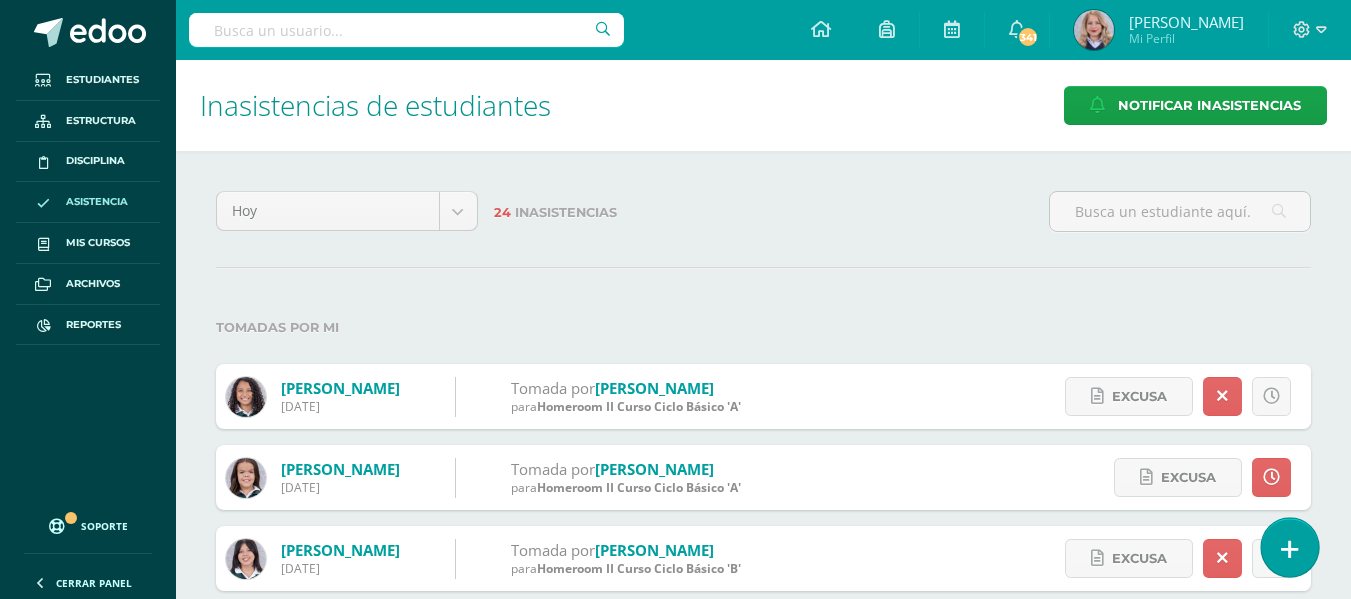 click at bounding box center (1290, 549) 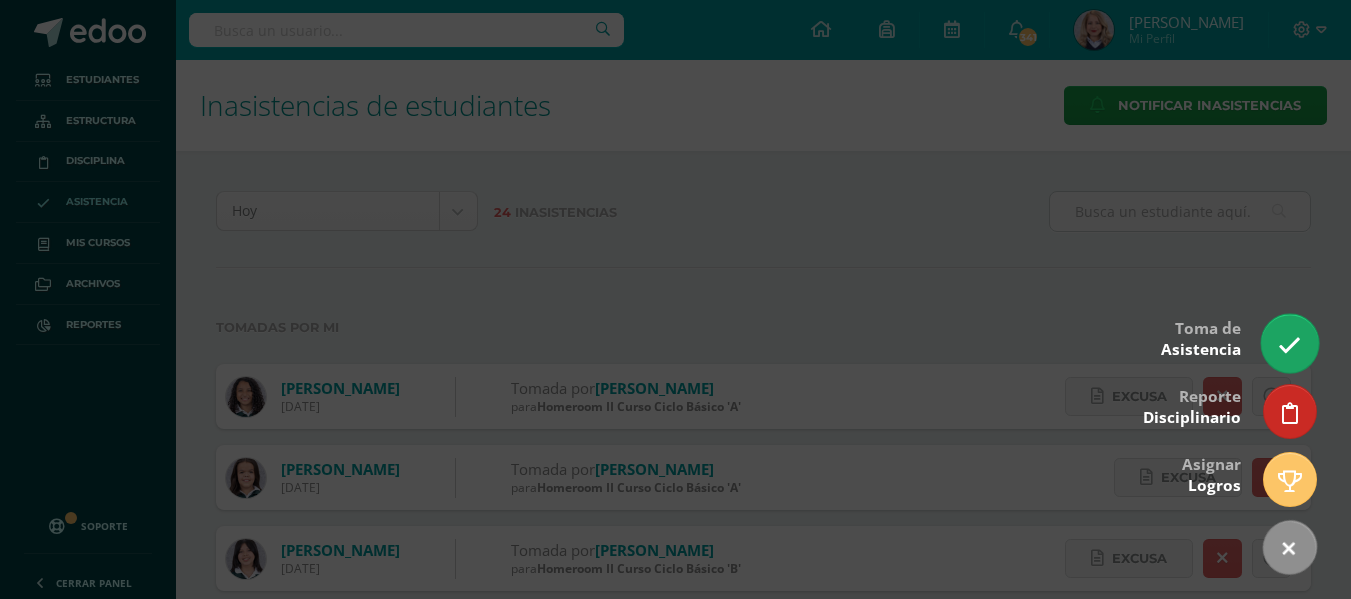 click at bounding box center [1289, 343] 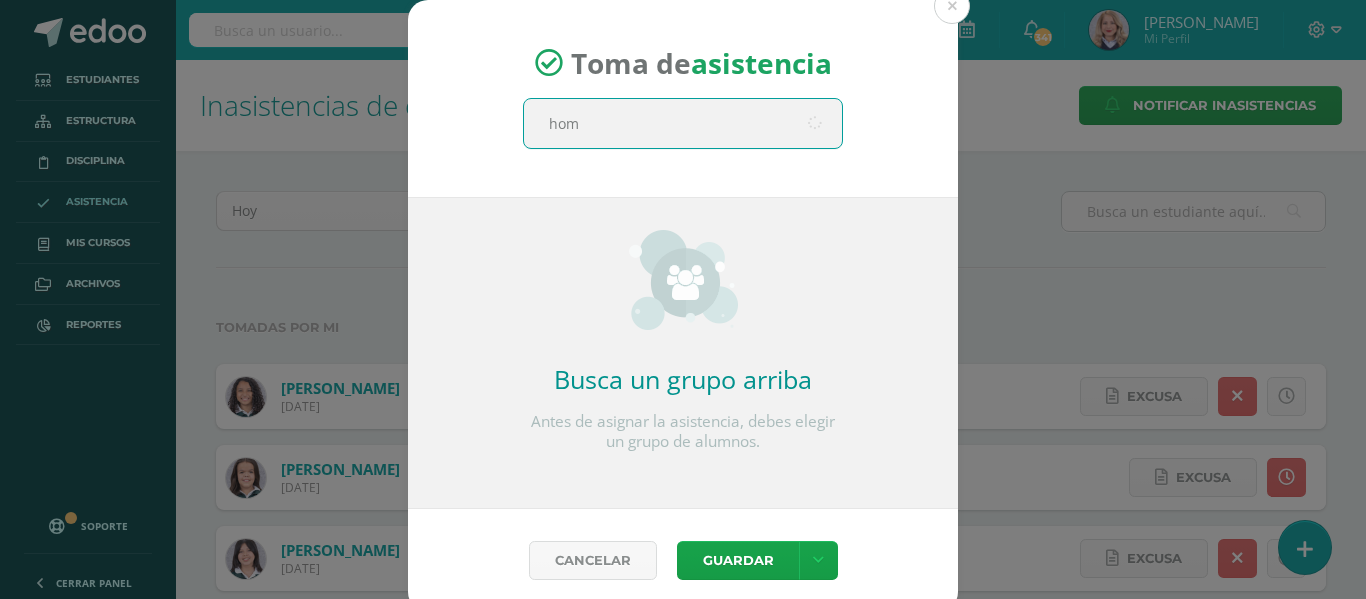 type on "home" 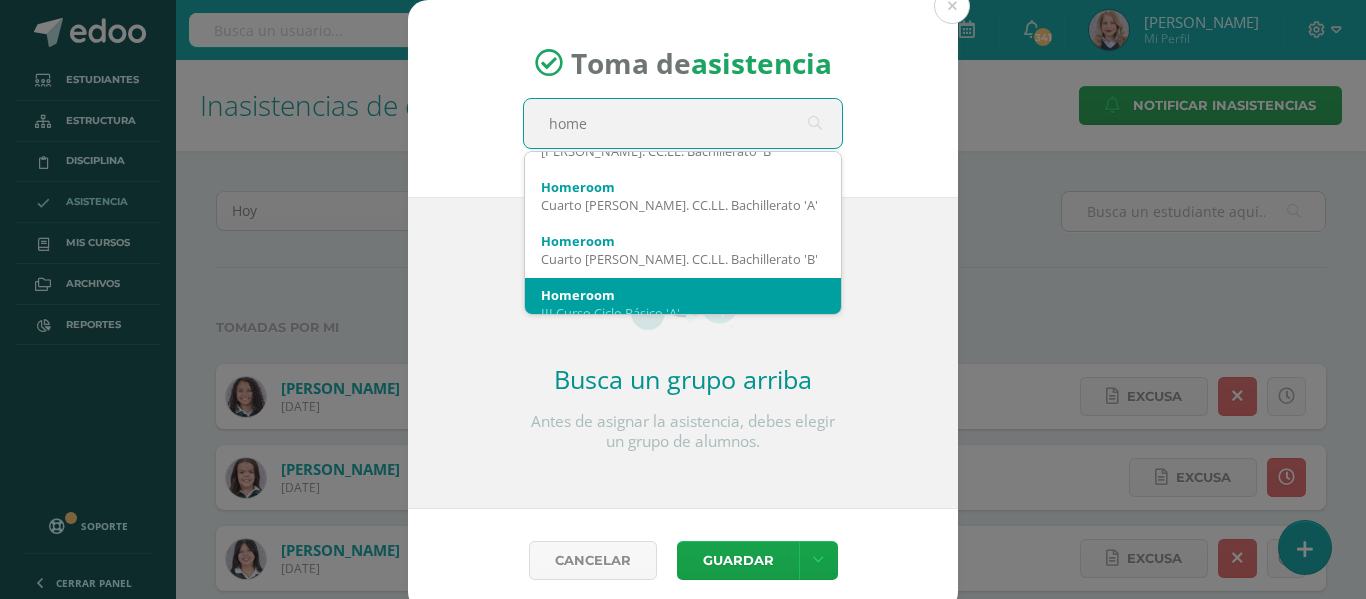 scroll, scrollTop: 500, scrollLeft: 0, axis: vertical 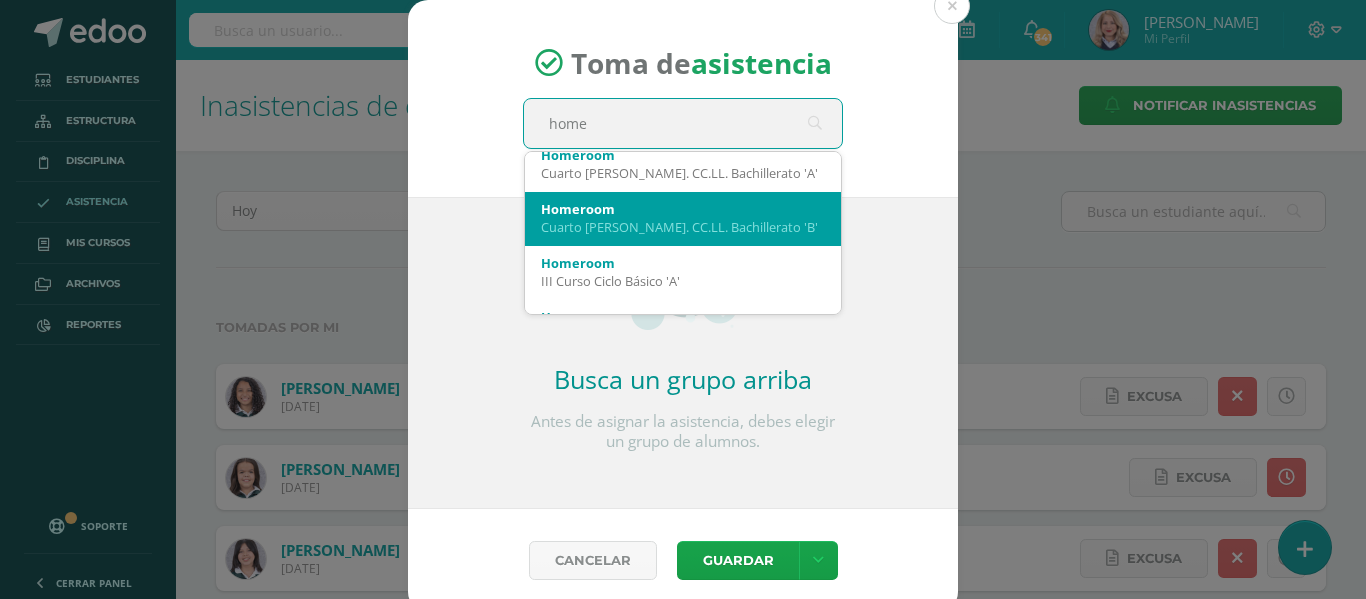 click on "Cuarto Bach. CC.LL. Bachillerato 'B'" at bounding box center [683, 227] 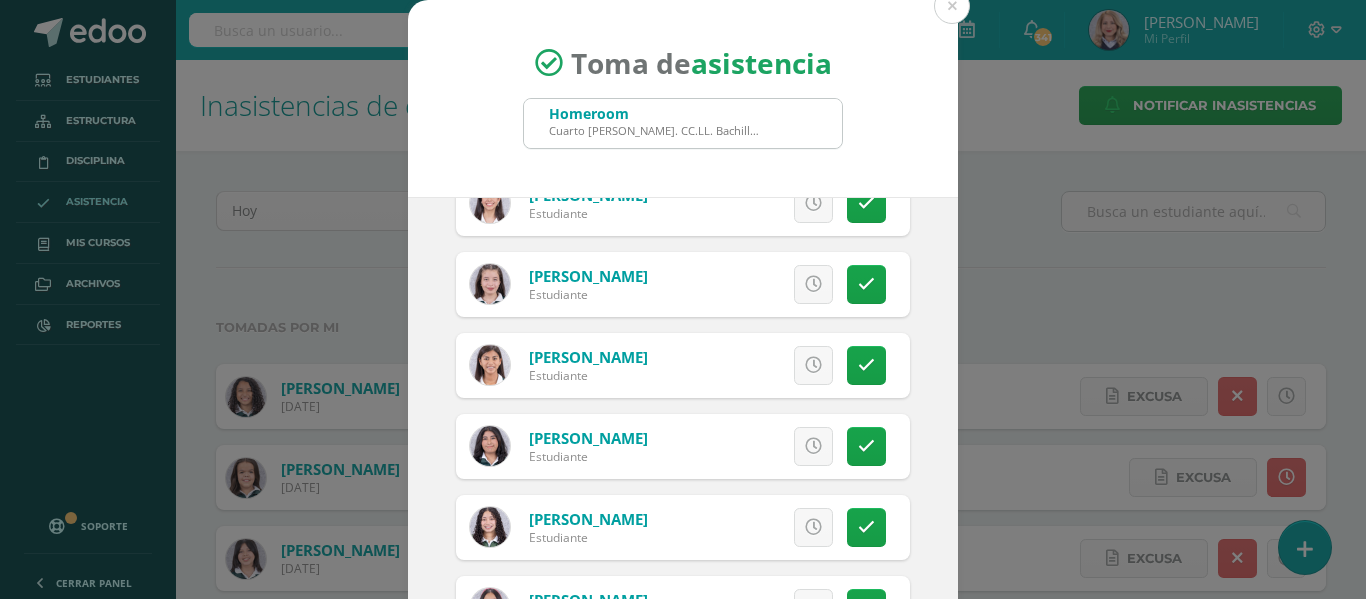 scroll, scrollTop: 1500, scrollLeft: 0, axis: vertical 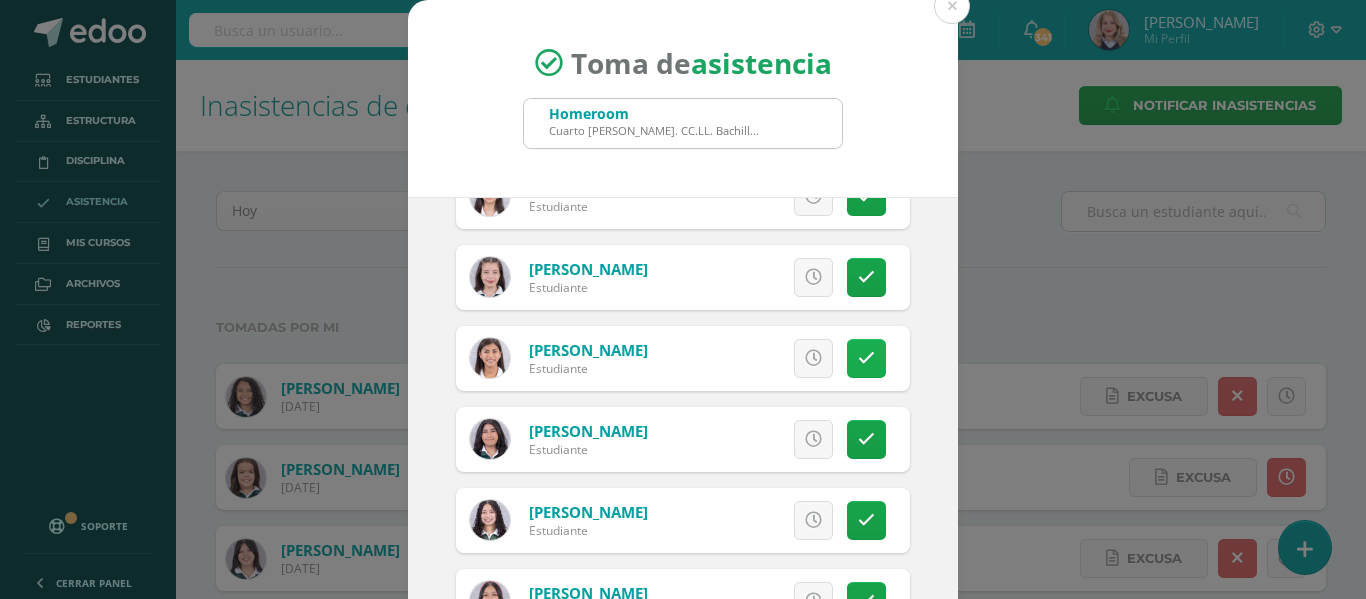 click at bounding box center (866, 358) 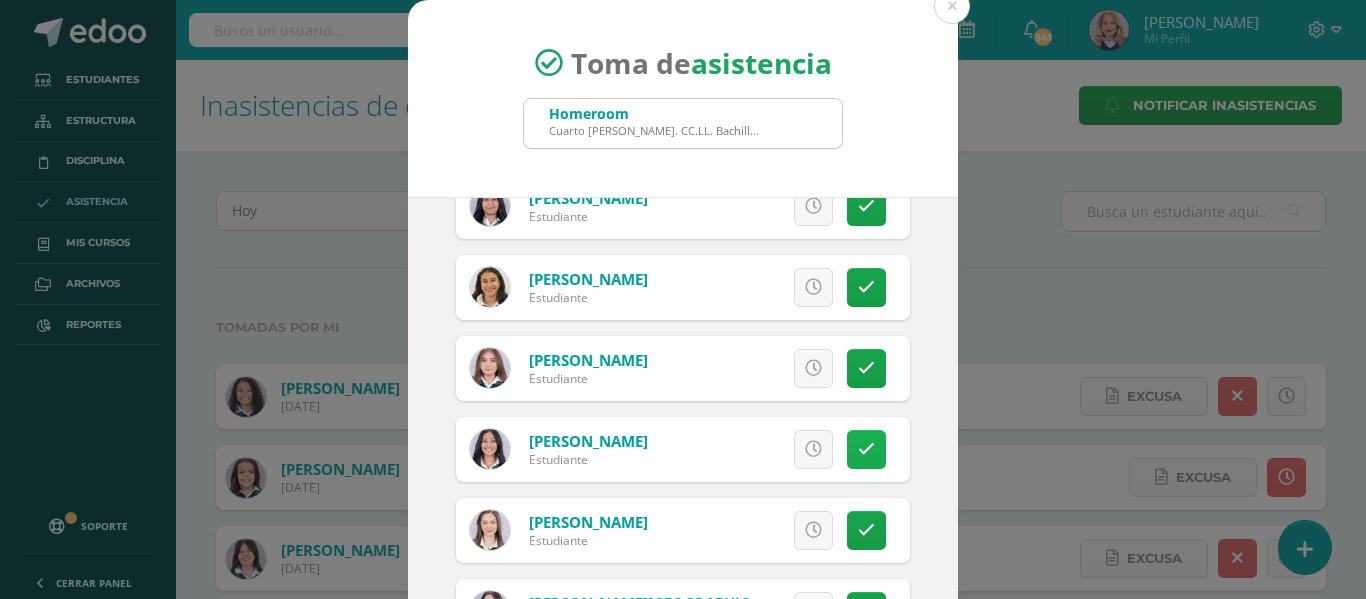 scroll, scrollTop: 400, scrollLeft: 0, axis: vertical 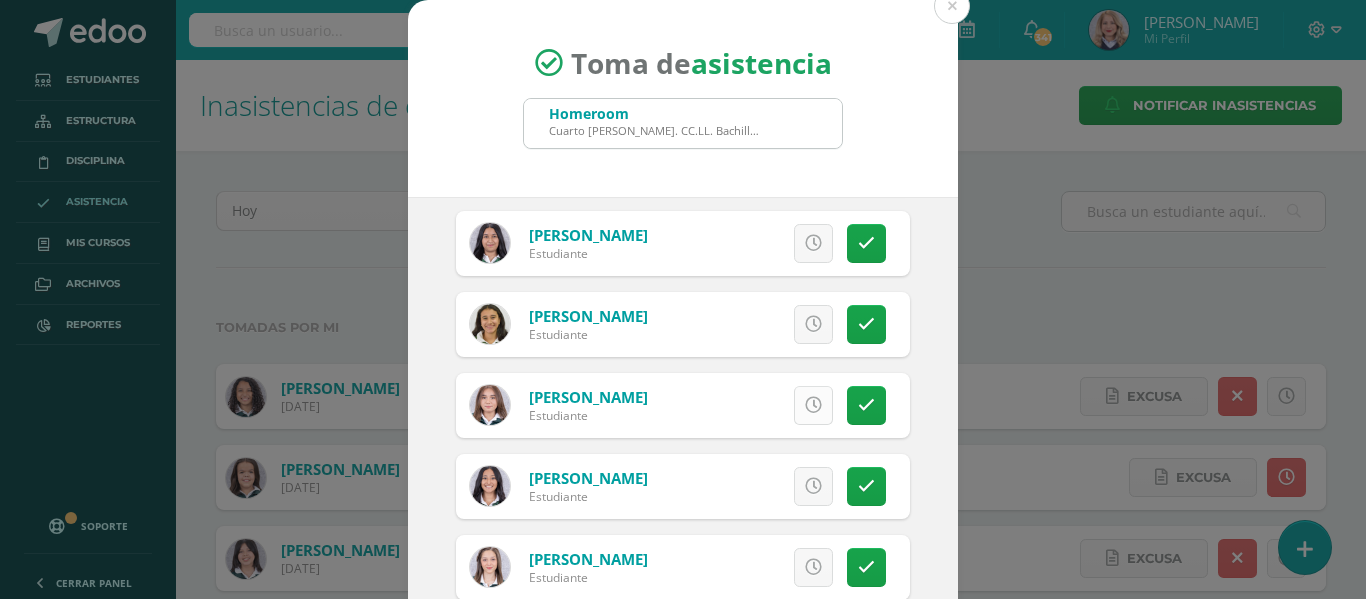 click at bounding box center (813, 405) 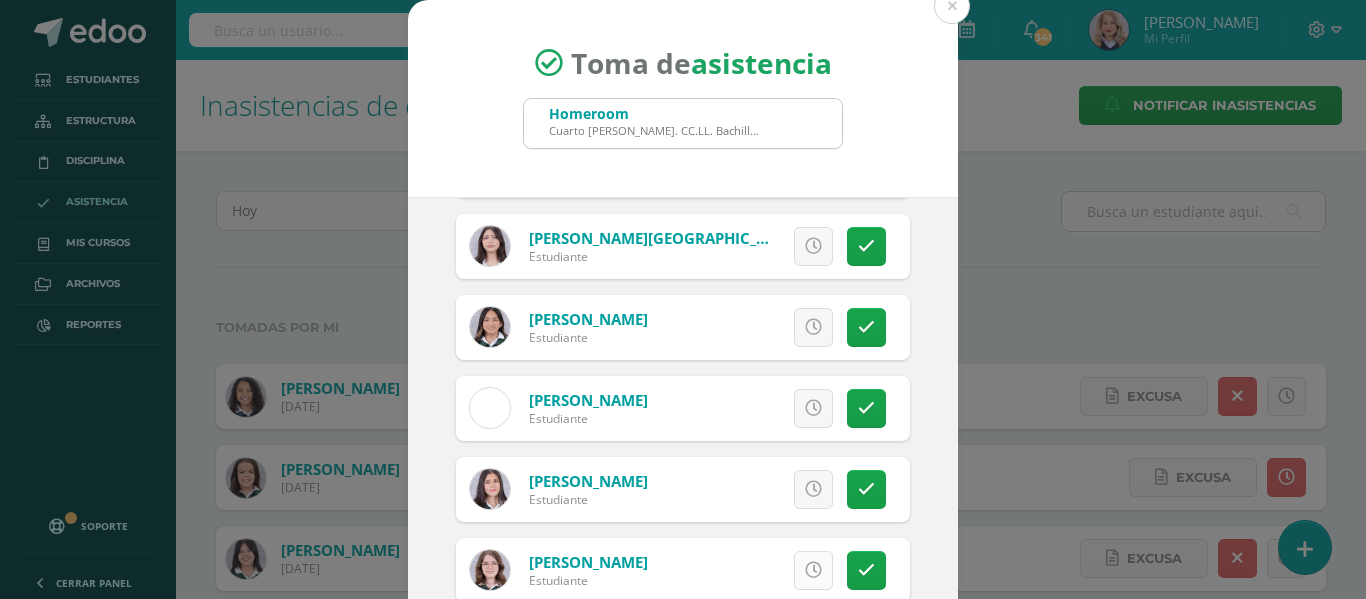scroll, scrollTop: 1000, scrollLeft: 0, axis: vertical 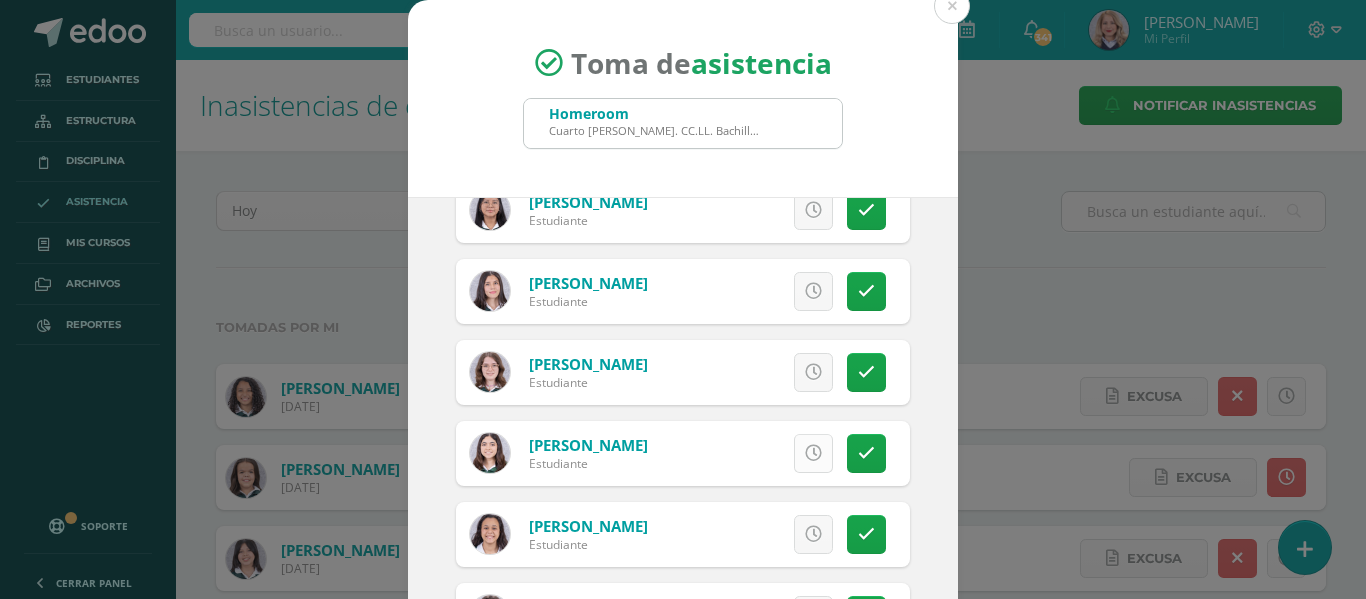 click at bounding box center (813, 453) 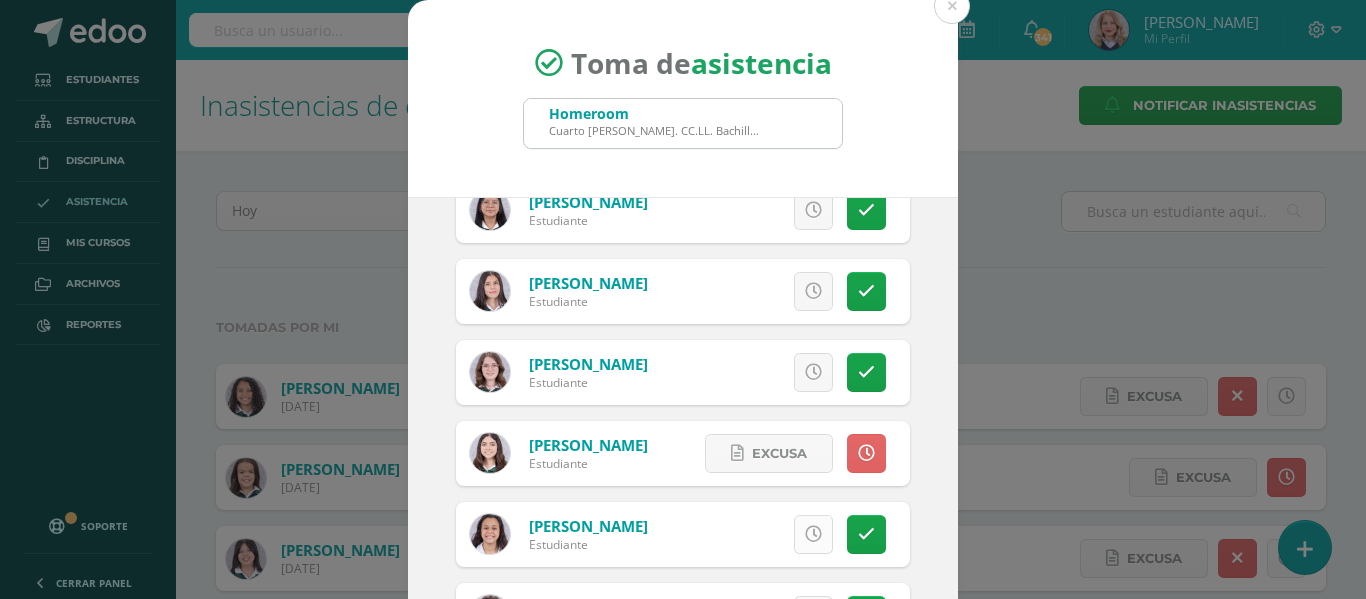 click at bounding box center (813, 534) 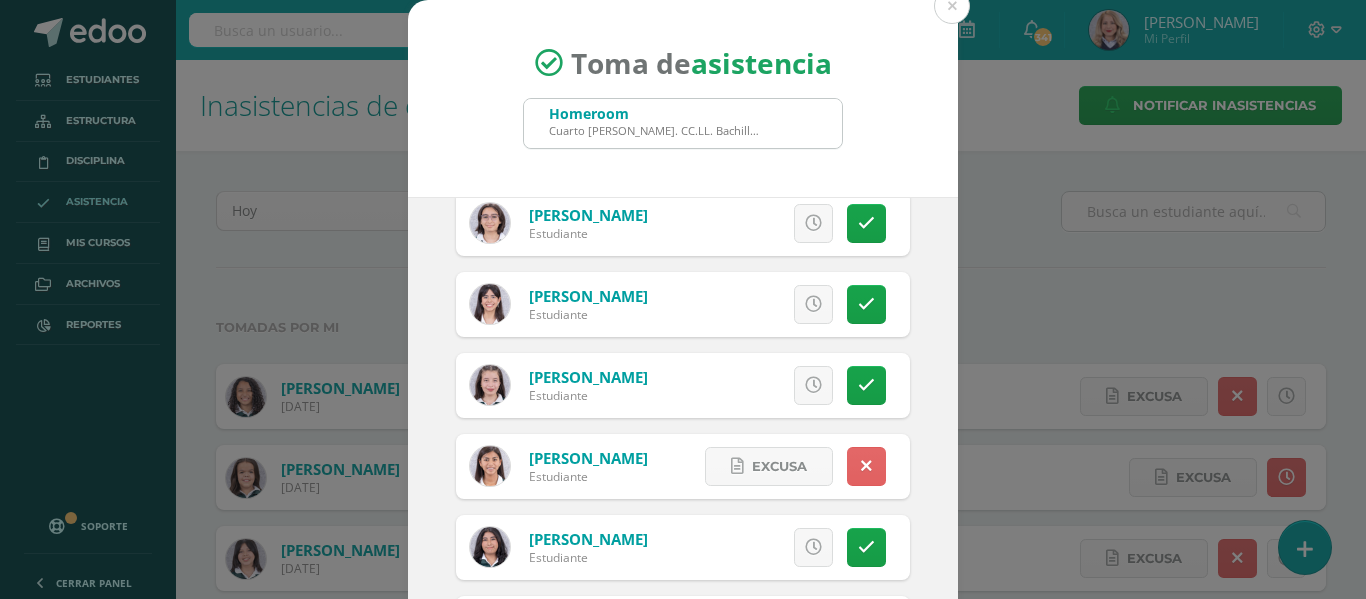 scroll, scrollTop: 1514, scrollLeft: 0, axis: vertical 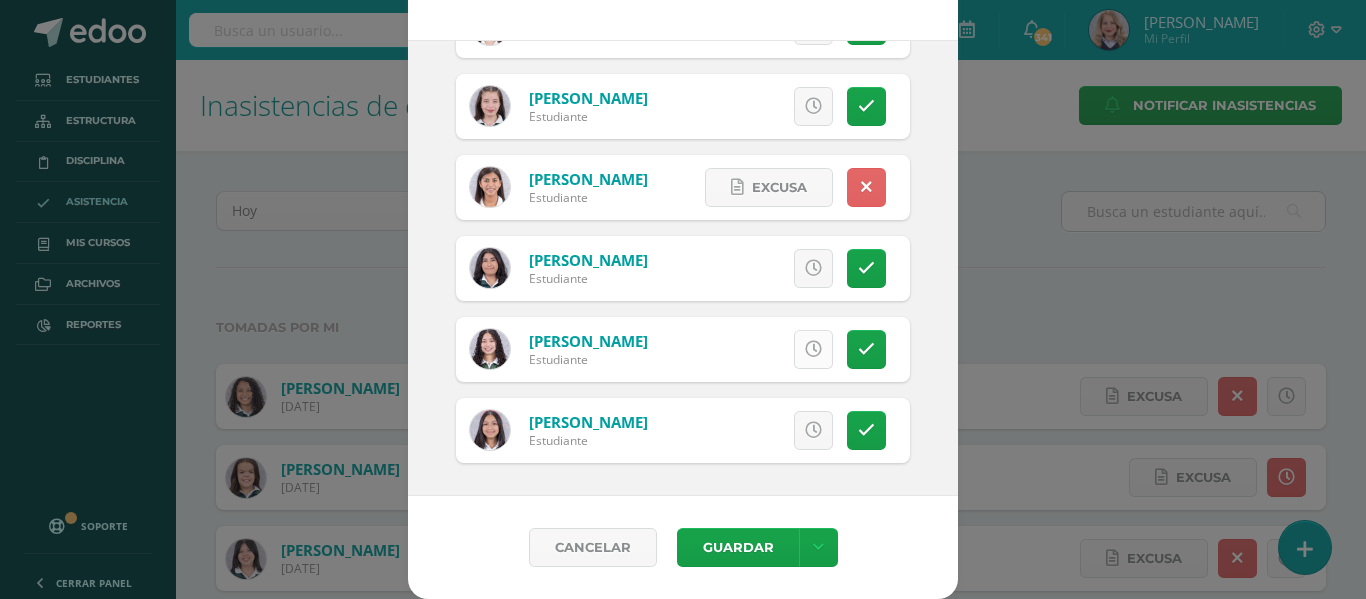 click at bounding box center (813, 349) 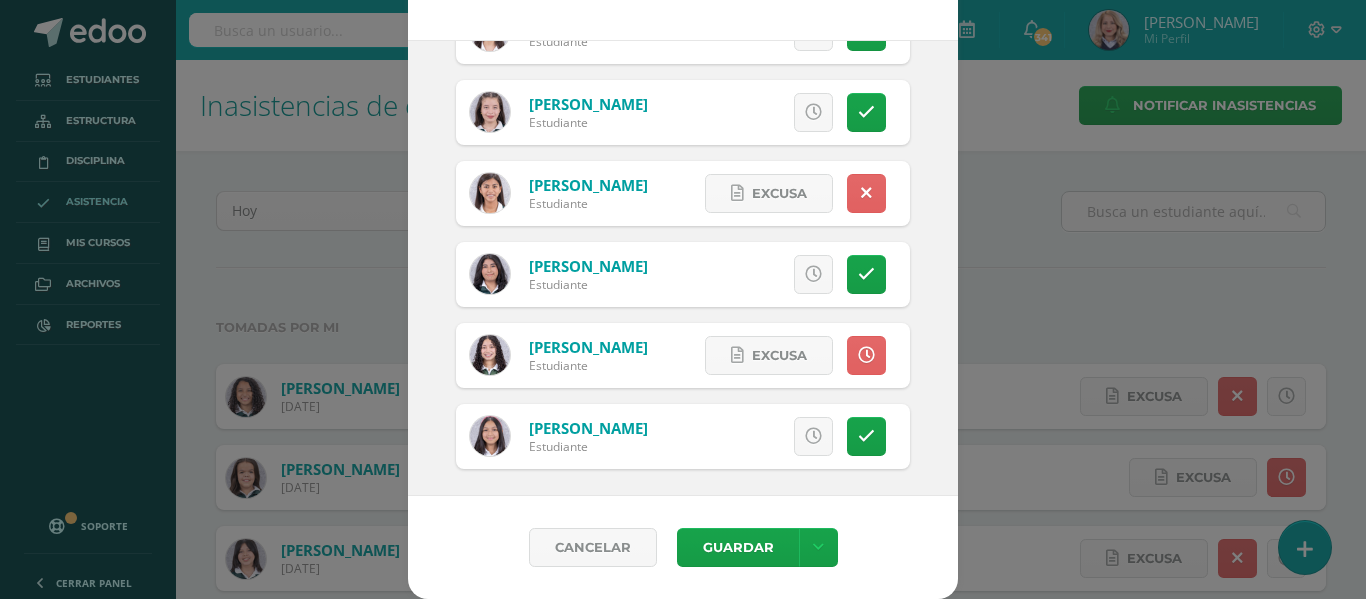 scroll, scrollTop: 1514, scrollLeft: 0, axis: vertical 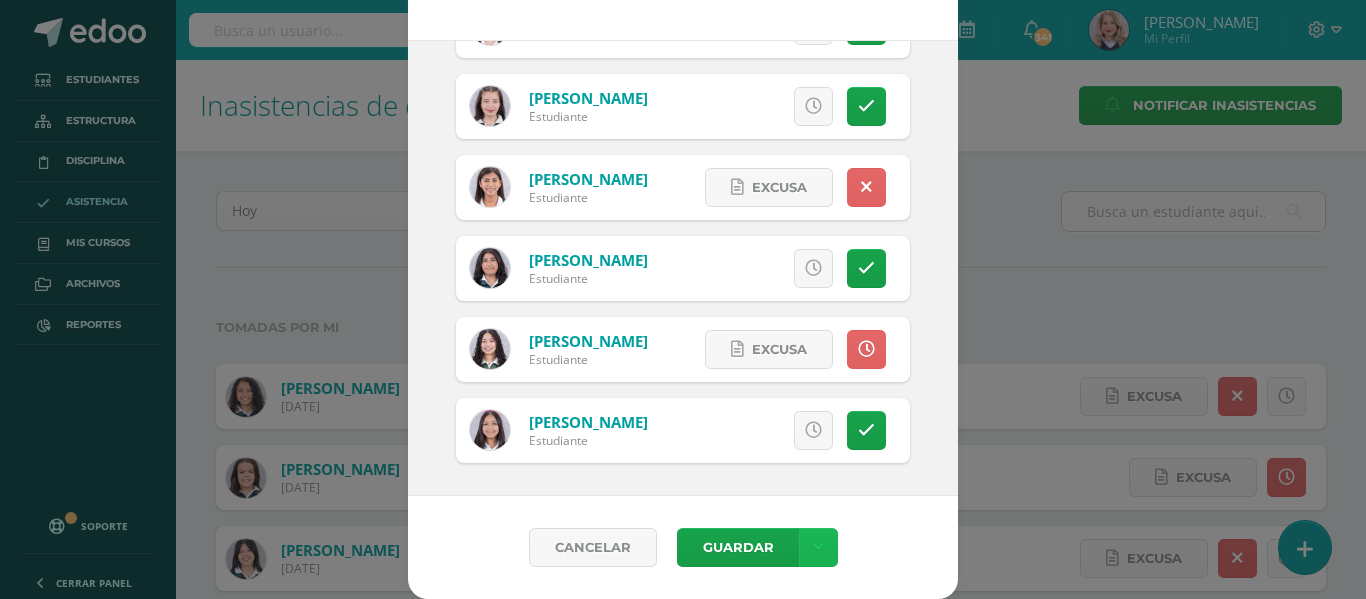 click at bounding box center [818, 547] 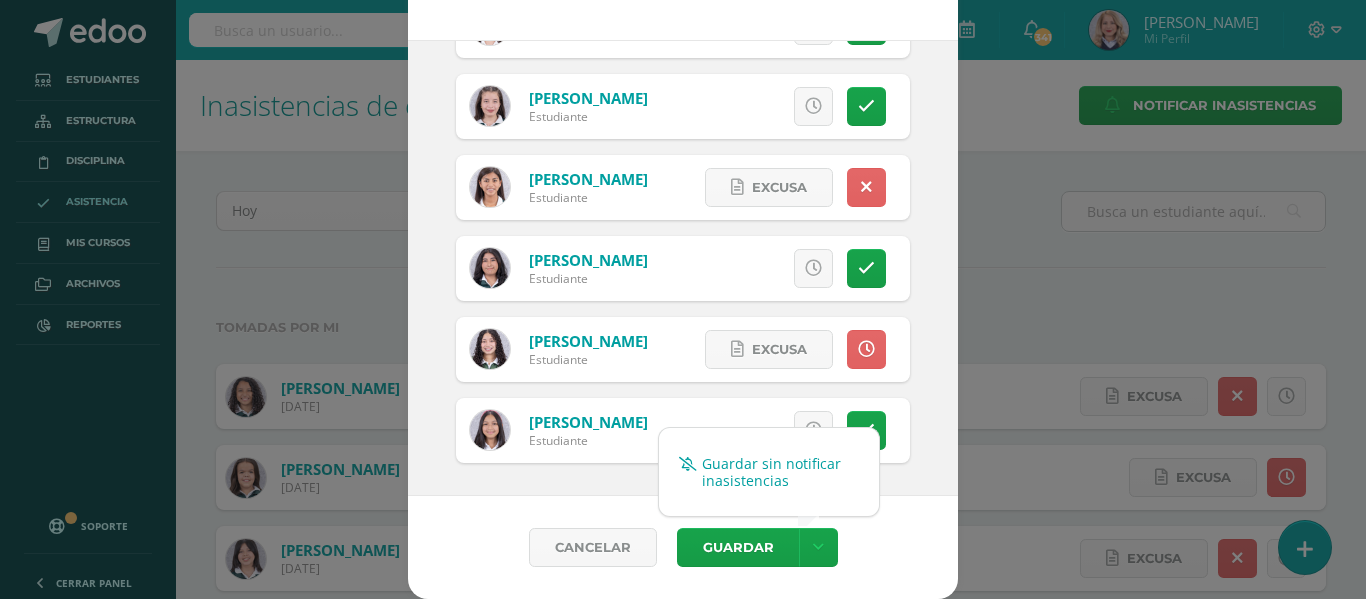 click on "Guardar sin notificar inasistencias" at bounding box center (769, 472) 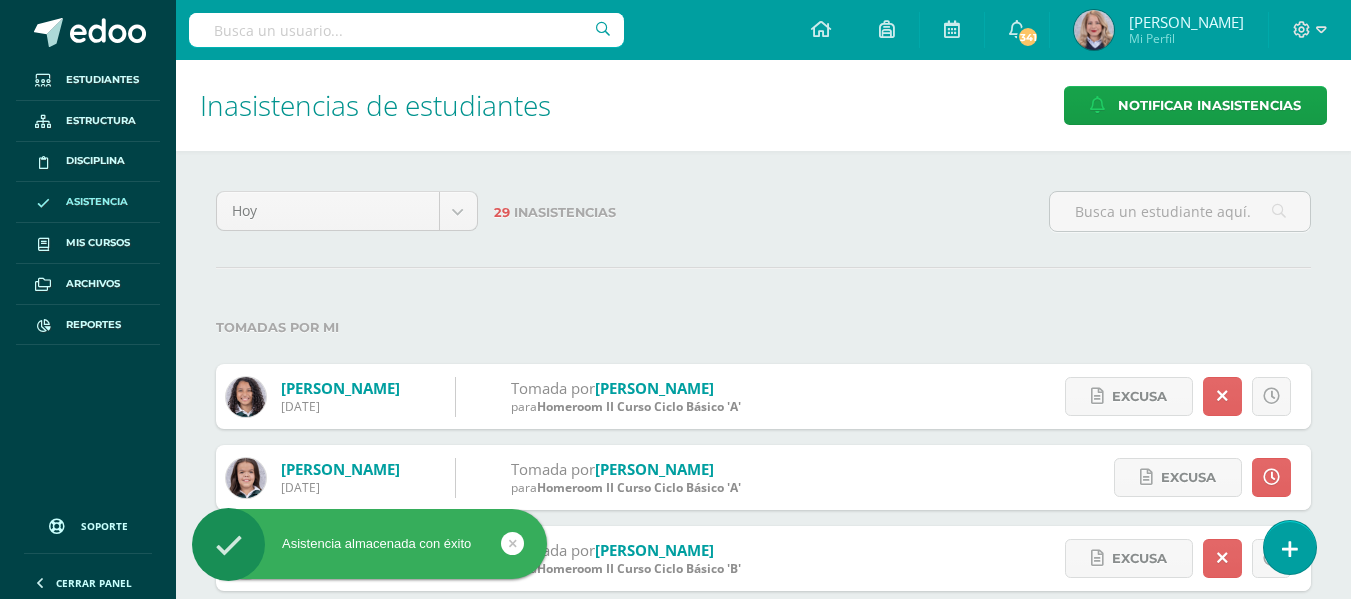 scroll, scrollTop: 0, scrollLeft: 0, axis: both 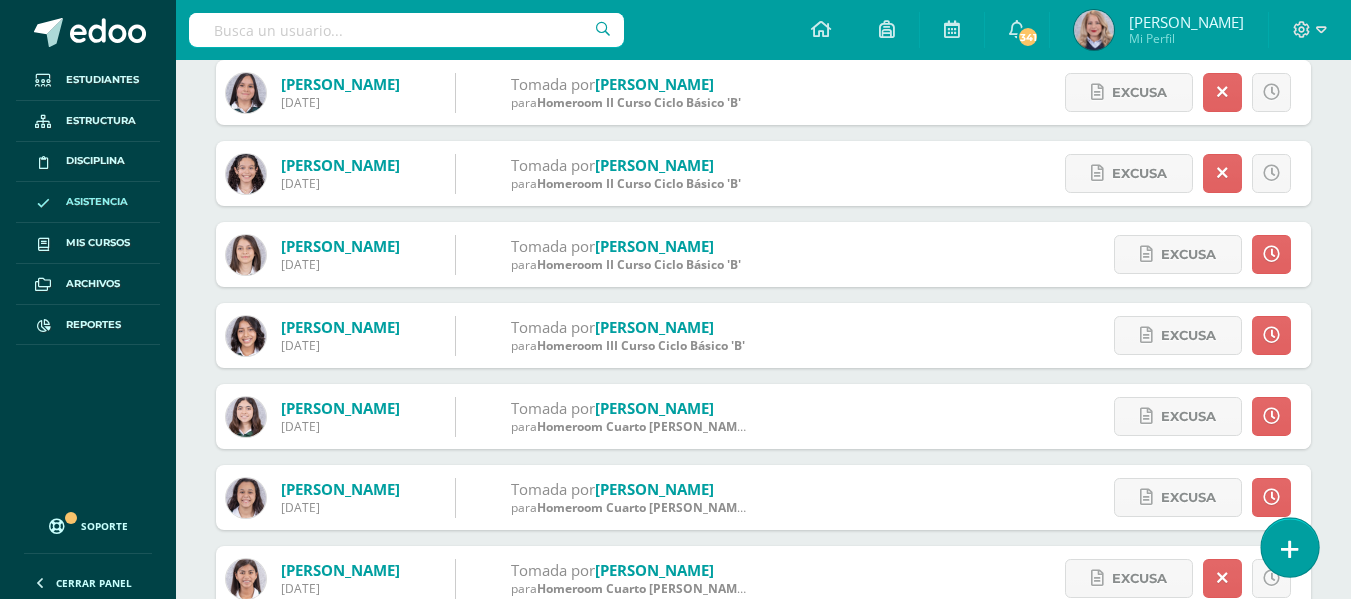 click at bounding box center (1290, 549) 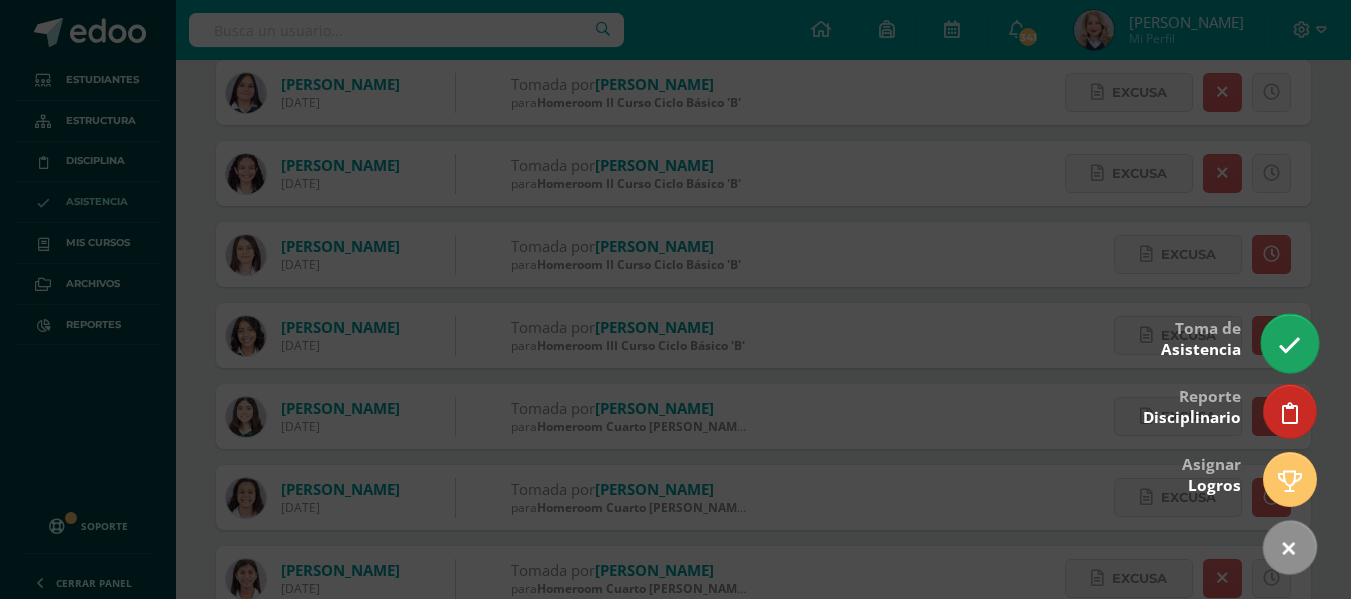 click at bounding box center (1289, 343) 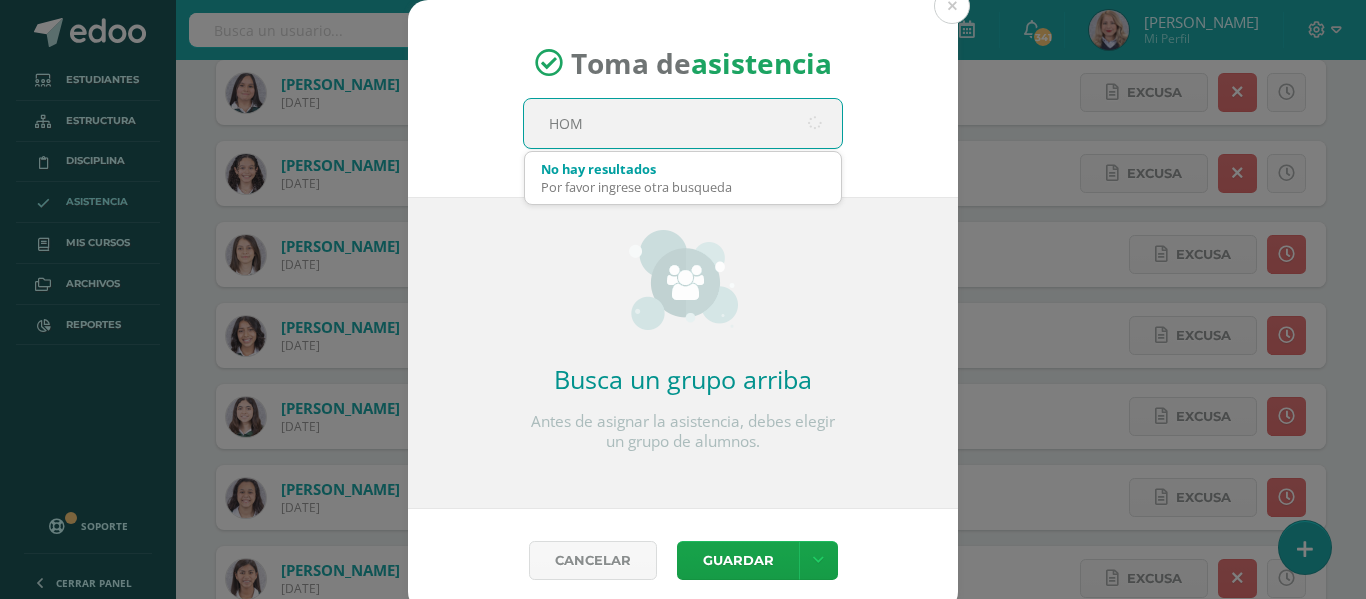 type on "HOME" 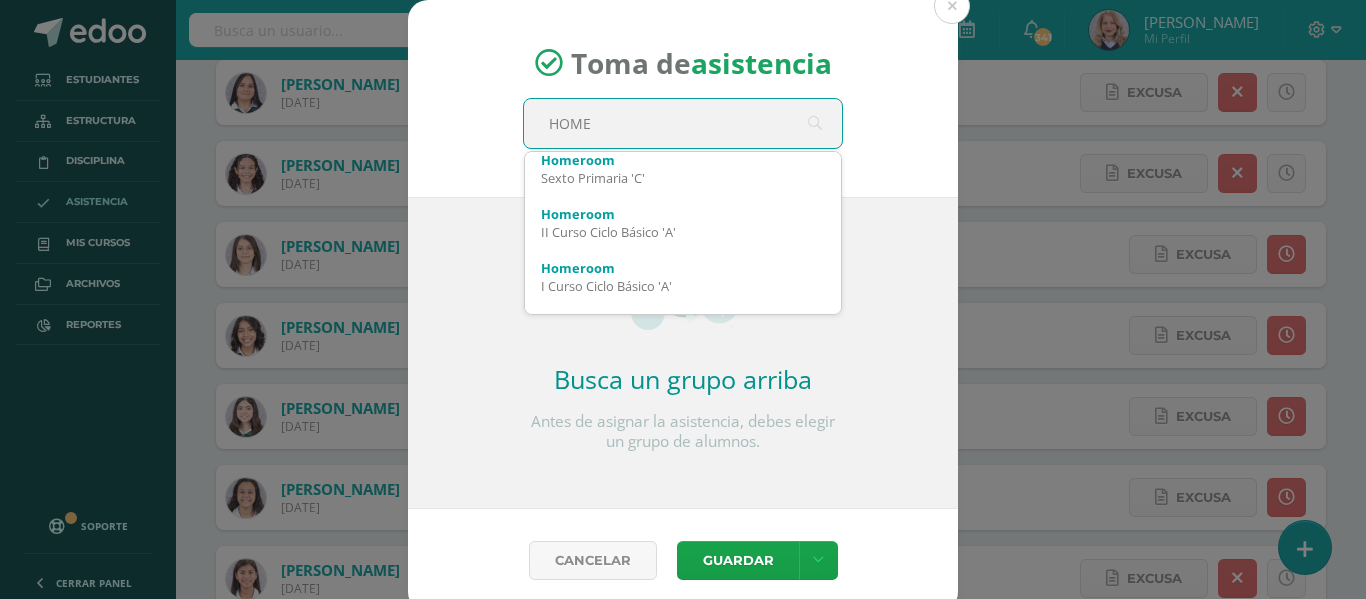 scroll, scrollTop: 300, scrollLeft: 0, axis: vertical 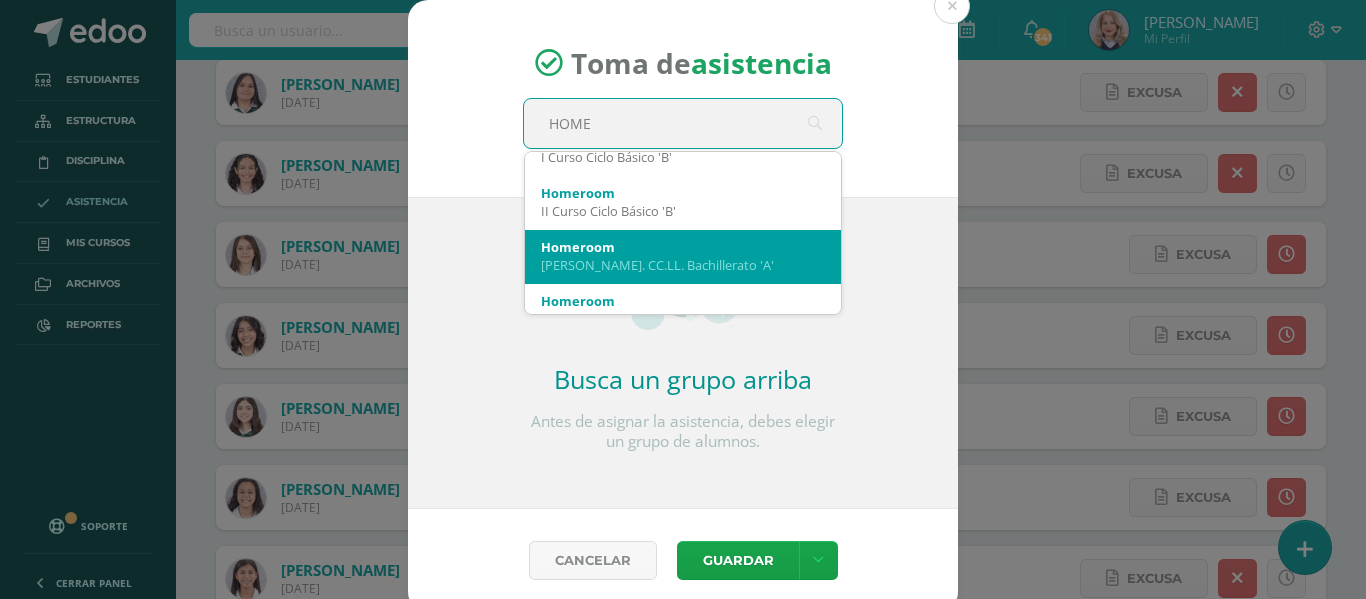 click on "Homeroom" at bounding box center [683, 247] 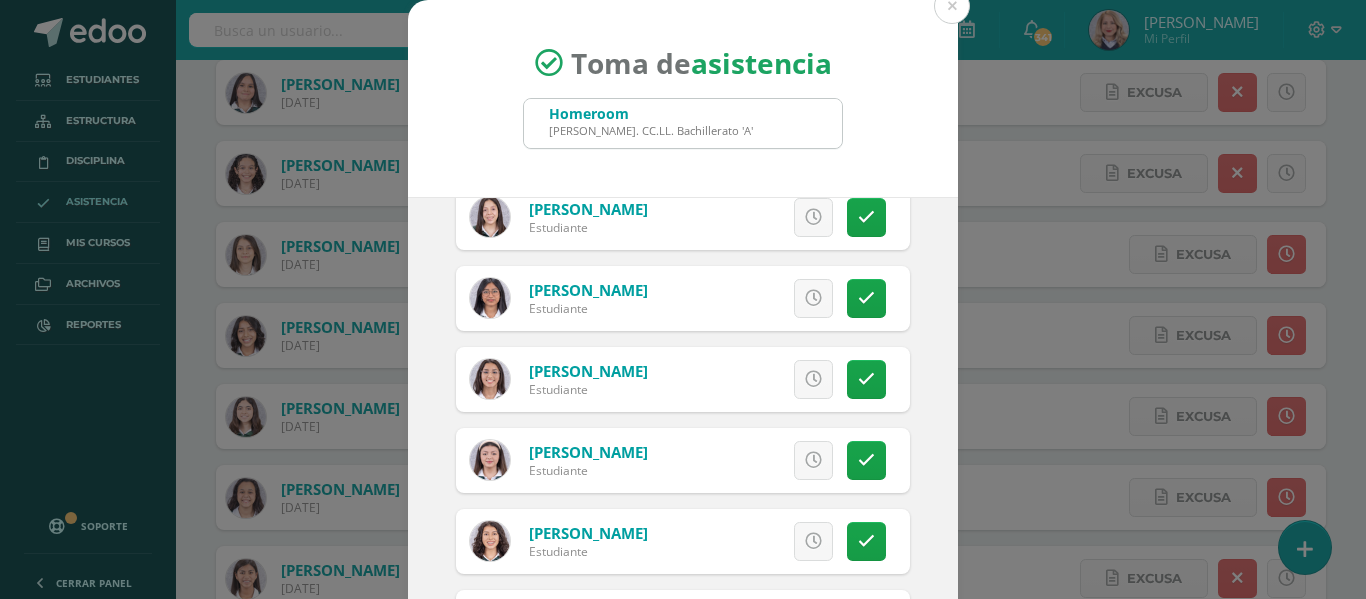 scroll, scrollTop: 200, scrollLeft: 0, axis: vertical 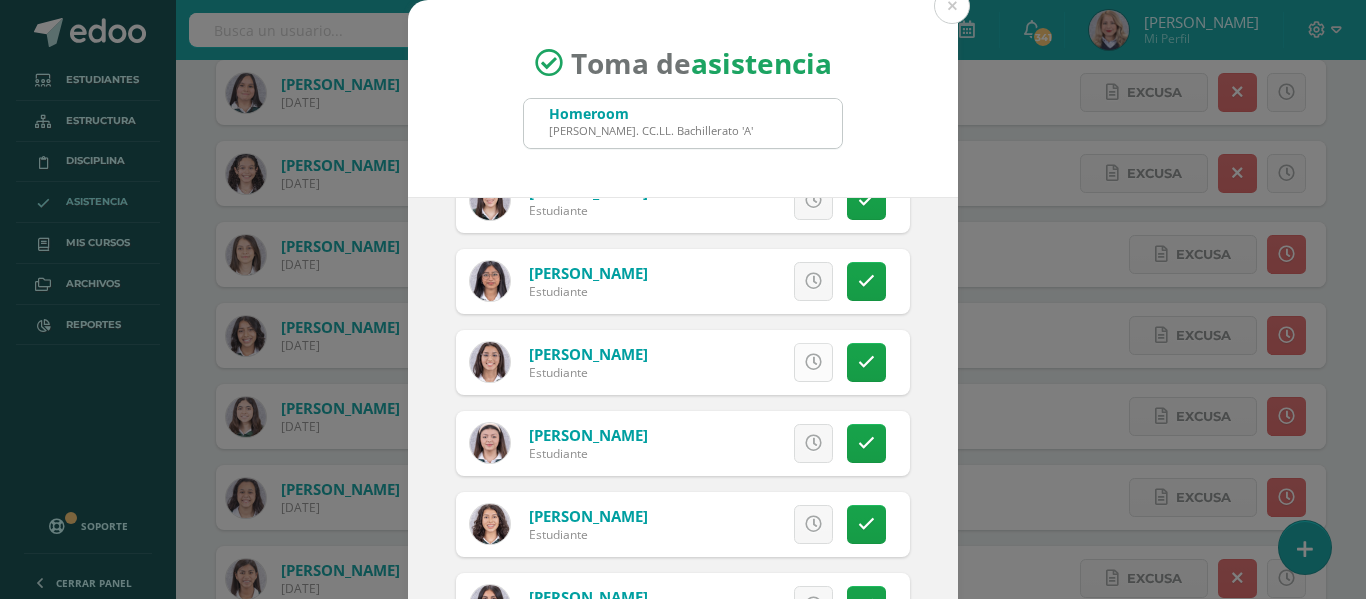 click at bounding box center [813, 362] 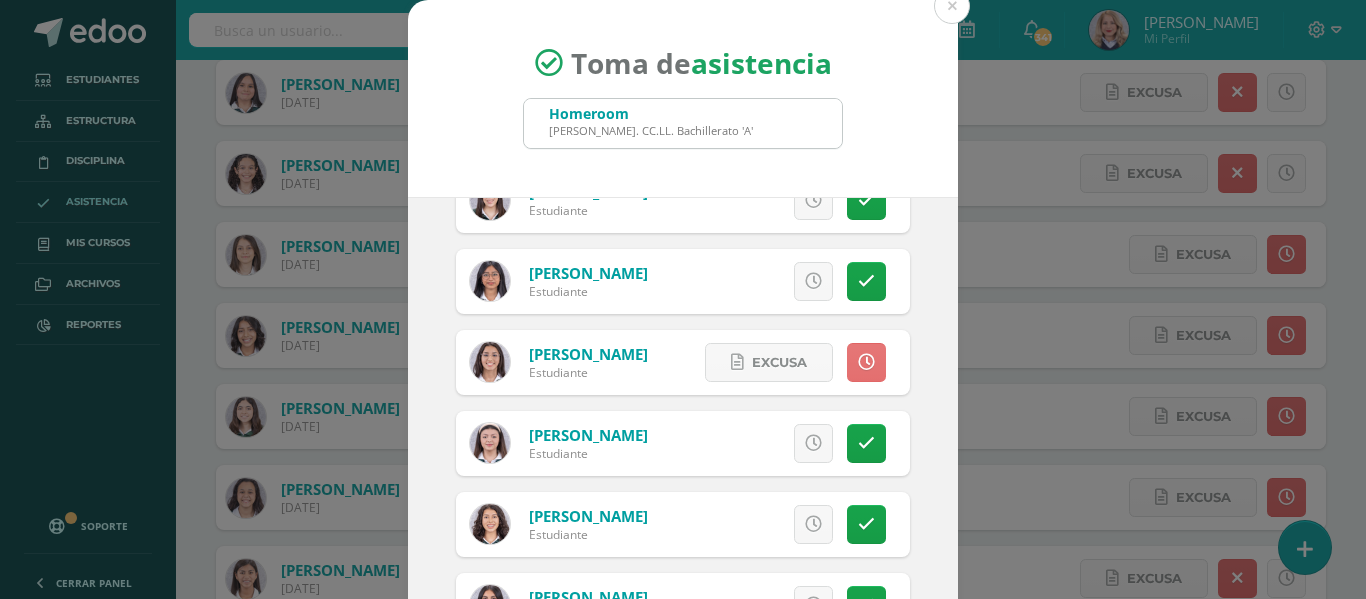 click at bounding box center (866, 362) 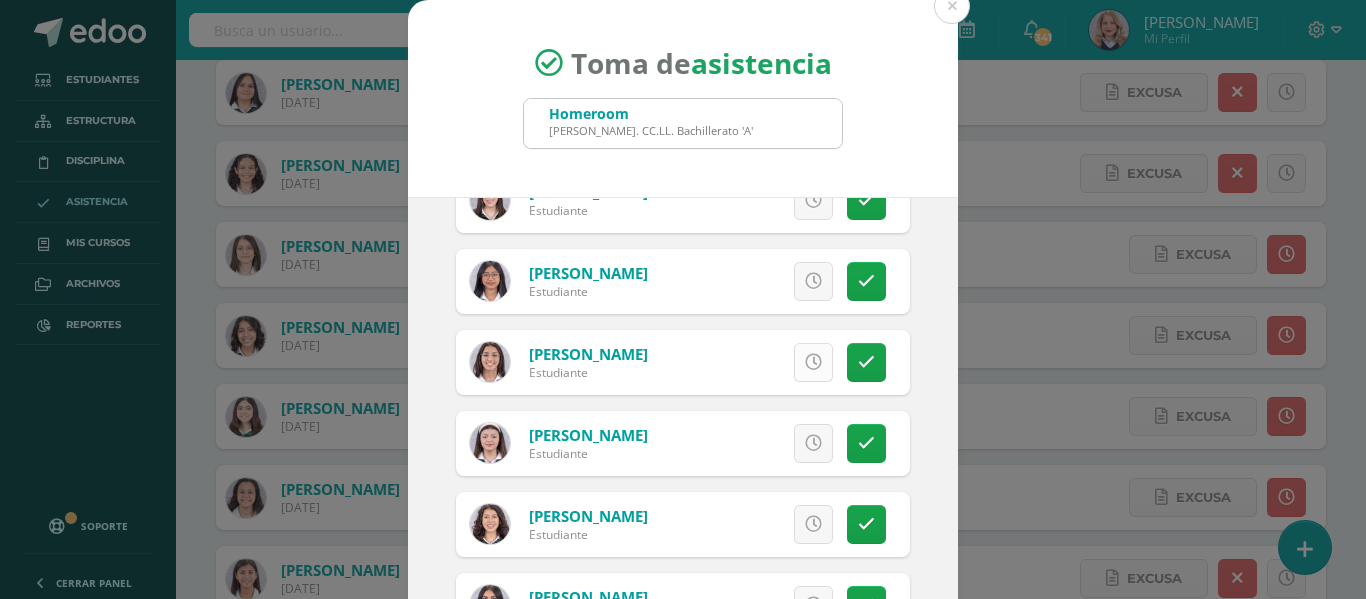 click at bounding box center [866, 362] 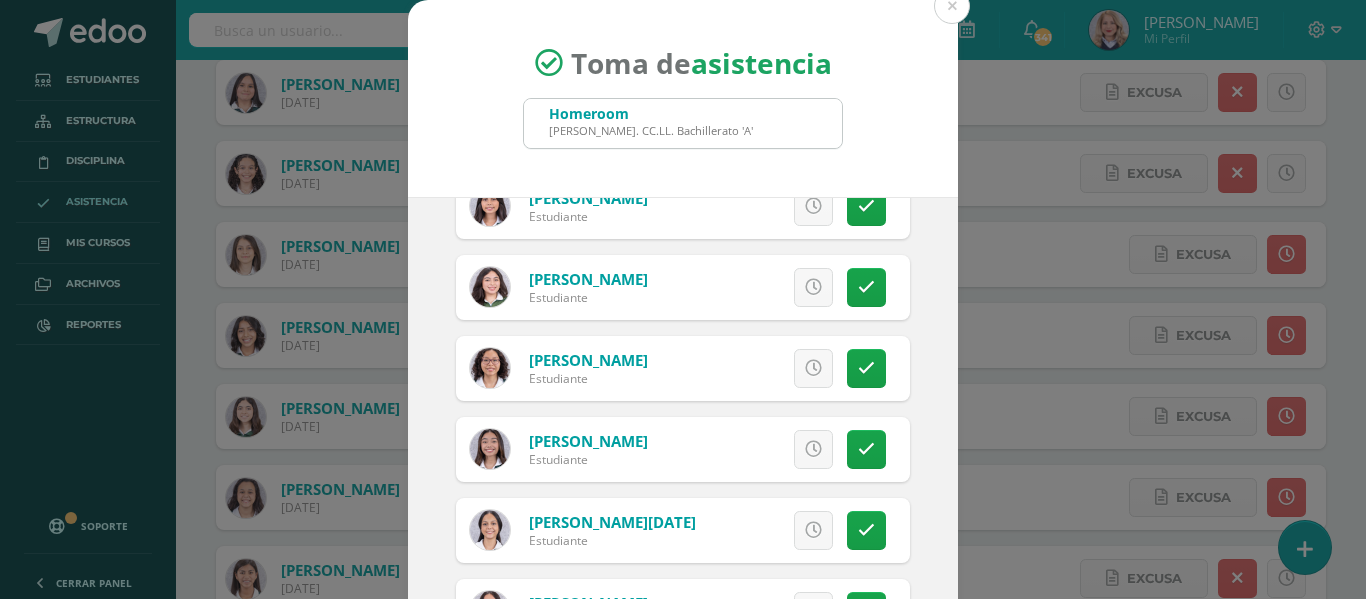 scroll, scrollTop: 600, scrollLeft: 0, axis: vertical 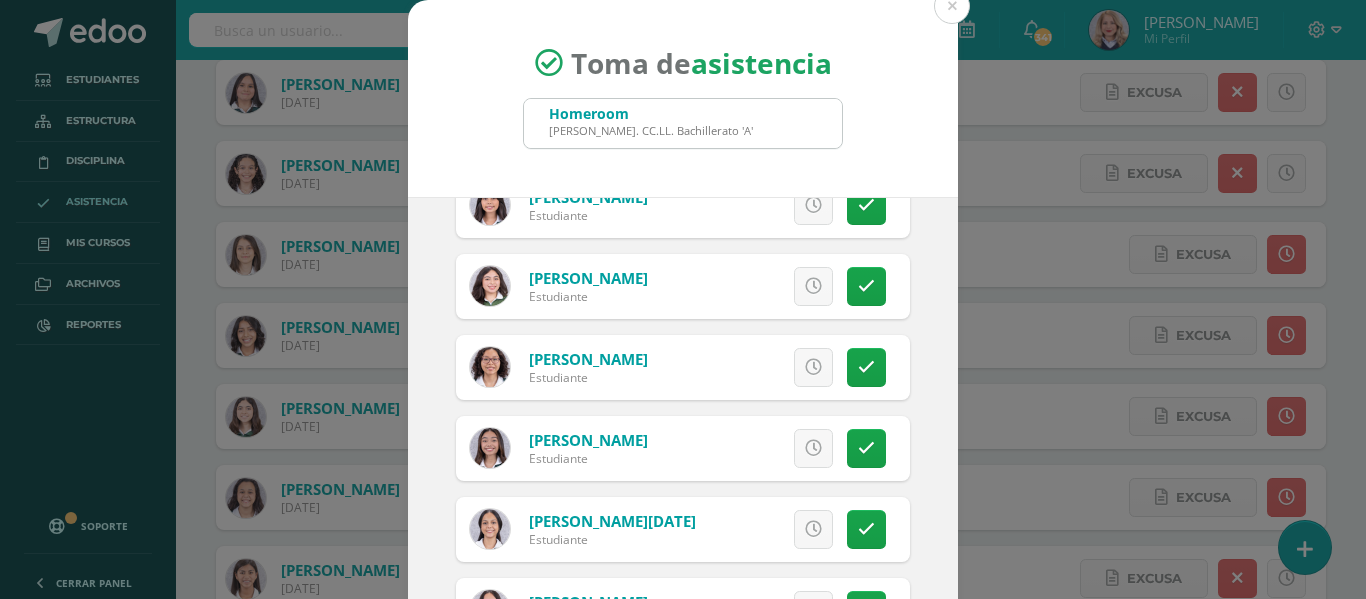click at bounding box center (813, 286) 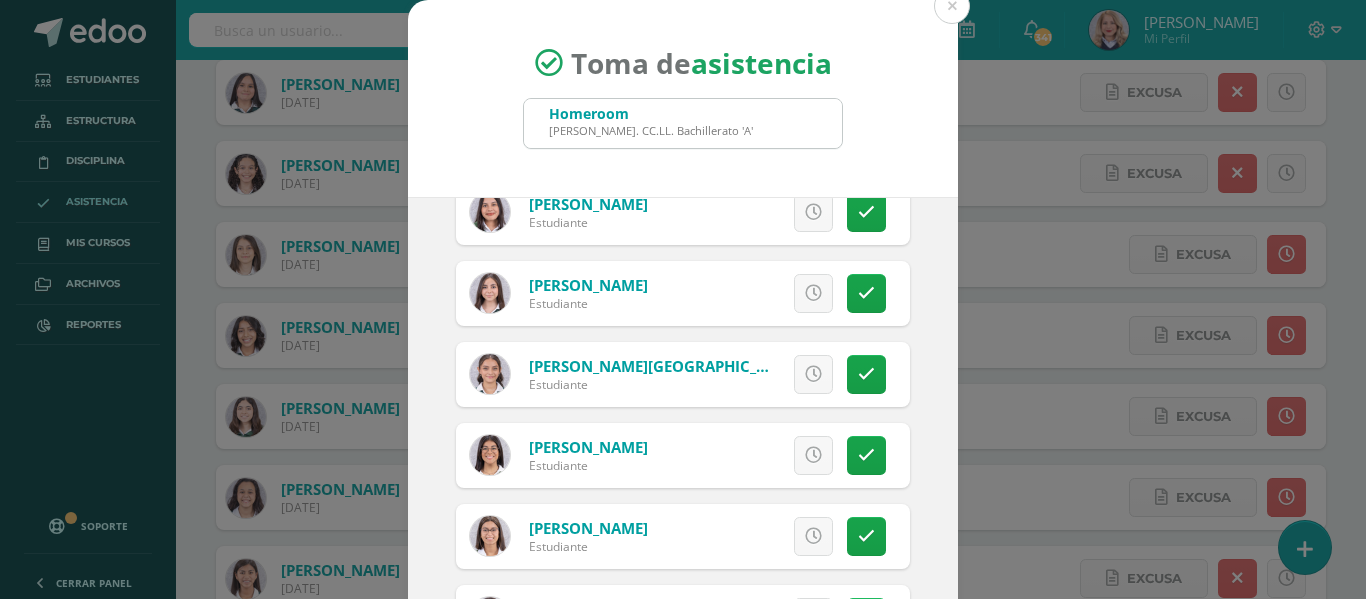 scroll, scrollTop: 1000, scrollLeft: 0, axis: vertical 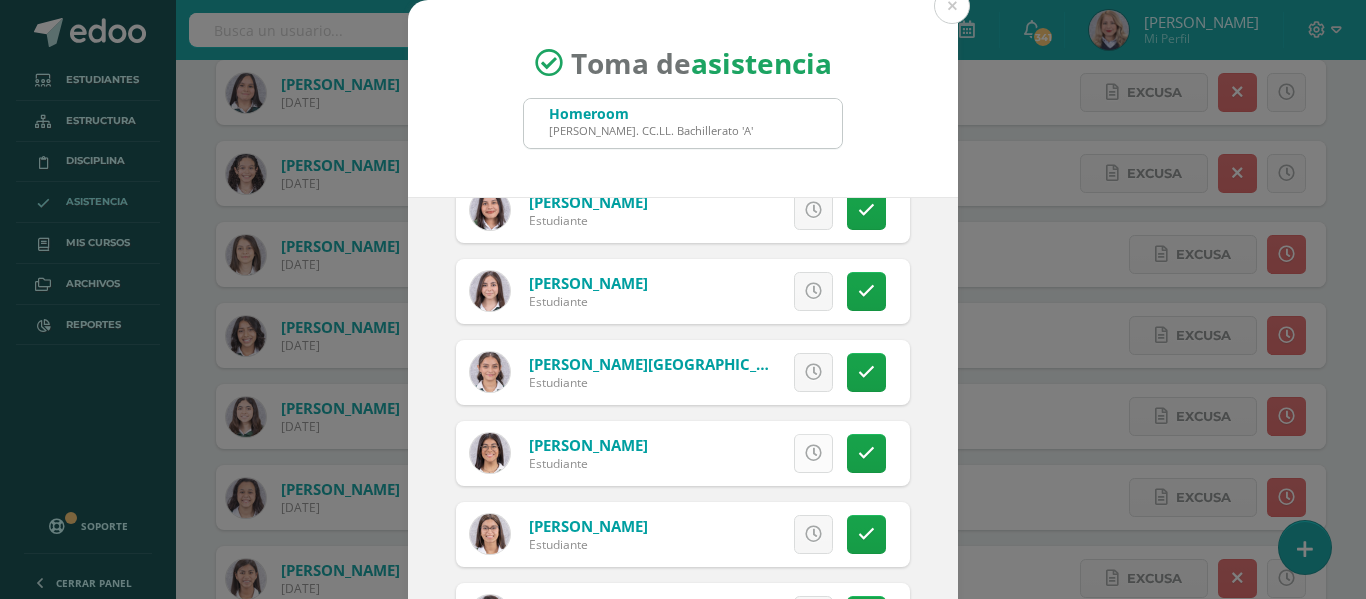 click at bounding box center [813, 453] 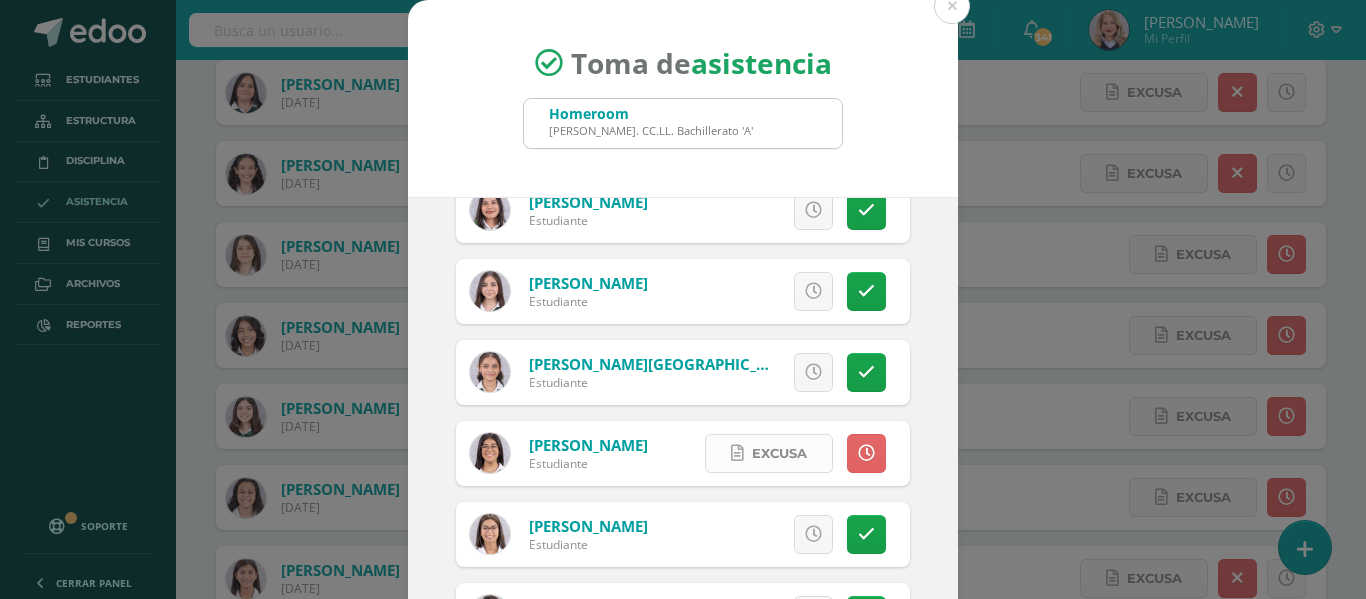 scroll, scrollTop: 1109, scrollLeft: 0, axis: vertical 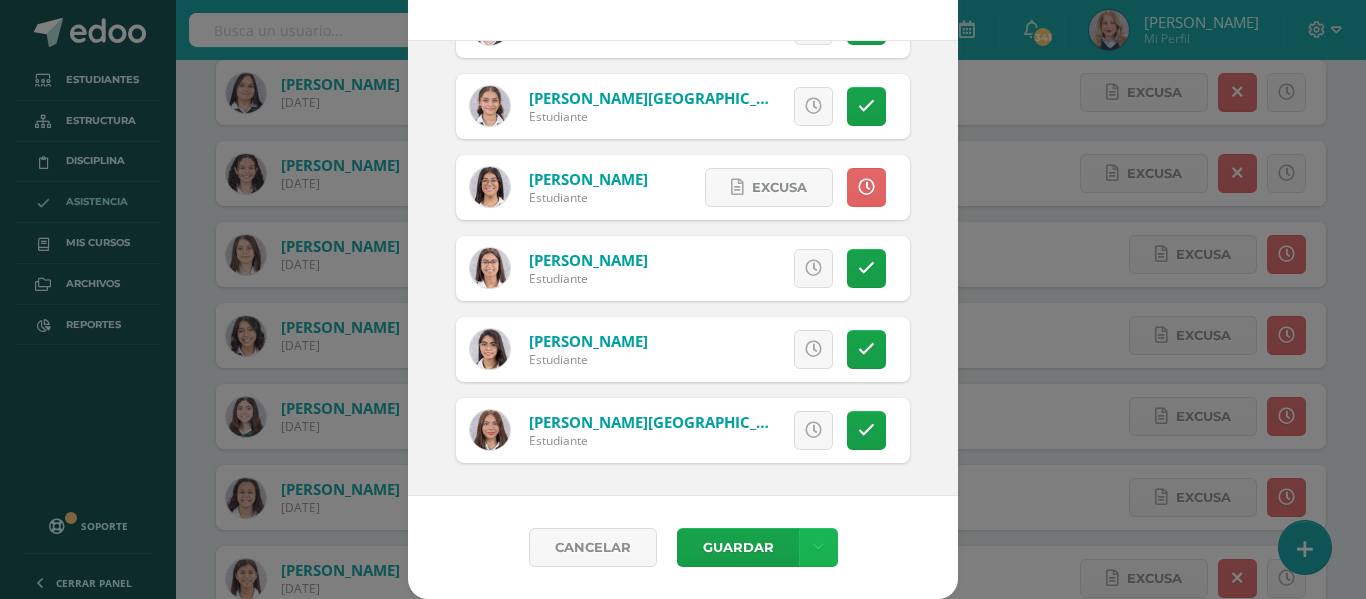 click at bounding box center [818, 547] 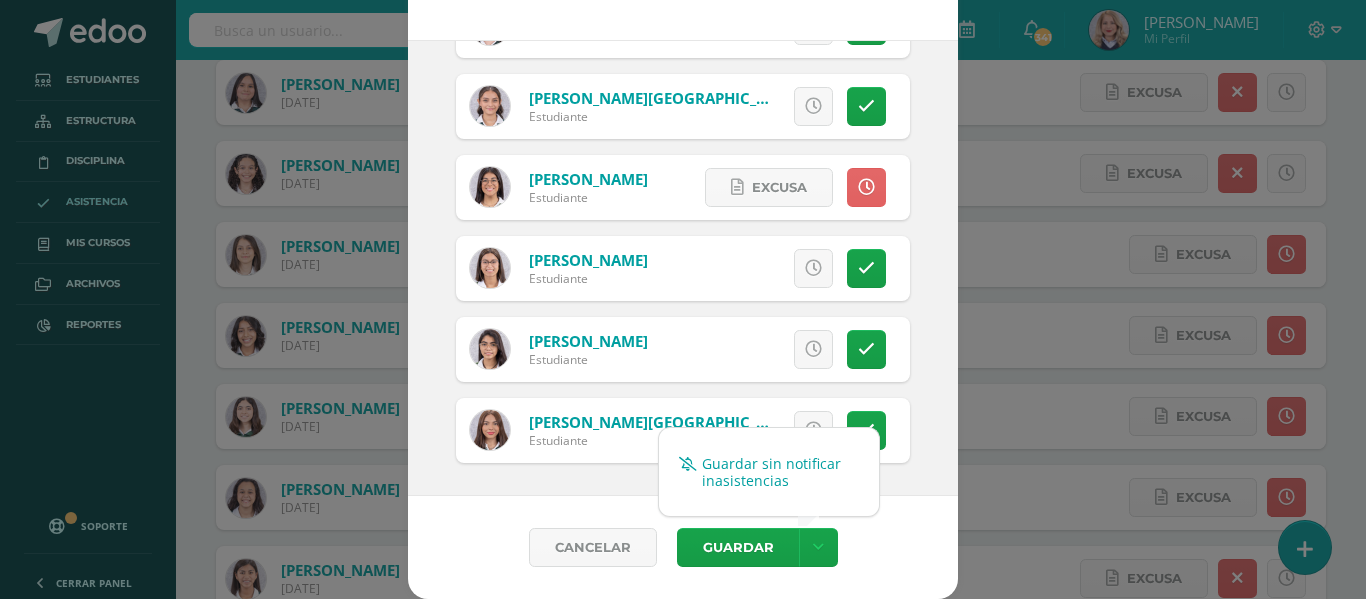 click on "Guardar sin notificar inasistencias" at bounding box center (769, 472) 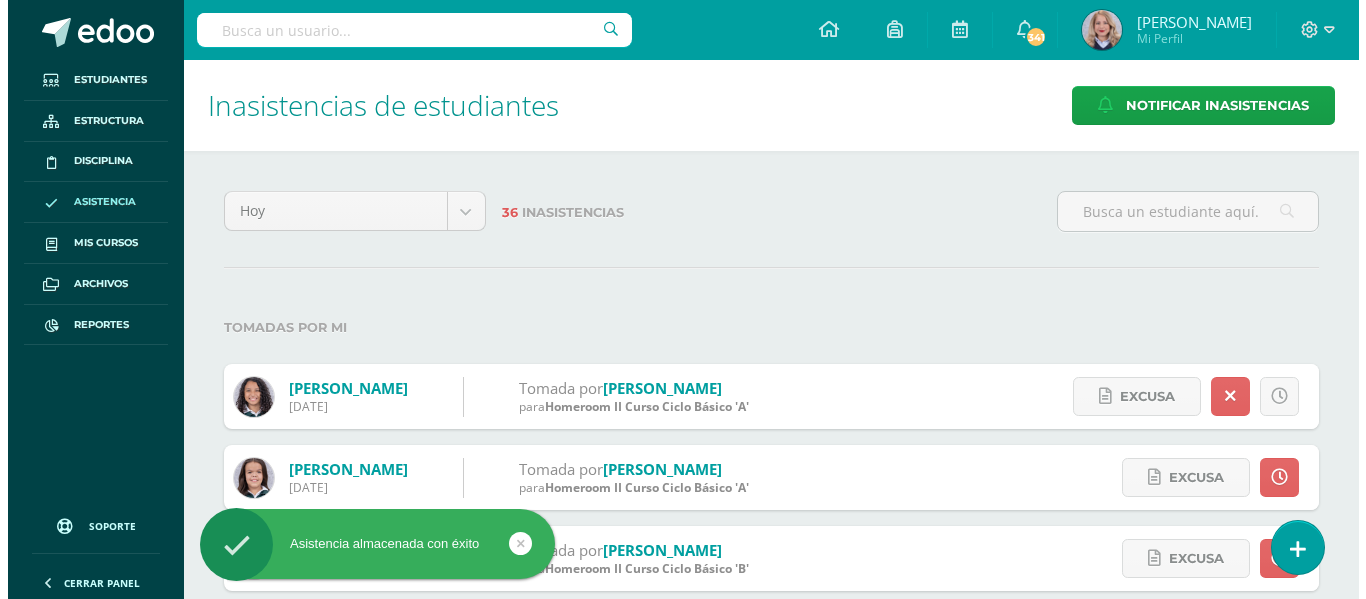 scroll, scrollTop: 0, scrollLeft: 0, axis: both 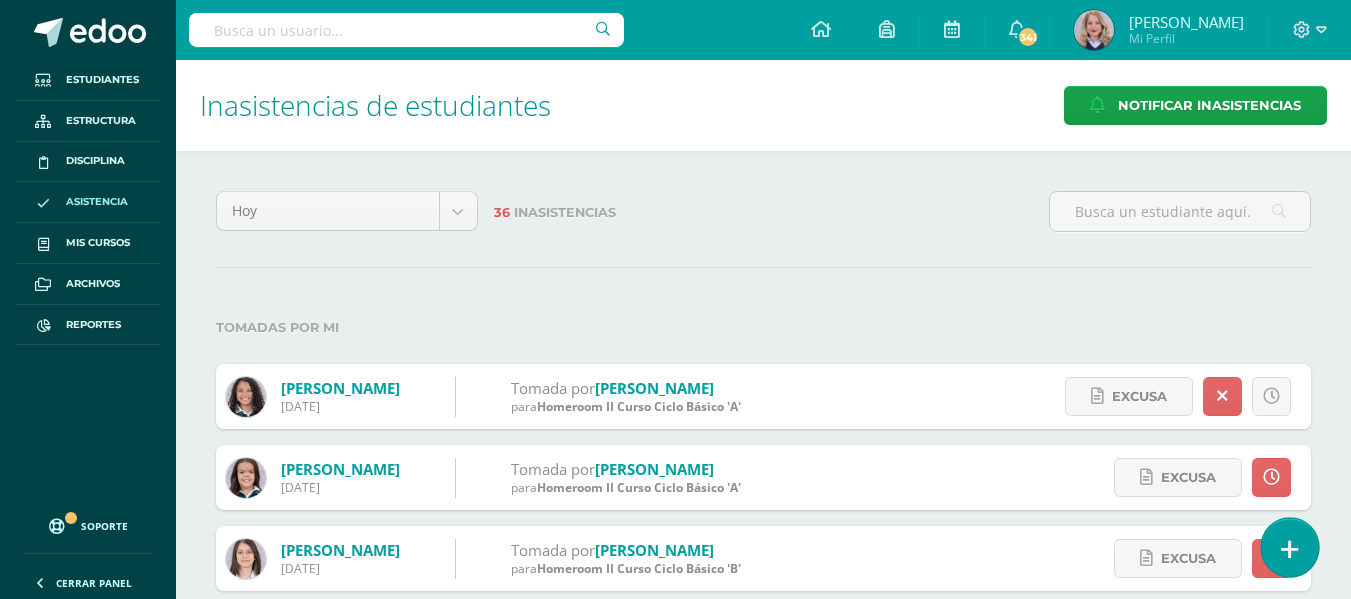 click at bounding box center (1289, 547) 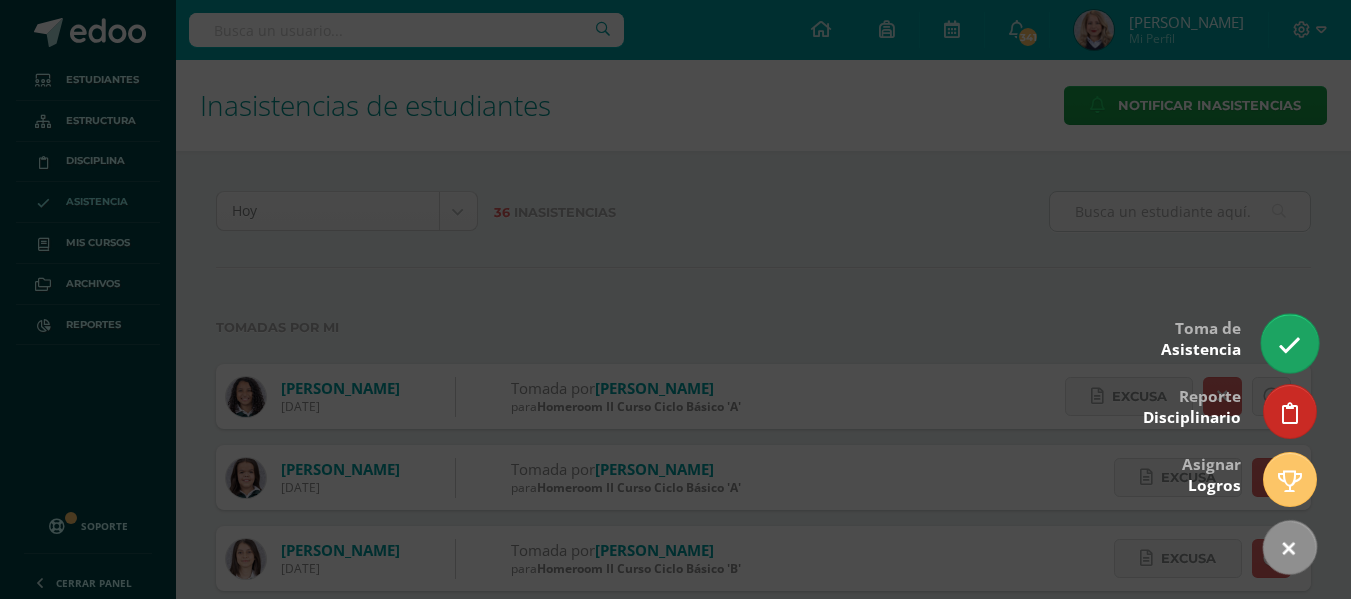 click at bounding box center [1289, 345] 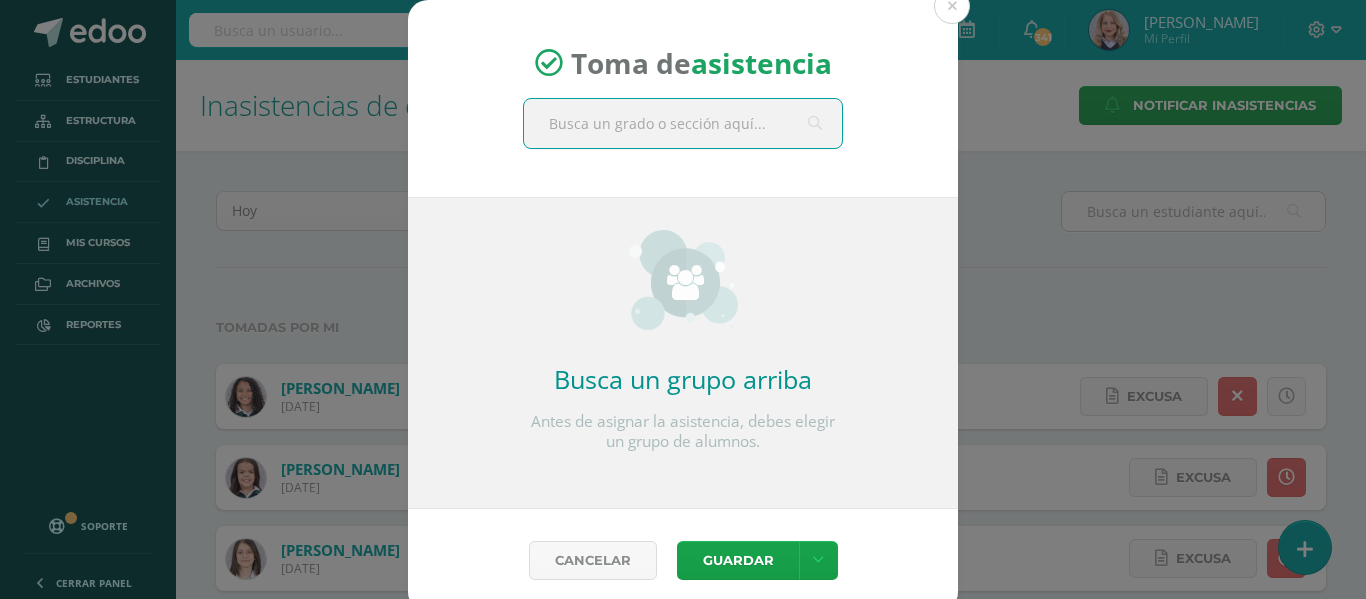 click at bounding box center (683, 123) 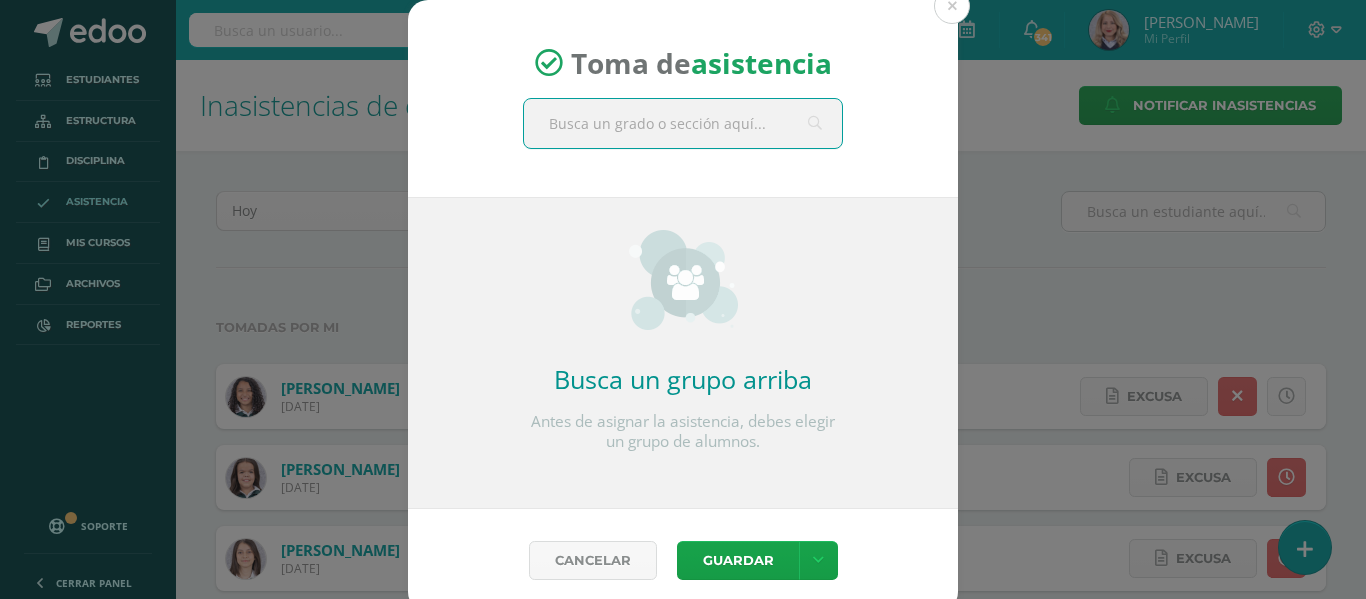 type on "J" 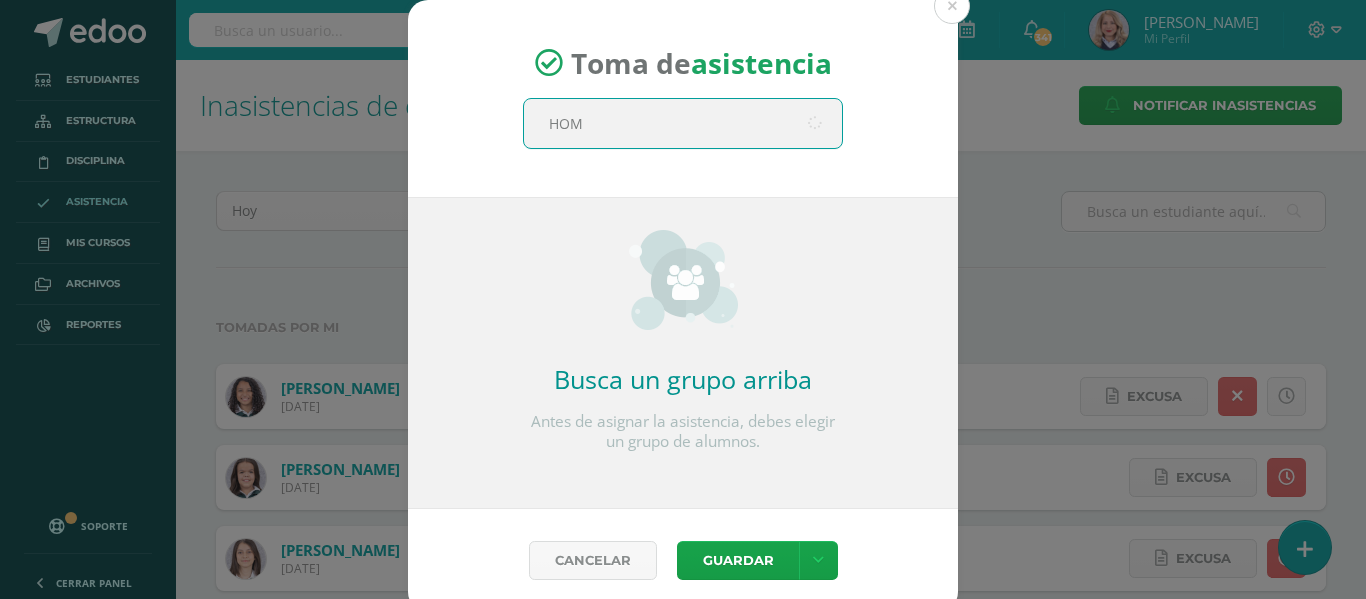 type on "HOME" 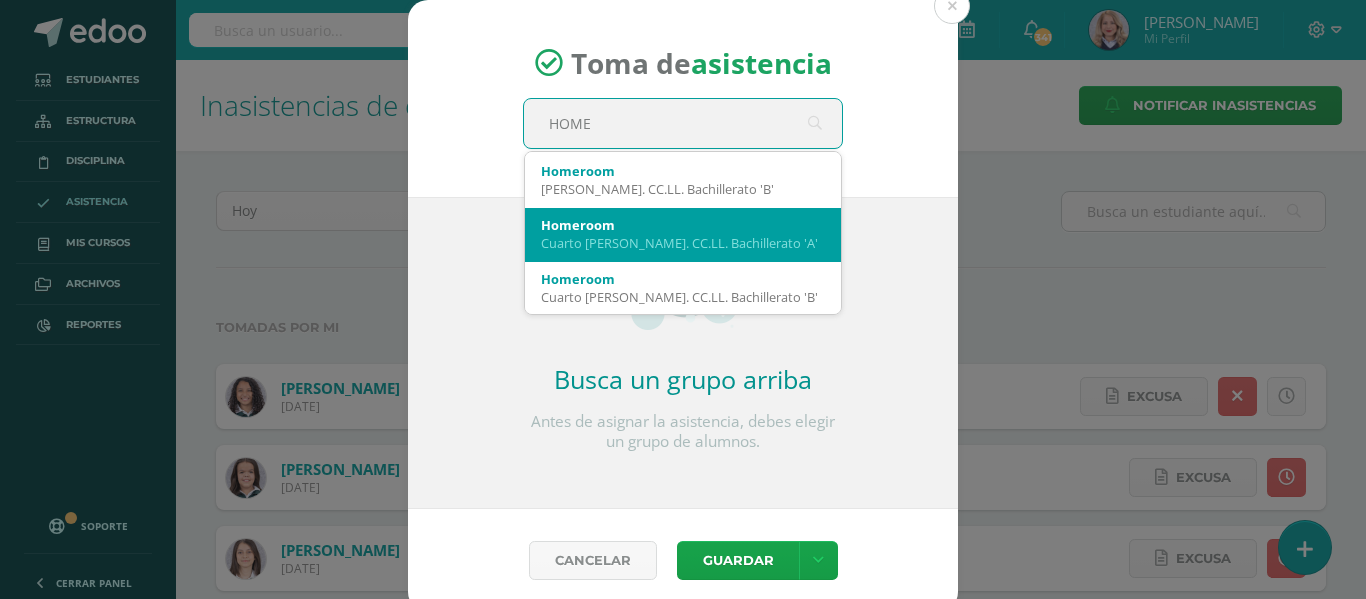 scroll, scrollTop: 400, scrollLeft: 0, axis: vertical 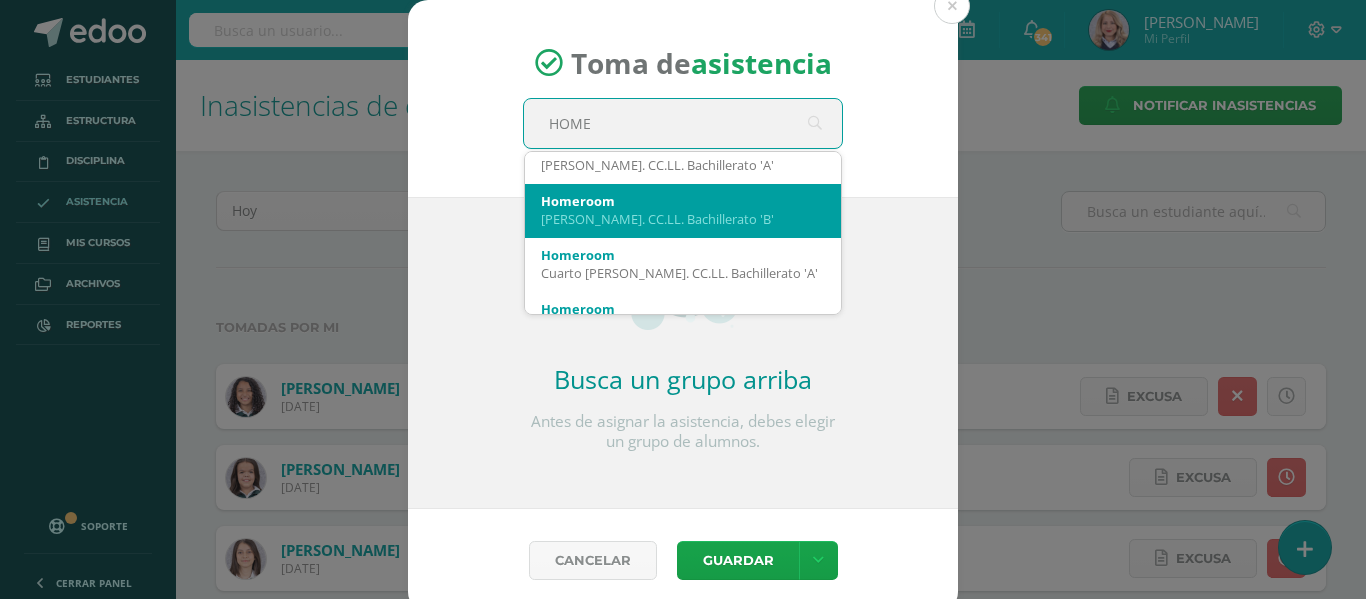 click on "Homeroom [PERSON_NAME]. CC.LL. Bachillerato 'B'" at bounding box center (683, 210) 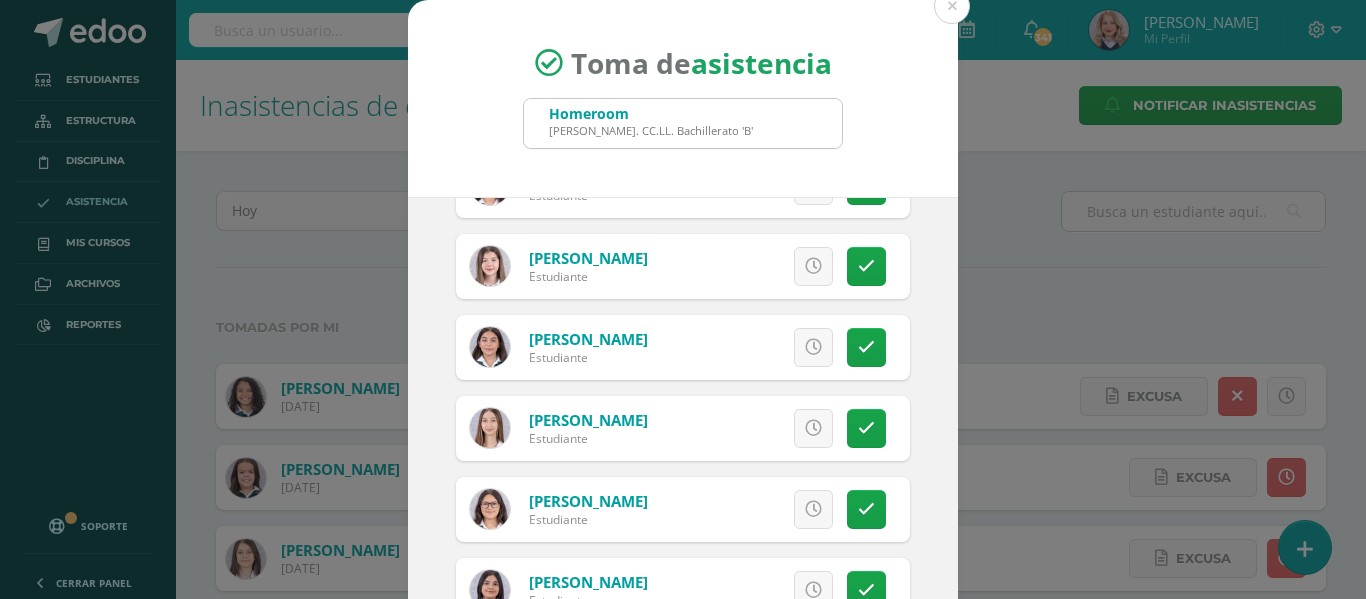 scroll, scrollTop: 1028, scrollLeft: 0, axis: vertical 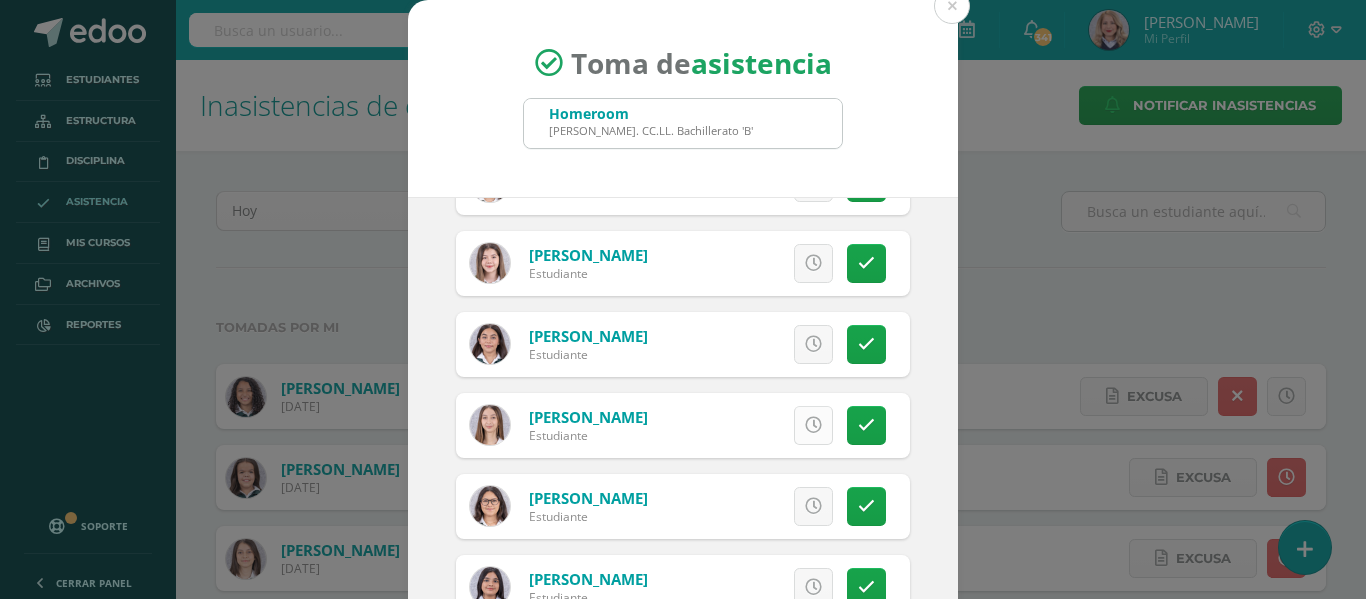 click at bounding box center [813, 425] 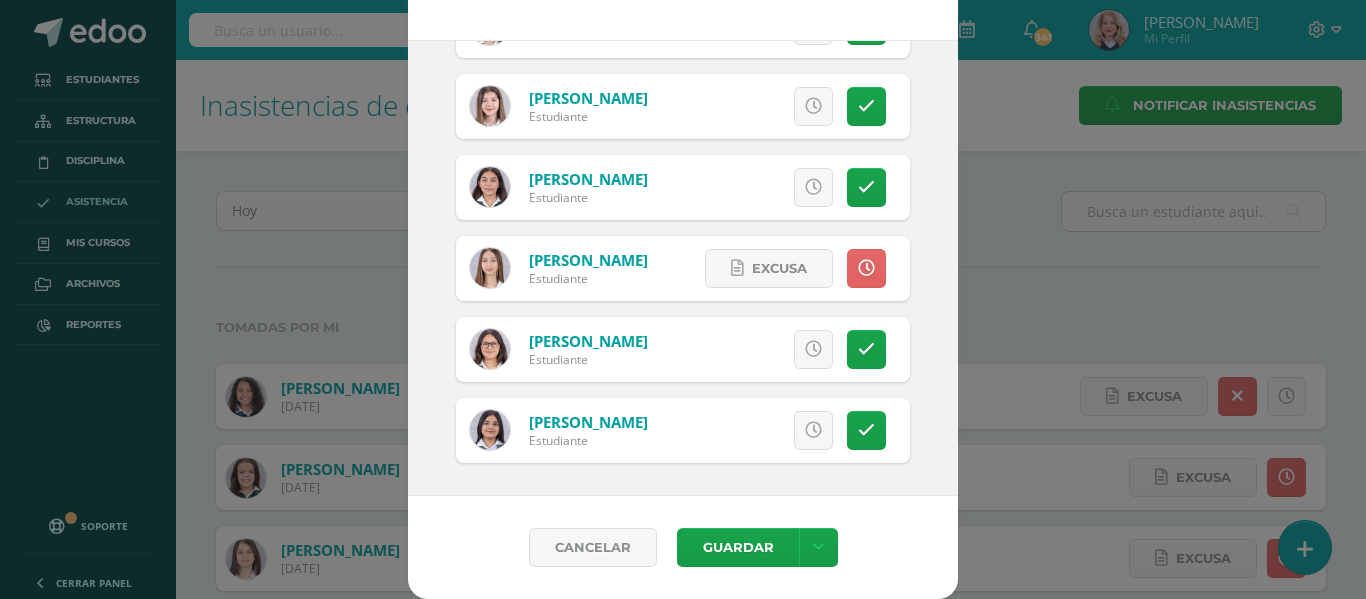 scroll, scrollTop: 0, scrollLeft: 0, axis: both 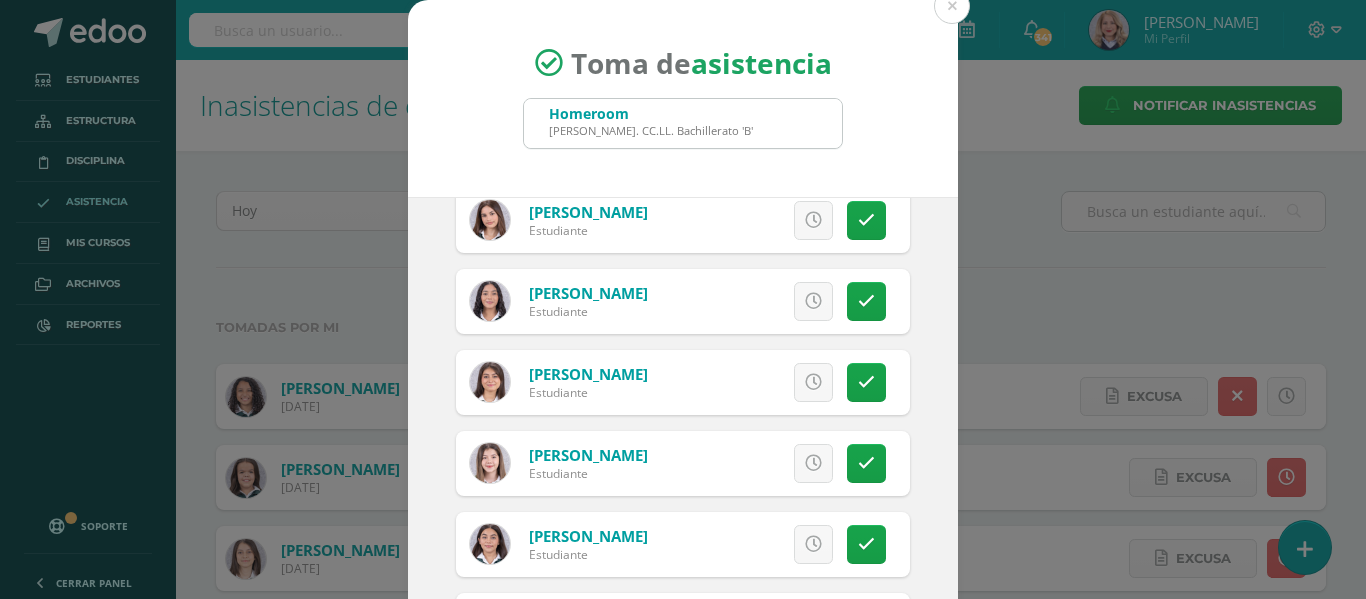 click on "Excusa
Detalles sobre excusa:
Añadir excusa a todas las inasistencias del día
Cancelar
Agregar" at bounding box center (766, 301) 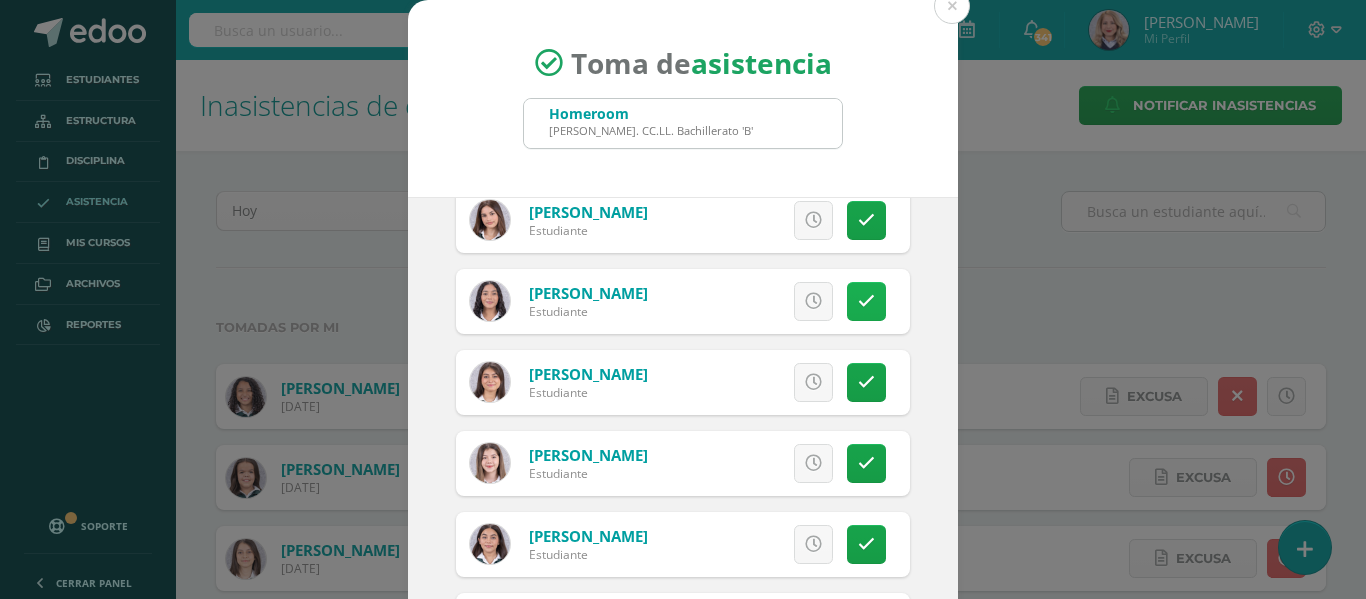 click at bounding box center [866, 301] 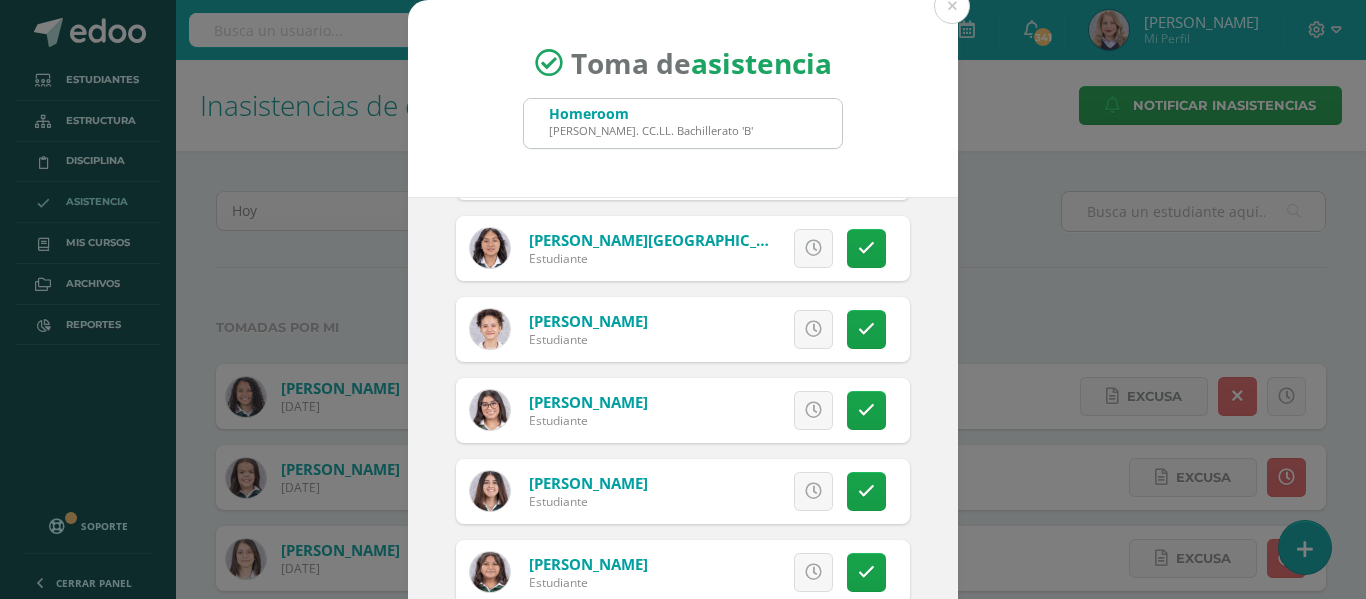 scroll, scrollTop: 528, scrollLeft: 0, axis: vertical 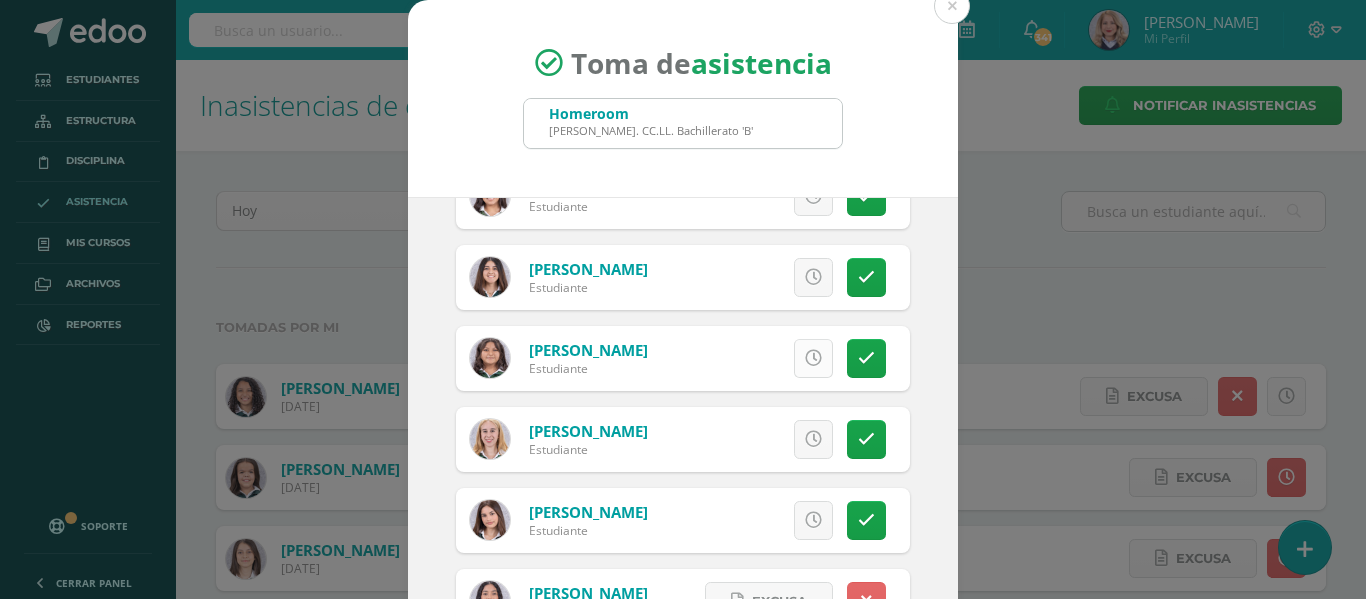 click at bounding box center [813, 358] 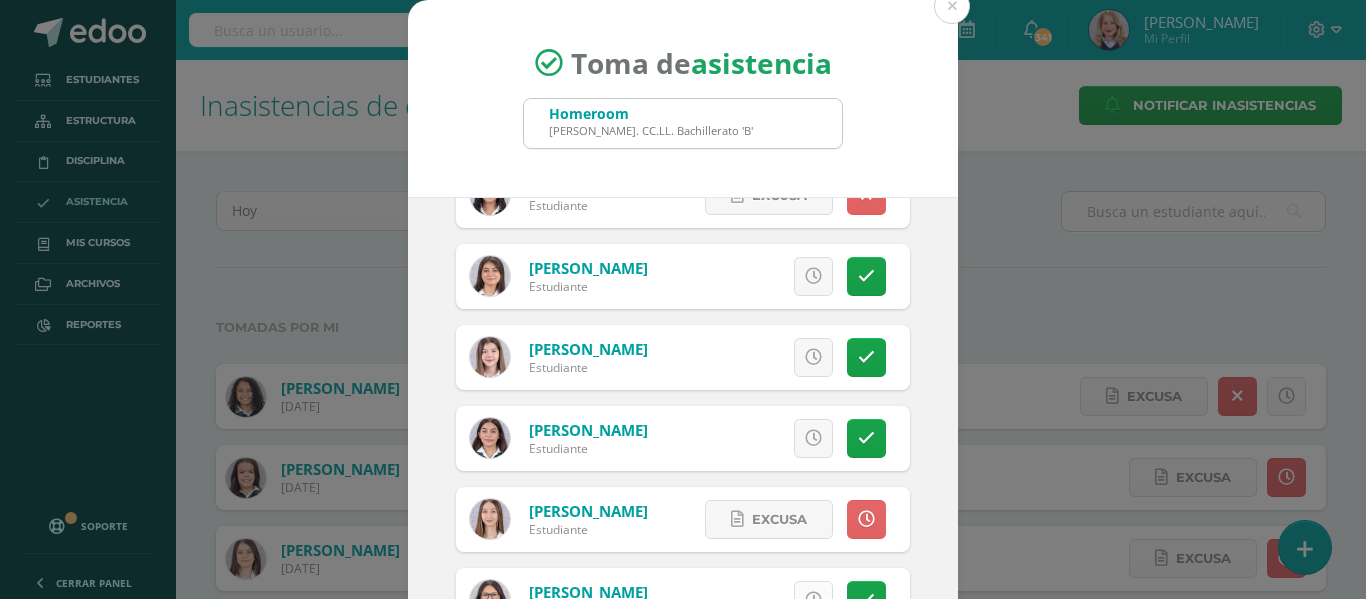 scroll, scrollTop: 1028, scrollLeft: 0, axis: vertical 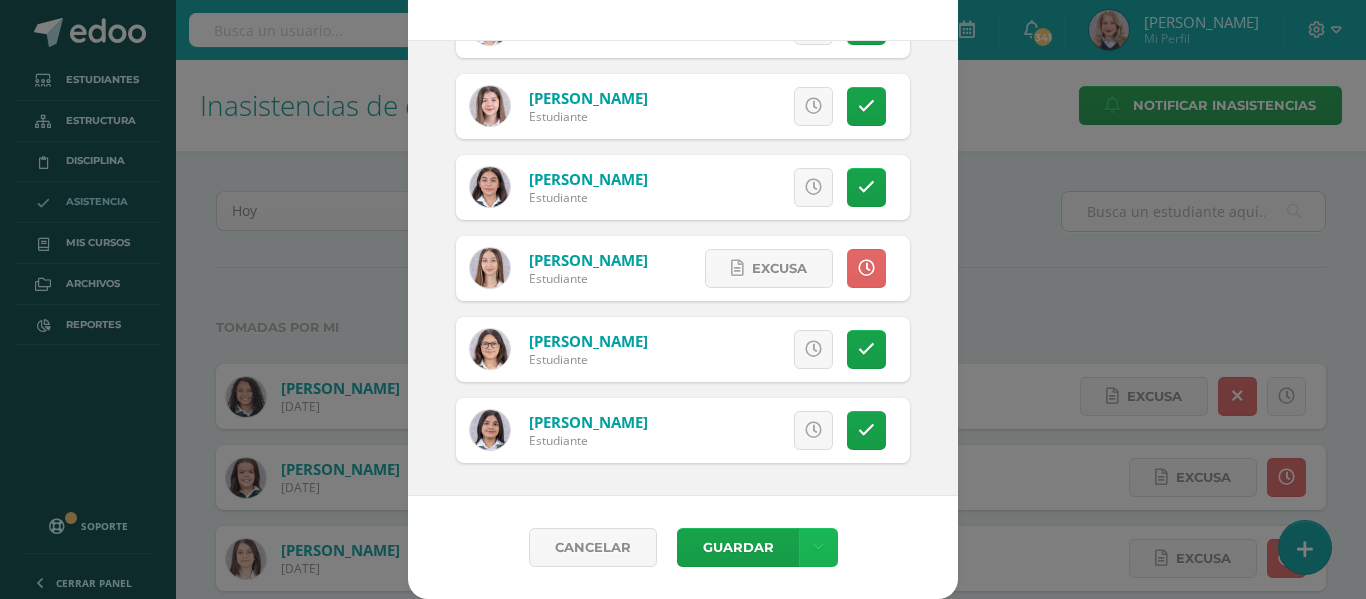 click at bounding box center (818, 547) 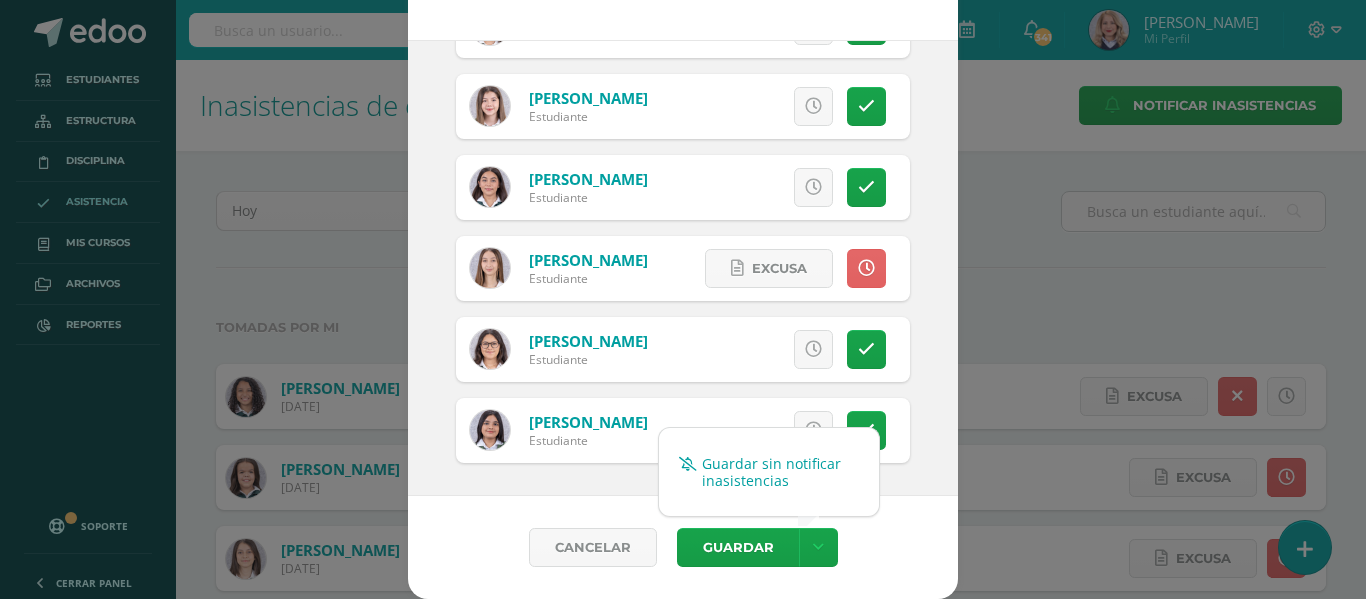click on "Guardar sin notificar inasistencias" at bounding box center (769, 472) 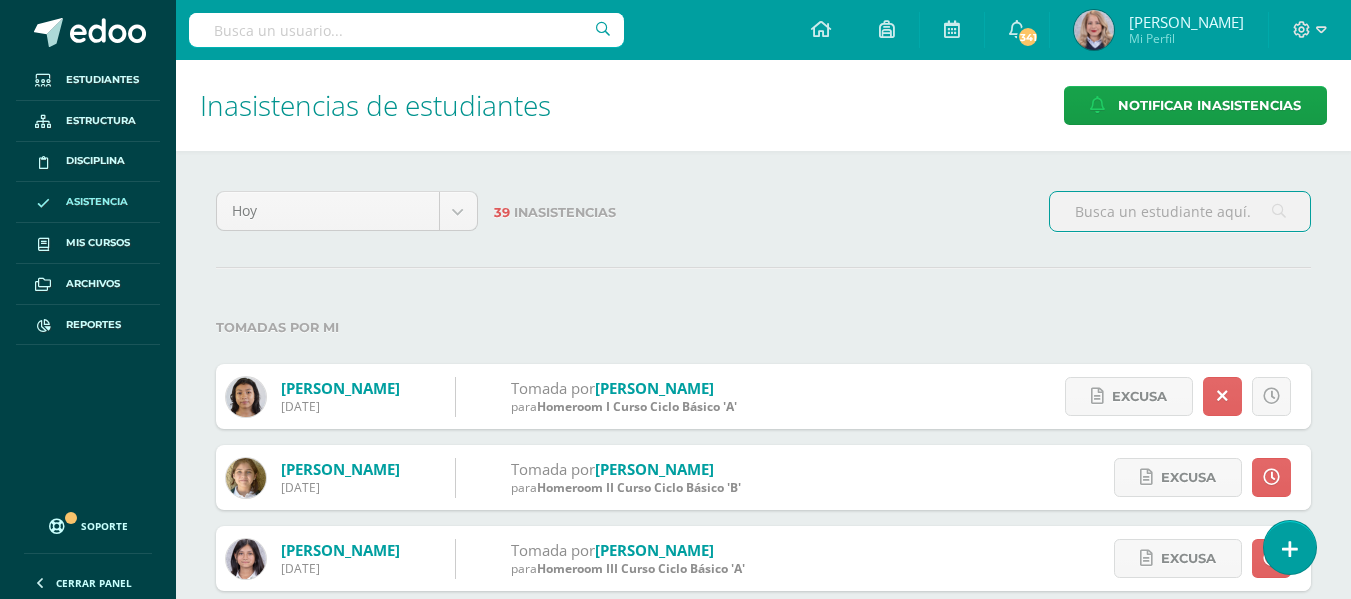 scroll, scrollTop: 0, scrollLeft: 0, axis: both 